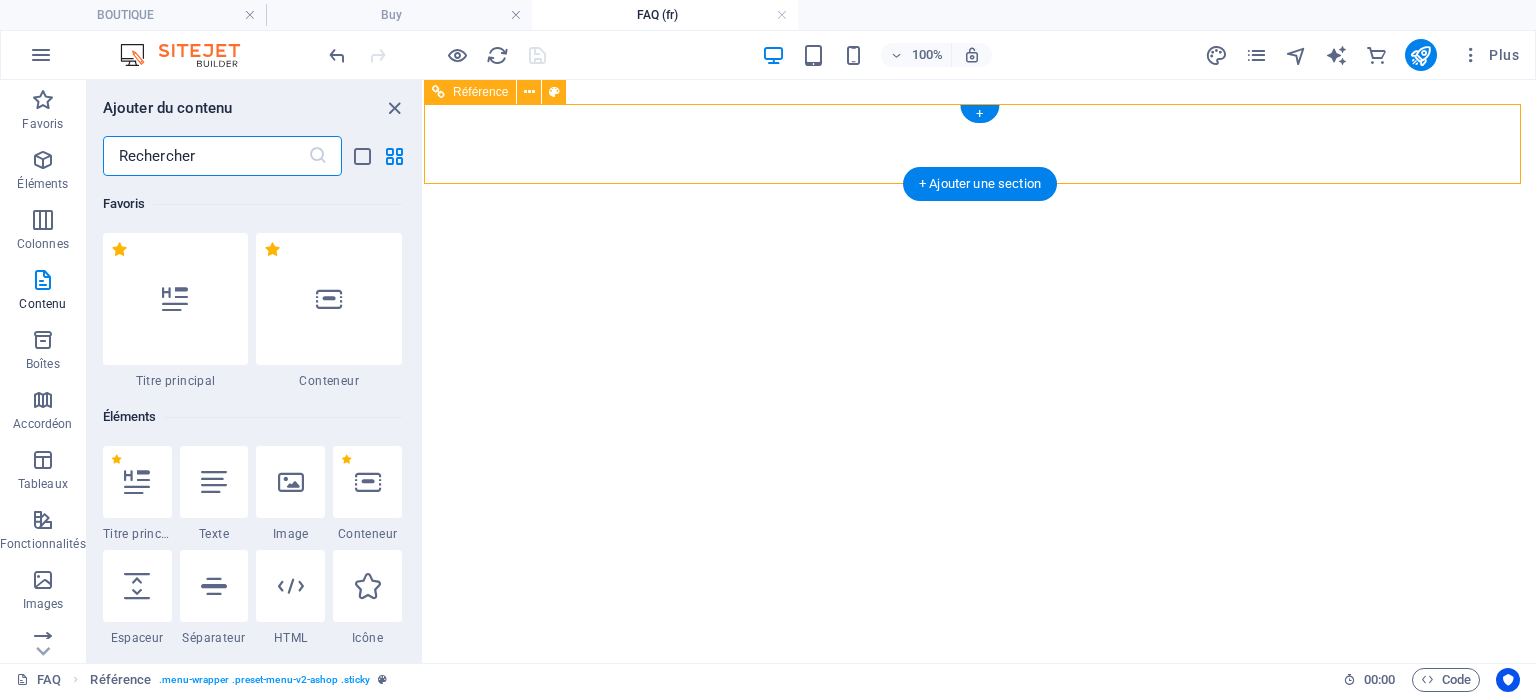scroll, scrollTop: 0, scrollLeft: 0, axis: both 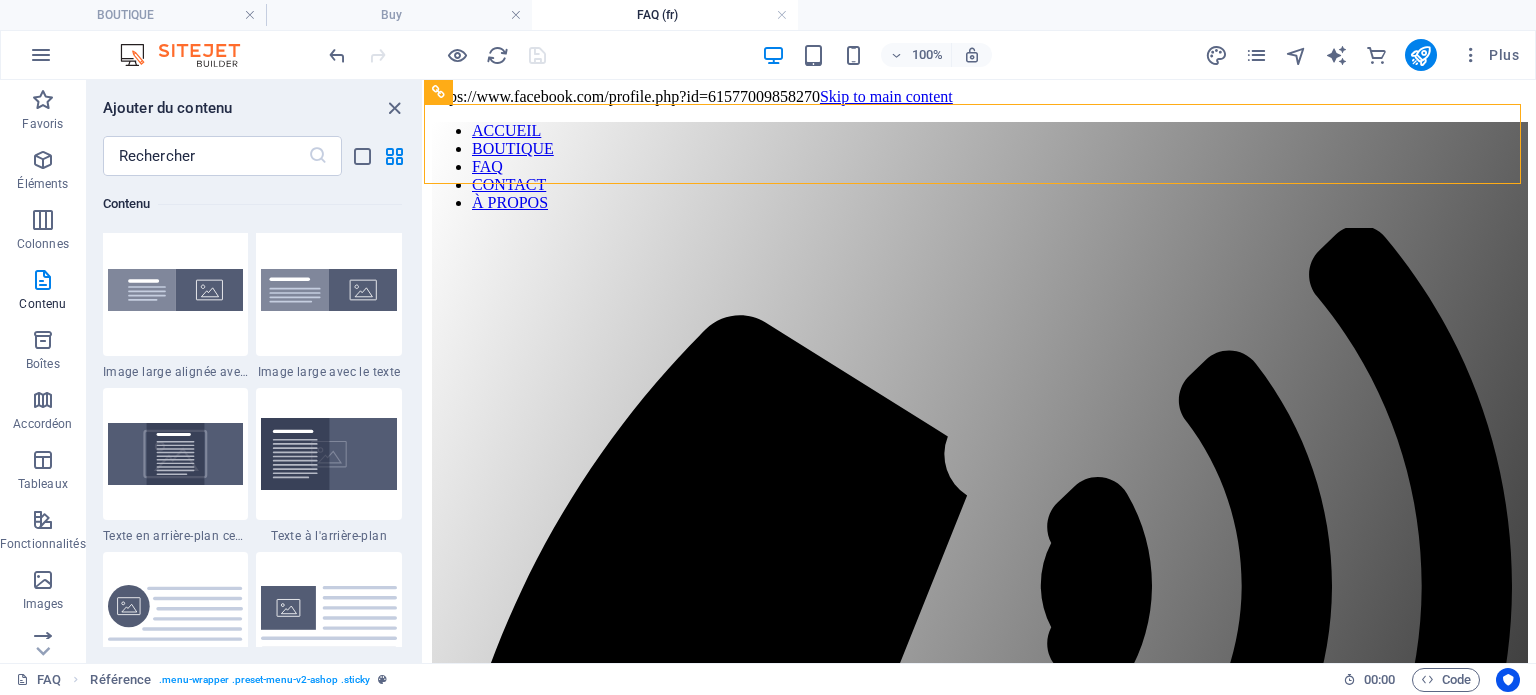 click on "https://www.facebook.com/profile.php?id=61577009858270
Skip to main content
ACCUEIL BOUTIQUE FAQ CONTACT À PROPOS FAQ Lorem ipsum sed diam nonumy. Shipping Do you Ship internationally? Lorem ipsum dolor sit amet, consetetur sadipscing elitr, sed diam nonumy eirmod tempor invidunt ut labore et dolore magna aliquyam erat, sed diam voluptua. At vero eos et accusam et justo duo dolores et ea rebum. Stet clita kasd gubergren, no sea takimata sanctus est Lorem ipsum dolor sit amet. Lorem ipsum dolor sit amet, consetetur sadipscing elitr, sed diam nonumy eirmod tempor invidunt ut labore et dolore magna aliquyam erat, sed diam voluptua.  How long is the delivery time? At vero eos et accusam et justo duo dolores et ea rebum. Stet clita kasd gubergren, no sea takimata sanctus est Lorem ipsum dolor sit amet. Lorem ipsum dolor sit amet, consetetur sadipscing elitr, sed diam nonumy eirmod tempor invidunt ut labore et dolore magna aliquyam erat, sed diam voluptua.  What shipping methods are availabe? Payment" at bounding box center [980, 6550] 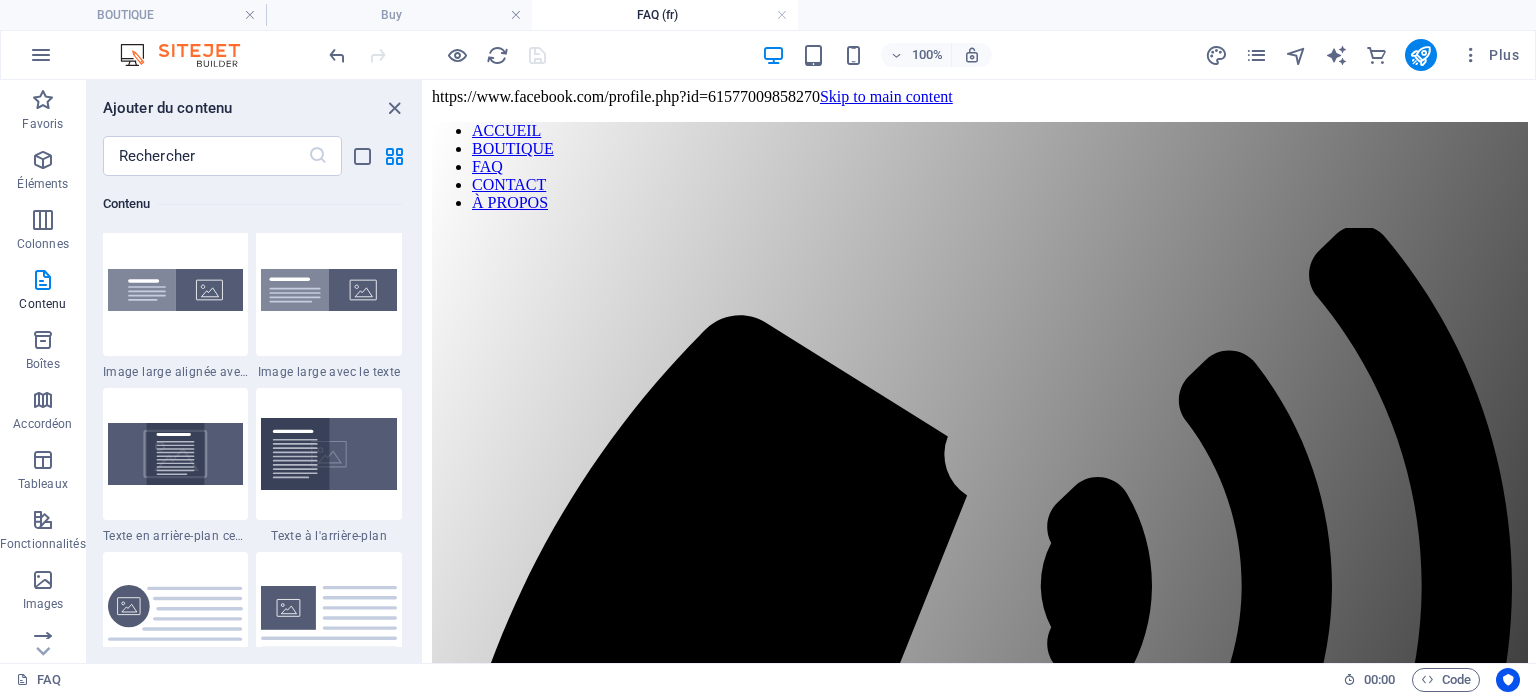 click on "https://www.facebook.com/profile.php?id=61577009858270
Skip to main content
ACCUEIL BOUTIQUE FAQ CONTACT À PROPOS FAQ Lorem ipsum sed diam nonumy. Shipping Do you Ship internationally? Lorem ipsum dolor sit amet, consetetur sadipscing elitr, sed diam nonumy eirmod tempor invidunt ut labore et dolore magna aliquyam erat, sed diam voluptua. At vero eos et accusam et justo duo dolores et ea rebum. Stet clita kasd gubergren, no sea takimata sanctus est Lorem ipsum dolor sit amet. Lorem ipsum dolor sit amet, consetetur sadipscing elitr, sed diam nonumy eirmod tempor invidunt ut labore et dolore magna aliquyam erat, sed diam voluptua.  How long is the delivery time? At vero eos et accusam et justo duo dolores et ea rebum. Stet clita kasd gubergren, no sea takimata sanctus est Lorem ipsum dolor sit amet. Lorem ipsum dolor sit amet, consetetur sadipscing elitr, sed diam nonumy eirmod tempor invidunt ut labore et dolore magna aliquyam erat, sed diam voluptua.  What shipping methods are availabe? Payment" at bounding box center (980, 6550) 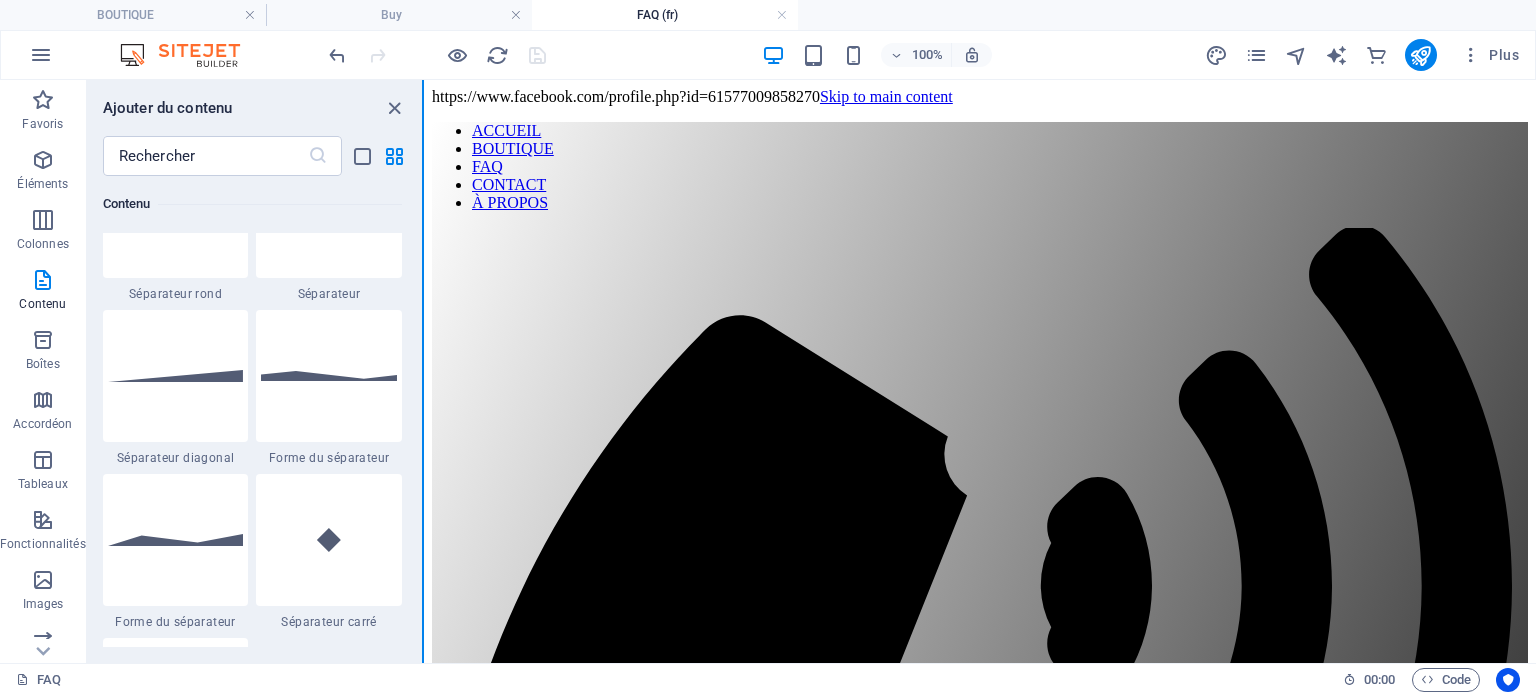 scroll, scrollTop: 4900, scrollLeft: 0, axis: vertical 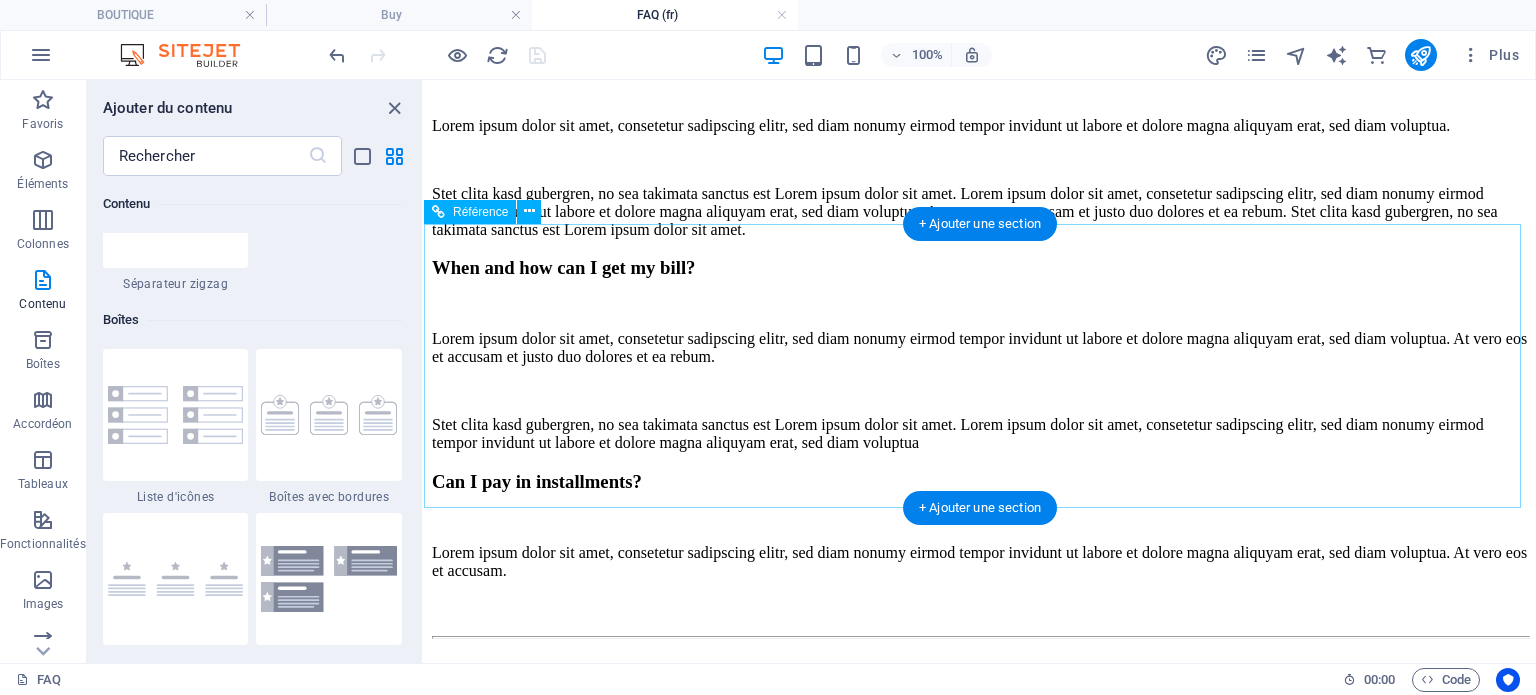 click at bounding box center [980, 5099] 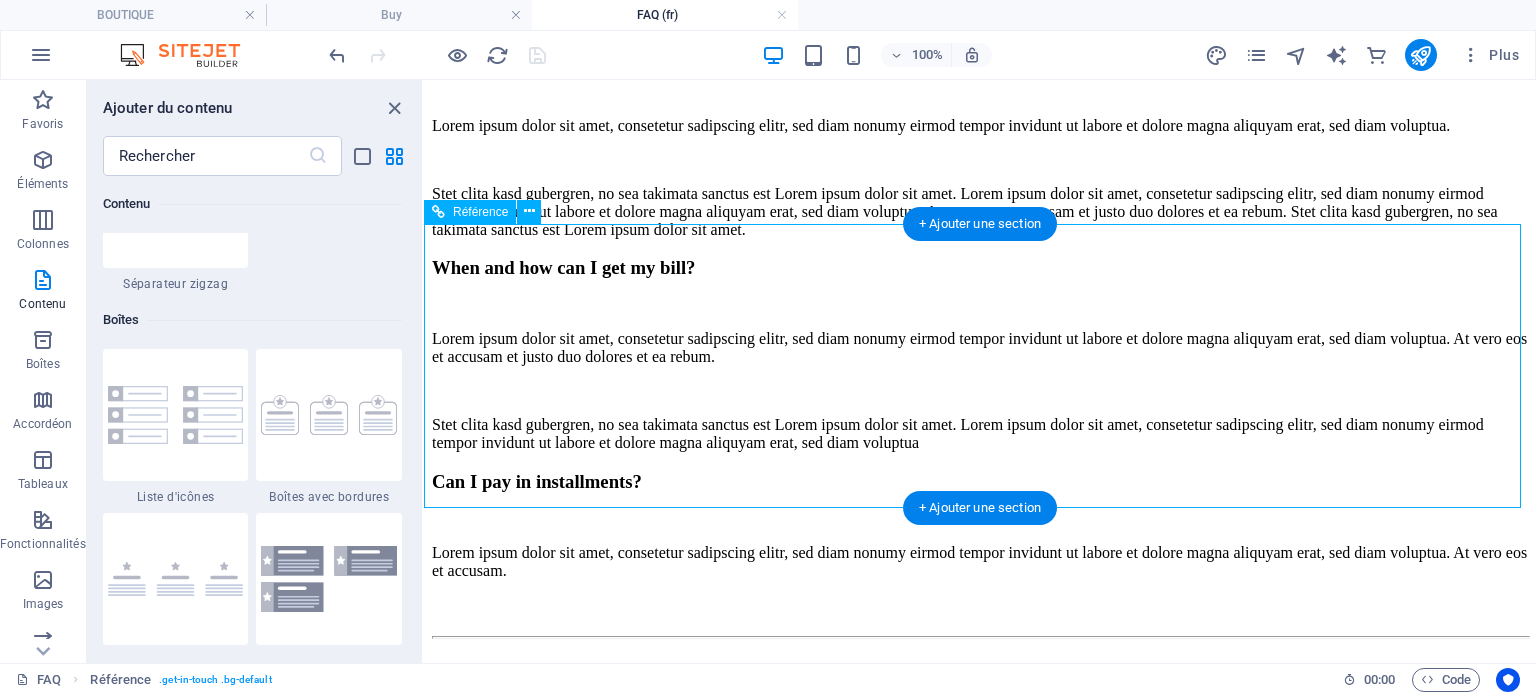 click at bounding box center [980, 4629] 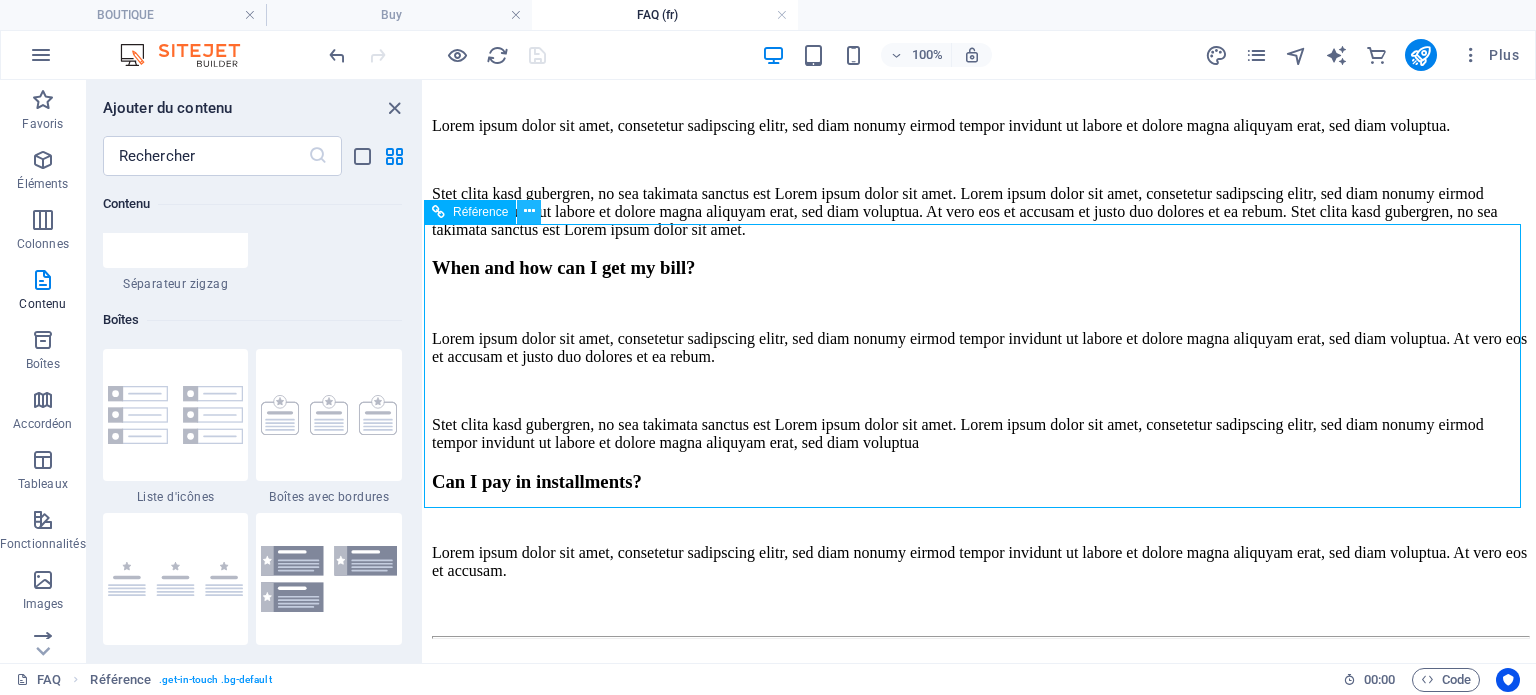 click at bounding box center [529, 211] 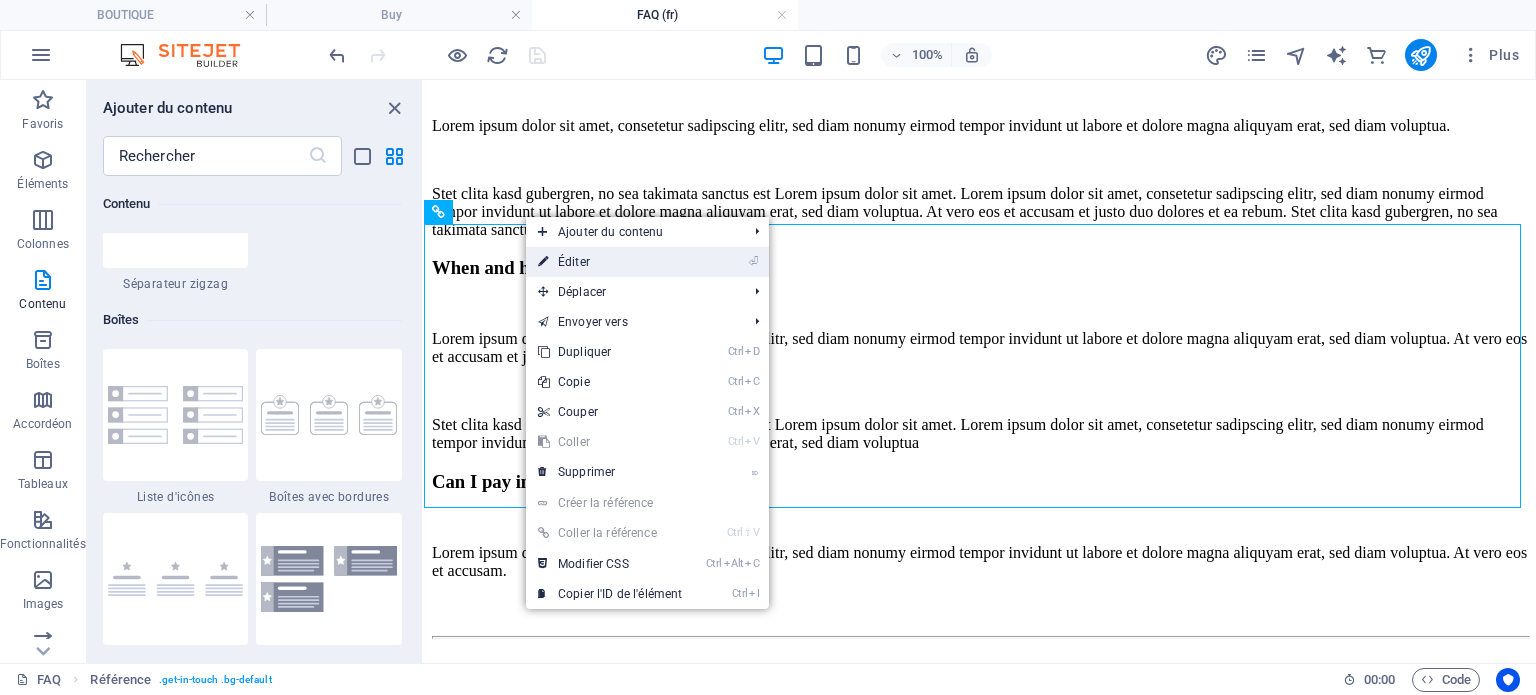 drag, startPoint x: 576, startPoint y: 258, endPoint x: 307, endPoint y: 214, distance: 272.57477 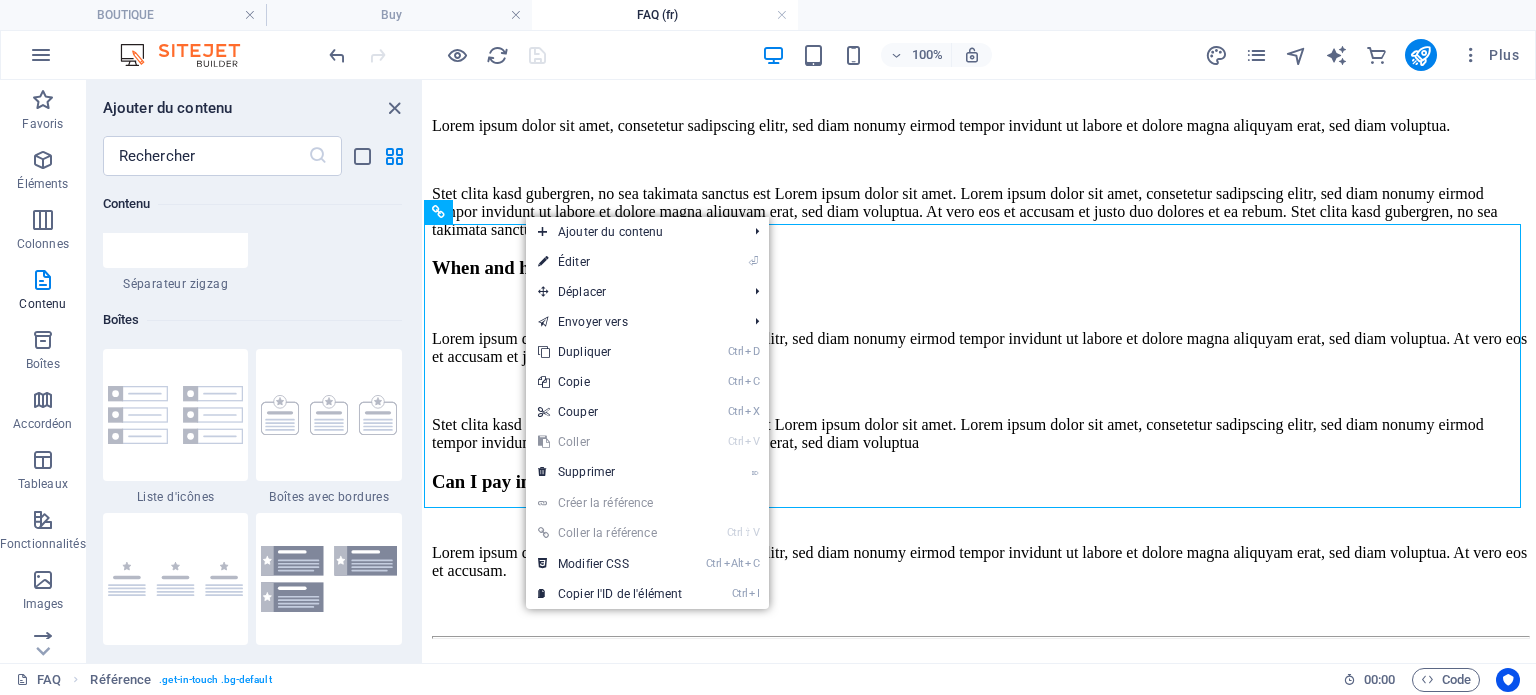 scroll, scrollTop: 3024, scrollLeft: 0, axis: vertical 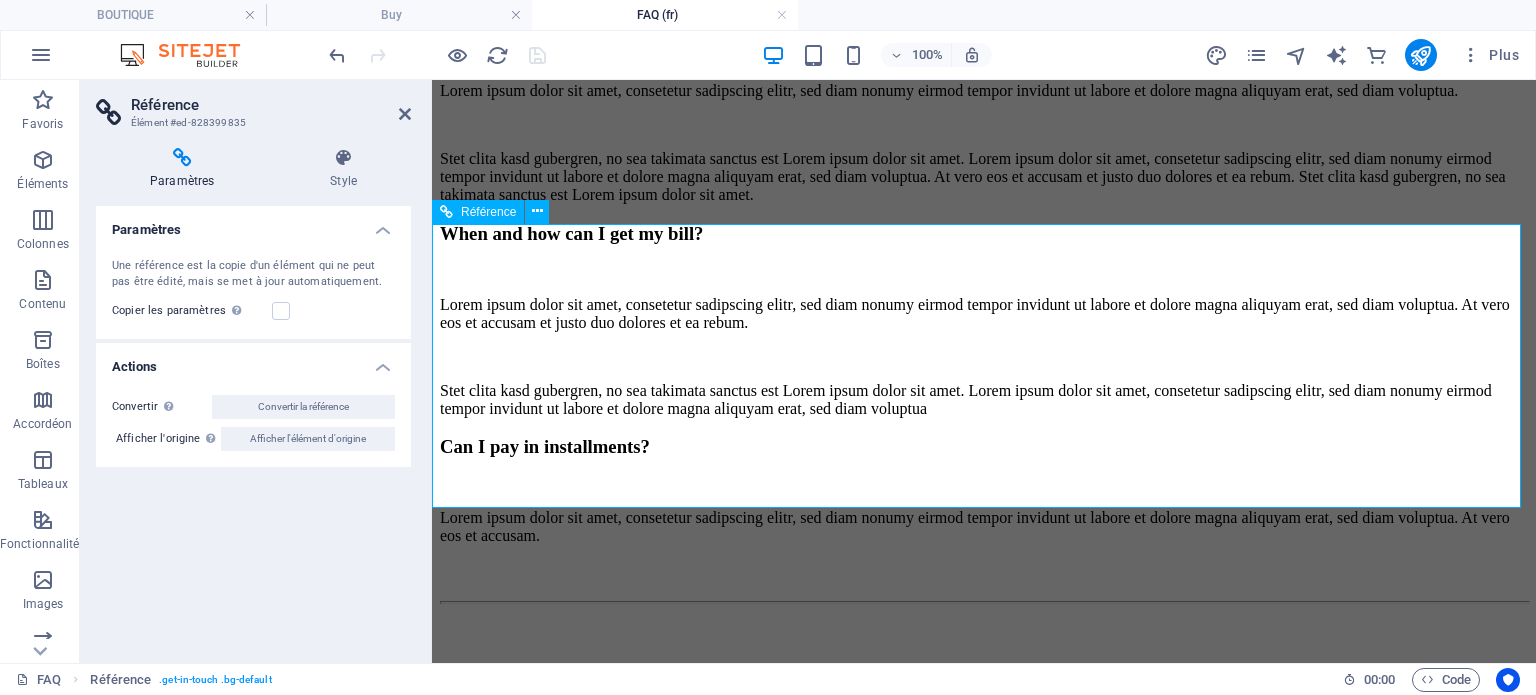 click at bounding box center (984, 5041) 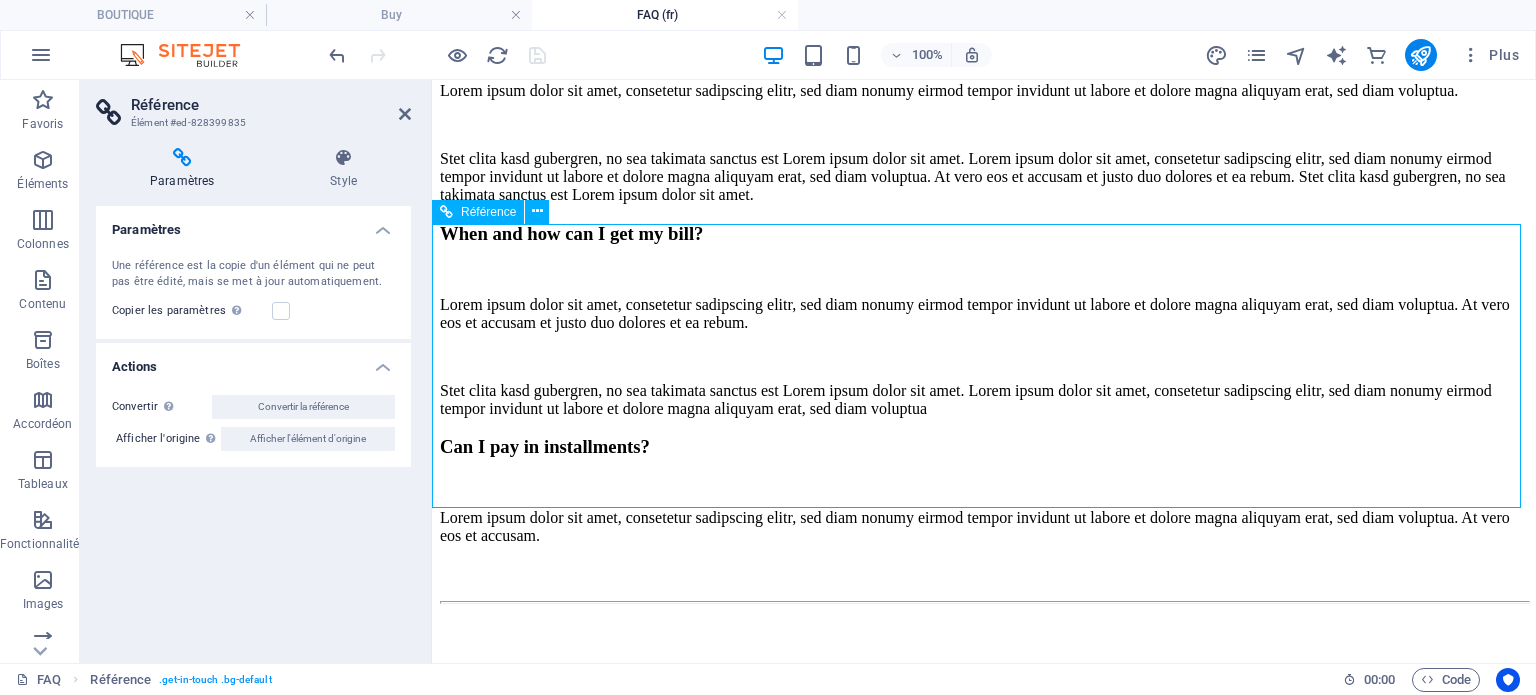 click at bounding box center [984, 4574] 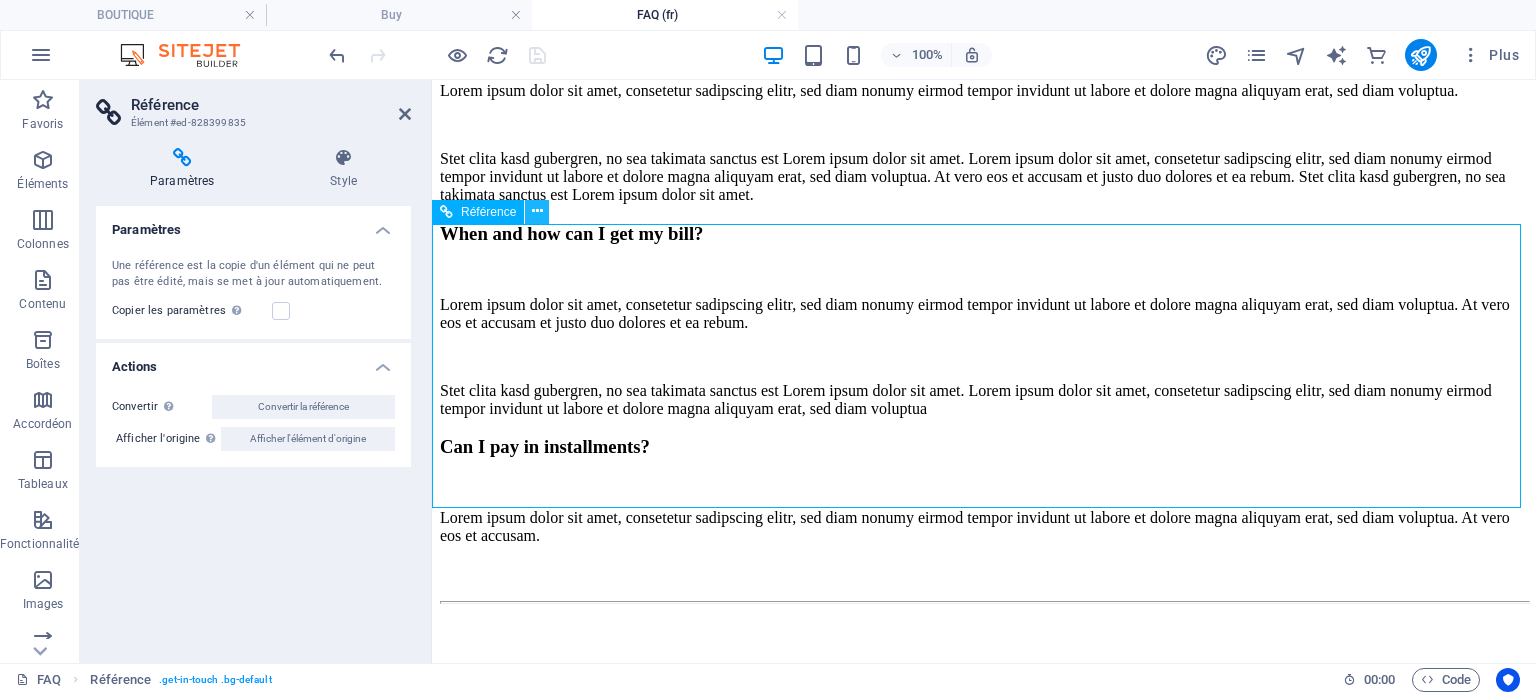 click at bounding box center [537, 212] 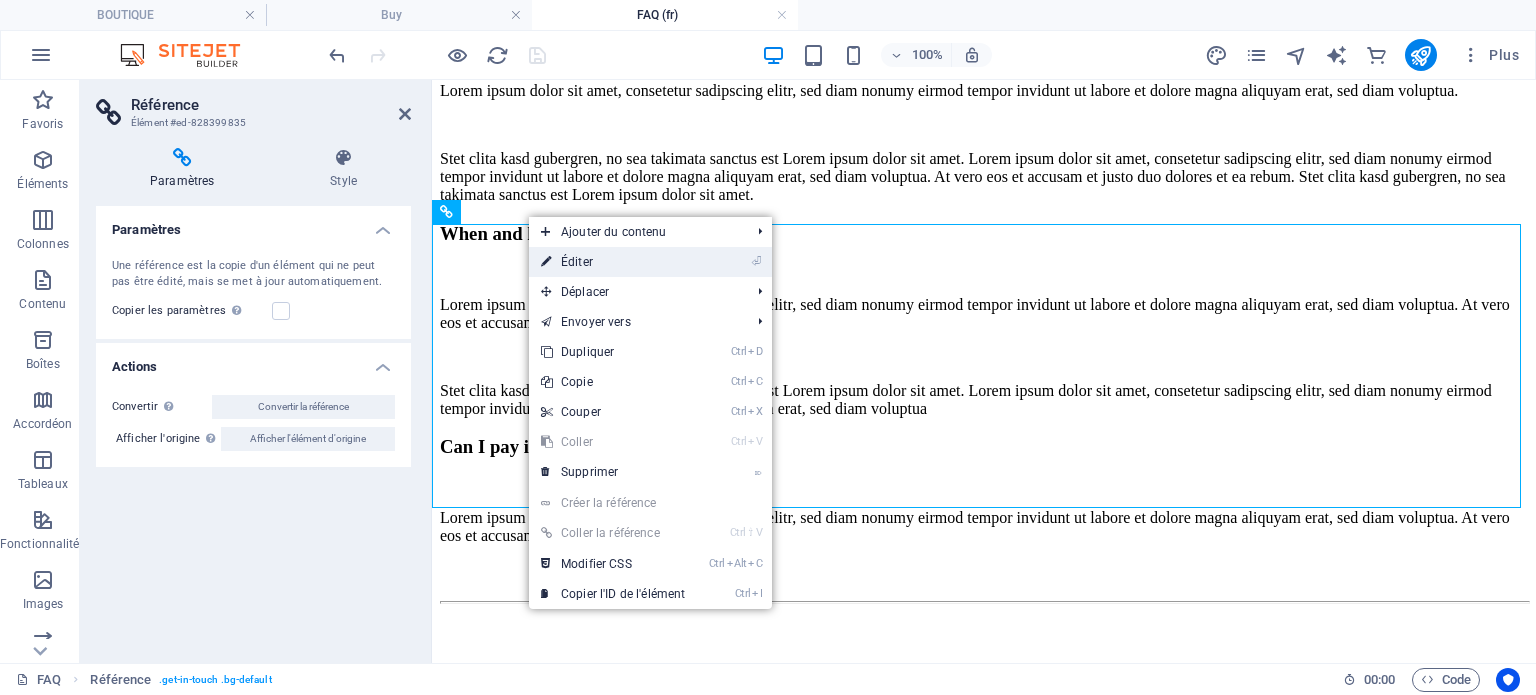 click on "⏎  Éditer" at bounding box center [613, 262] 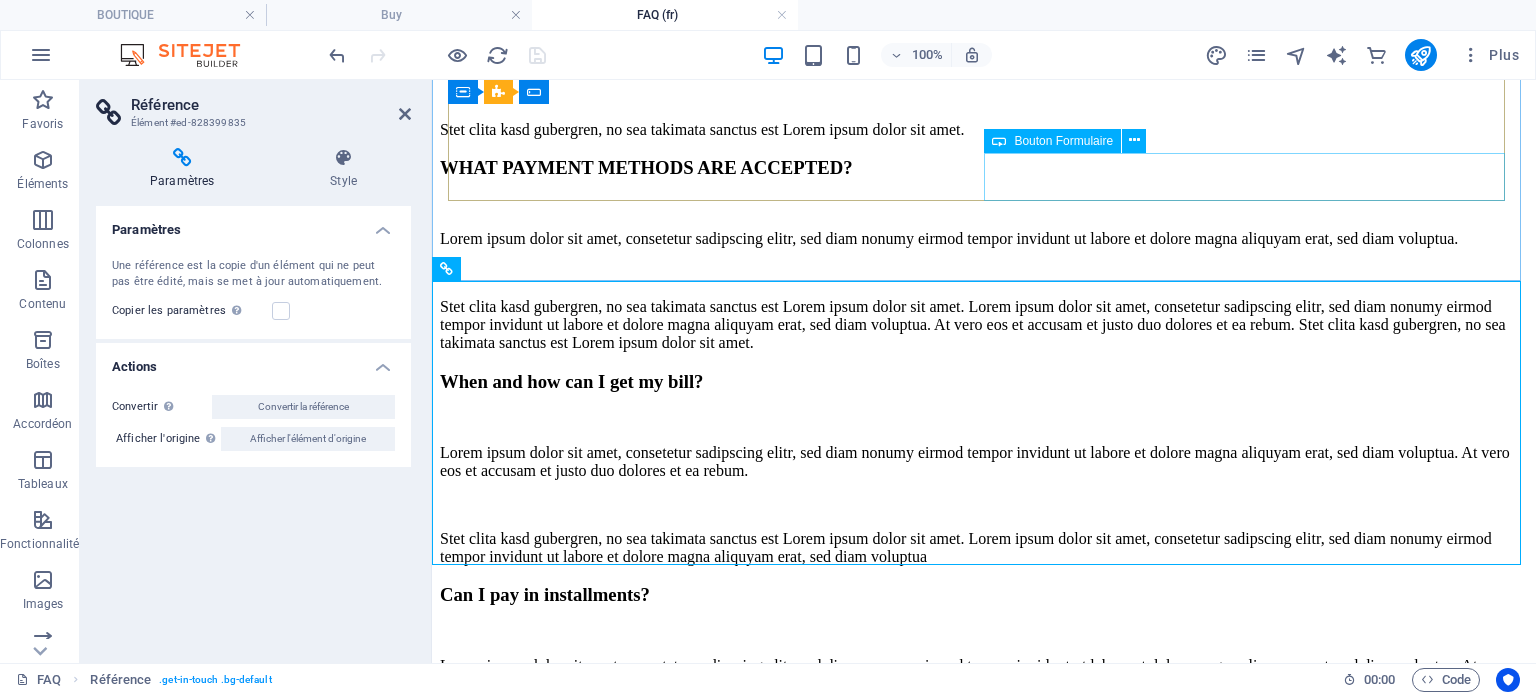 scroll, scrollTop: 2868, scrollLeft: 0, axis: vertical 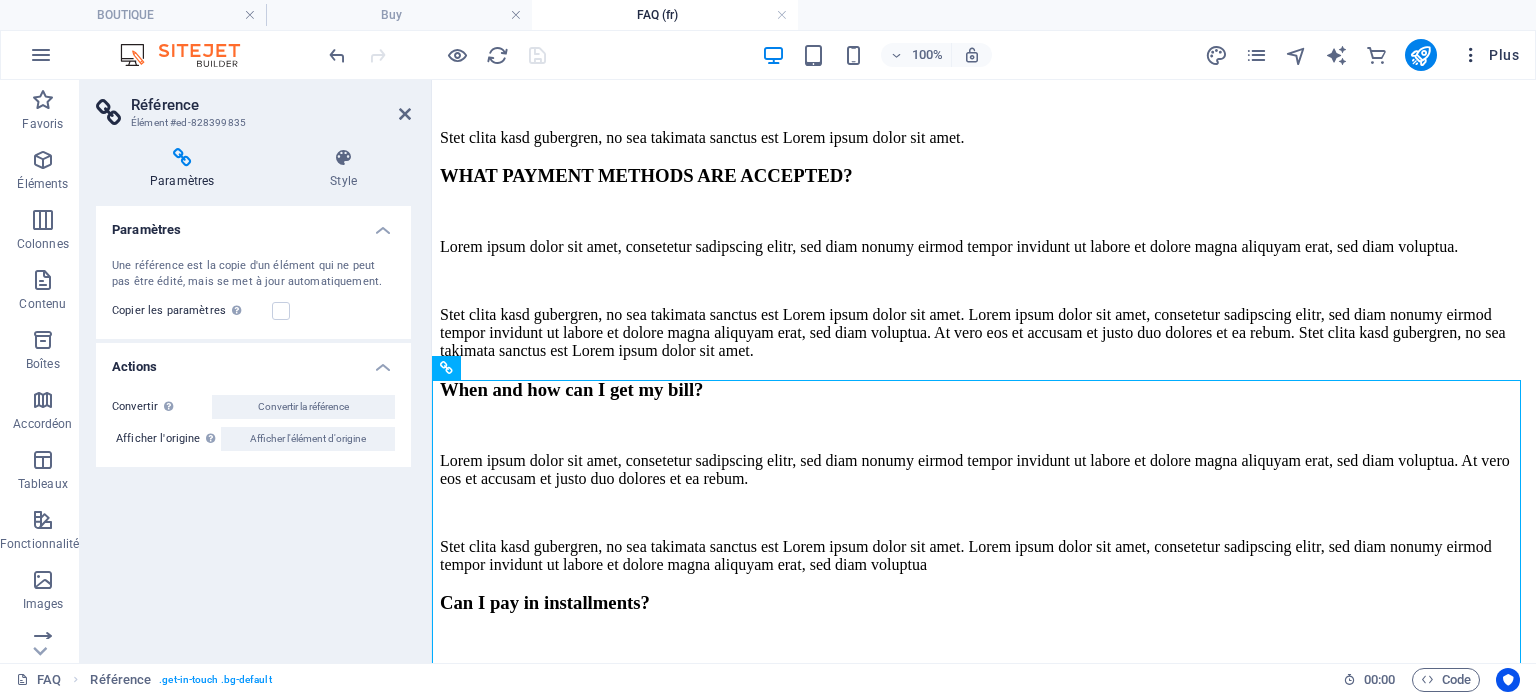 click on "Plus" at bounding box center [1490, 55] 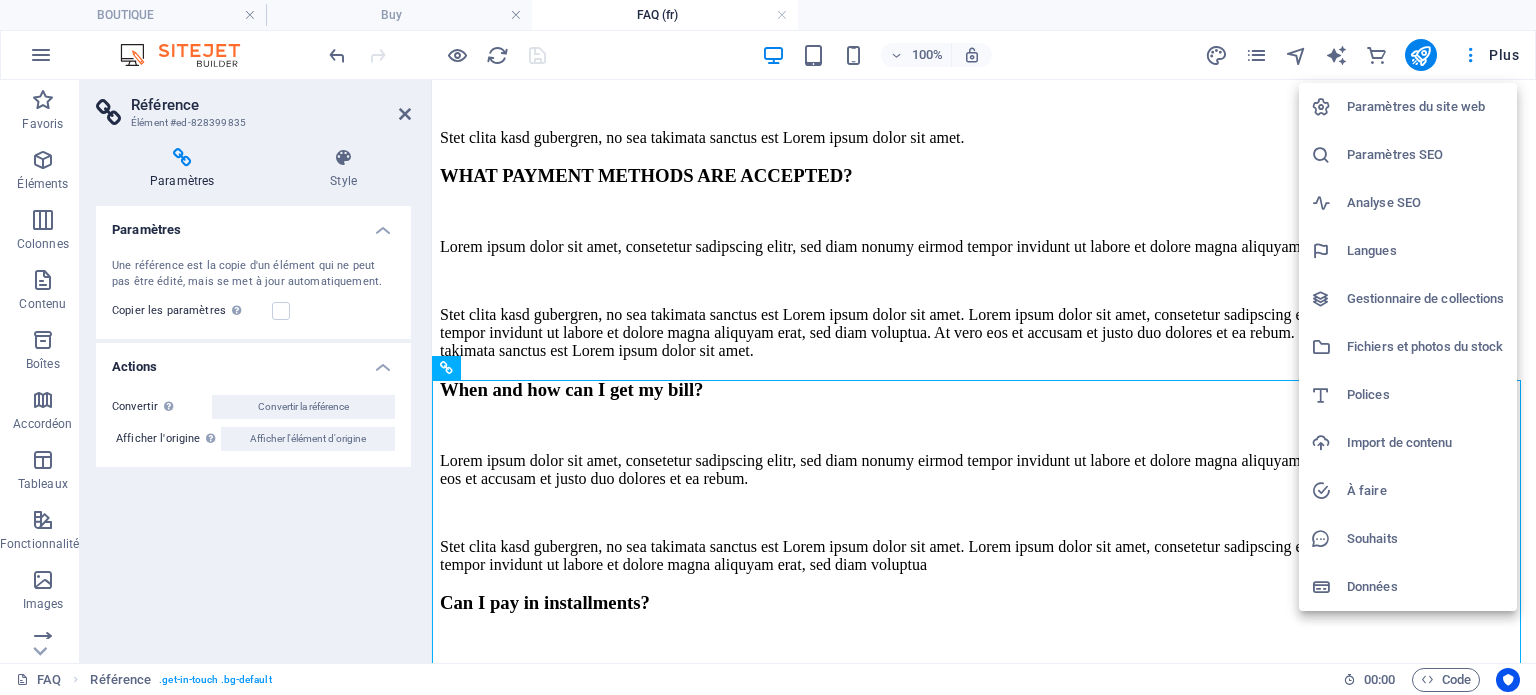 click at bounding box center [768, 347] 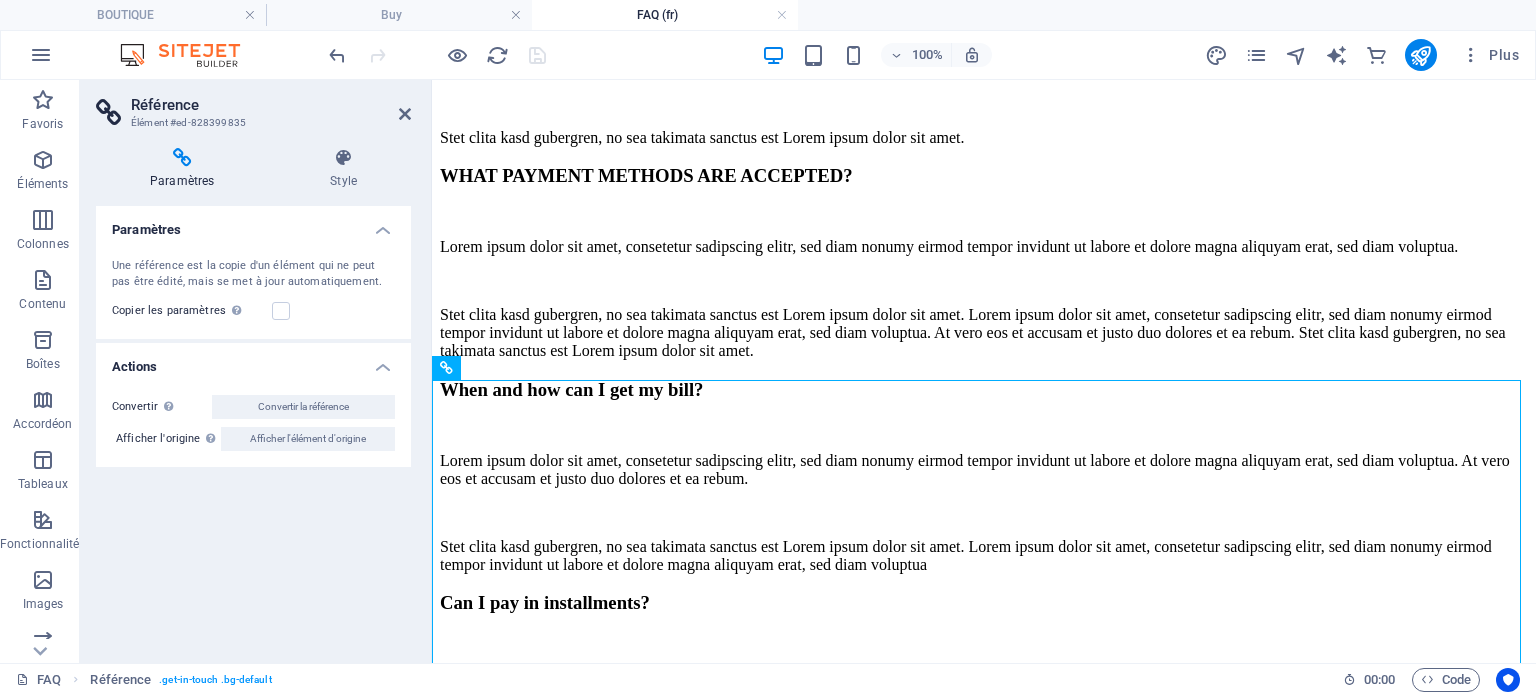 click at bounding box center (1471, 55) 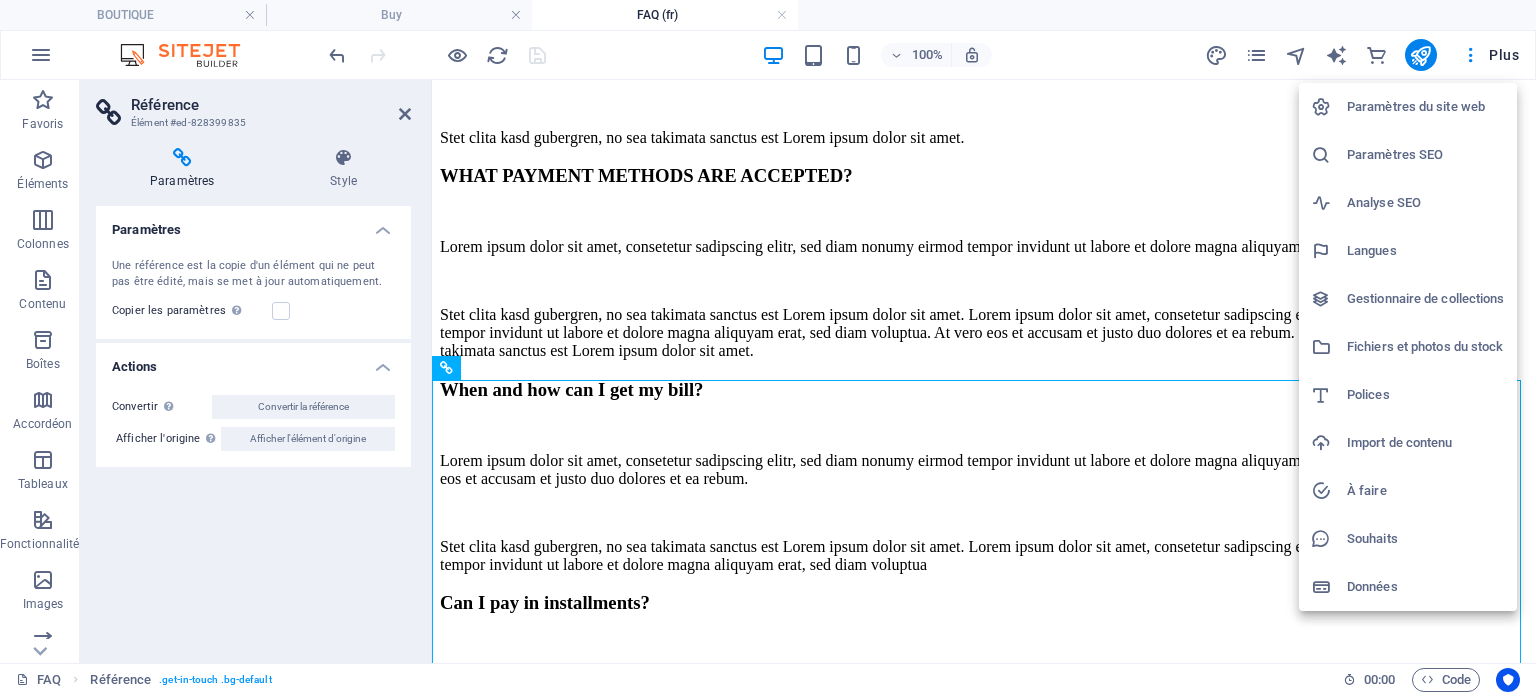 click at bounding box center (768, 347) 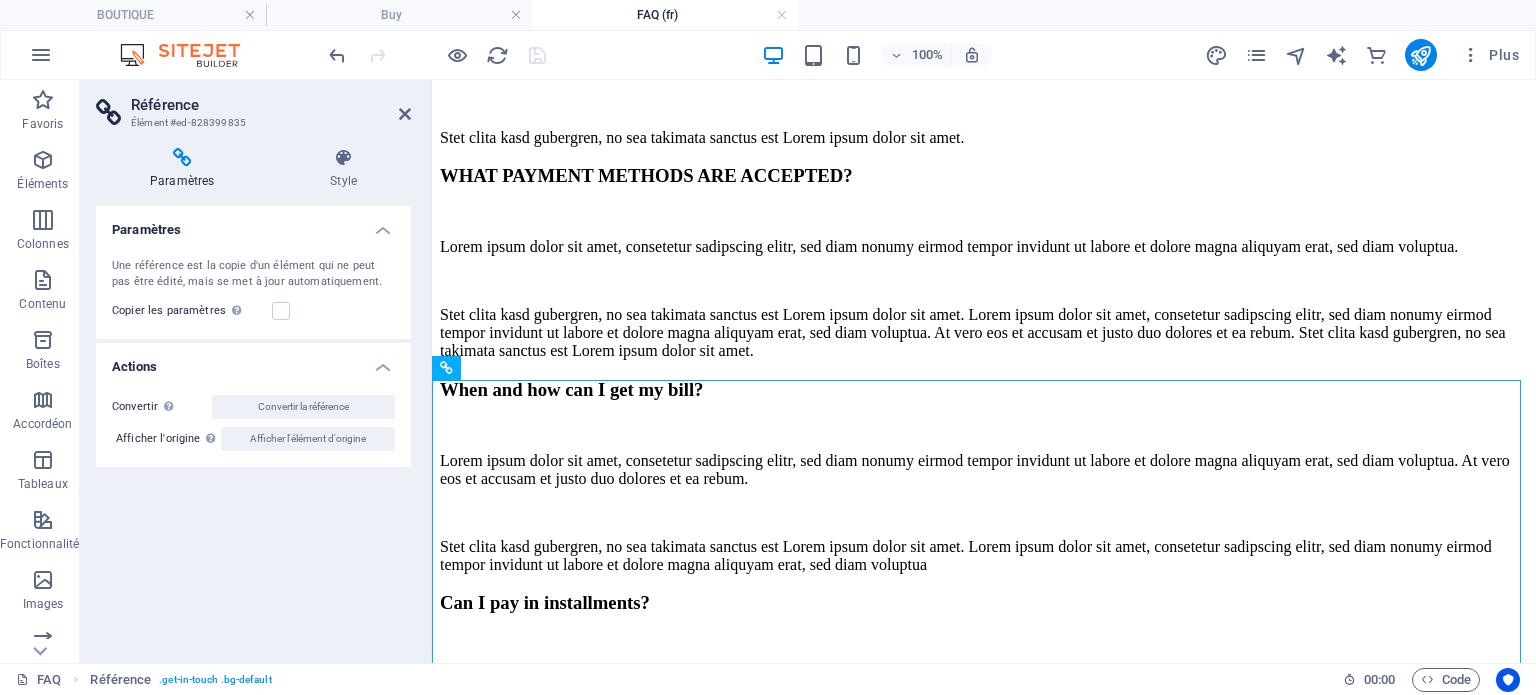 click on "Plus" at bounding box center [1490, 55] 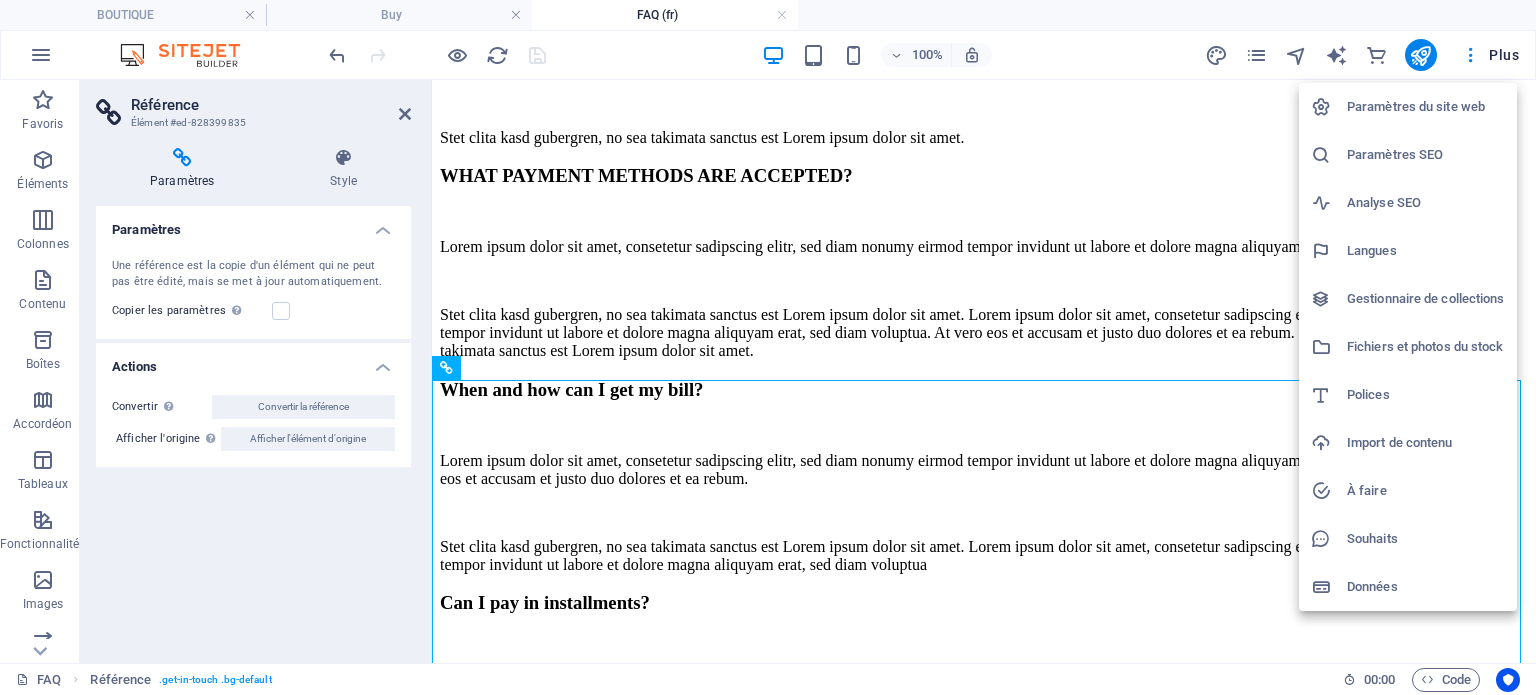 click at bounding box center [768, 347] 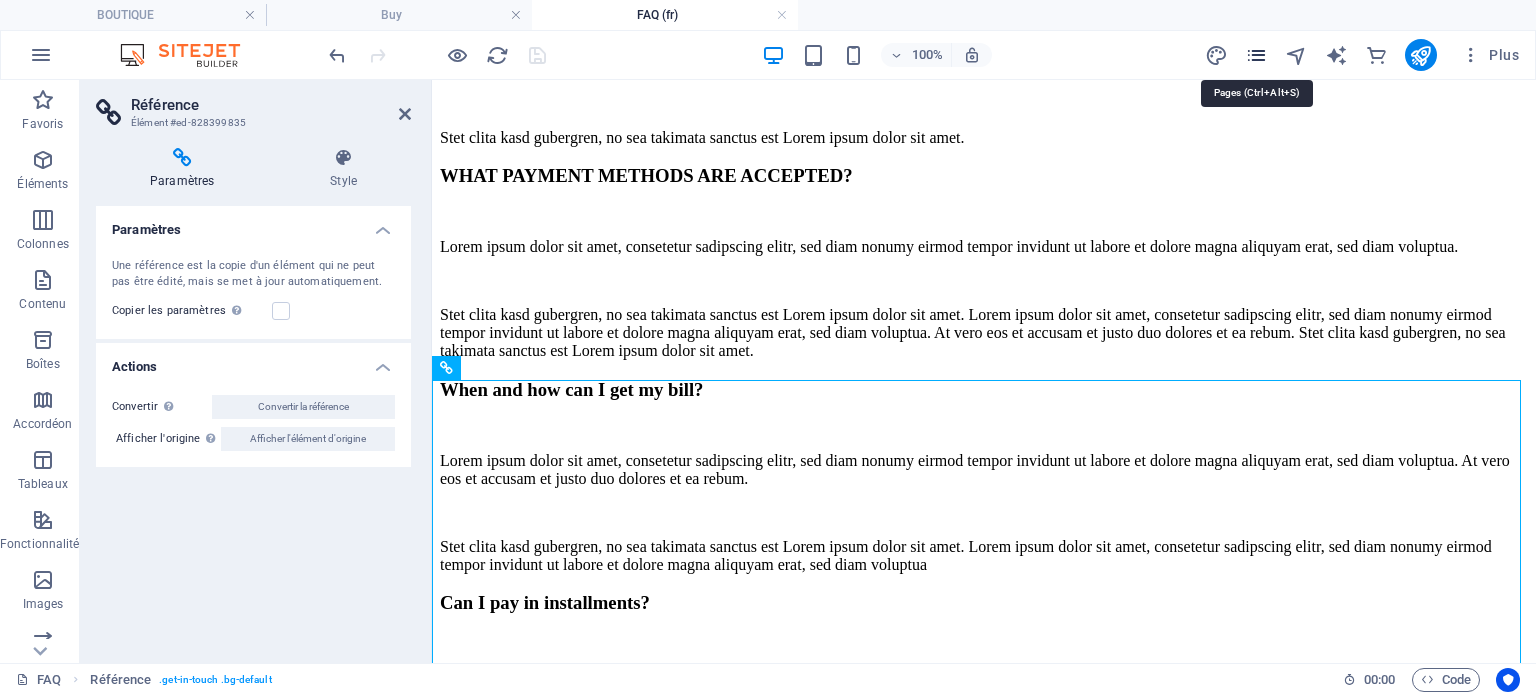 click at bounding box center [1256, 55] 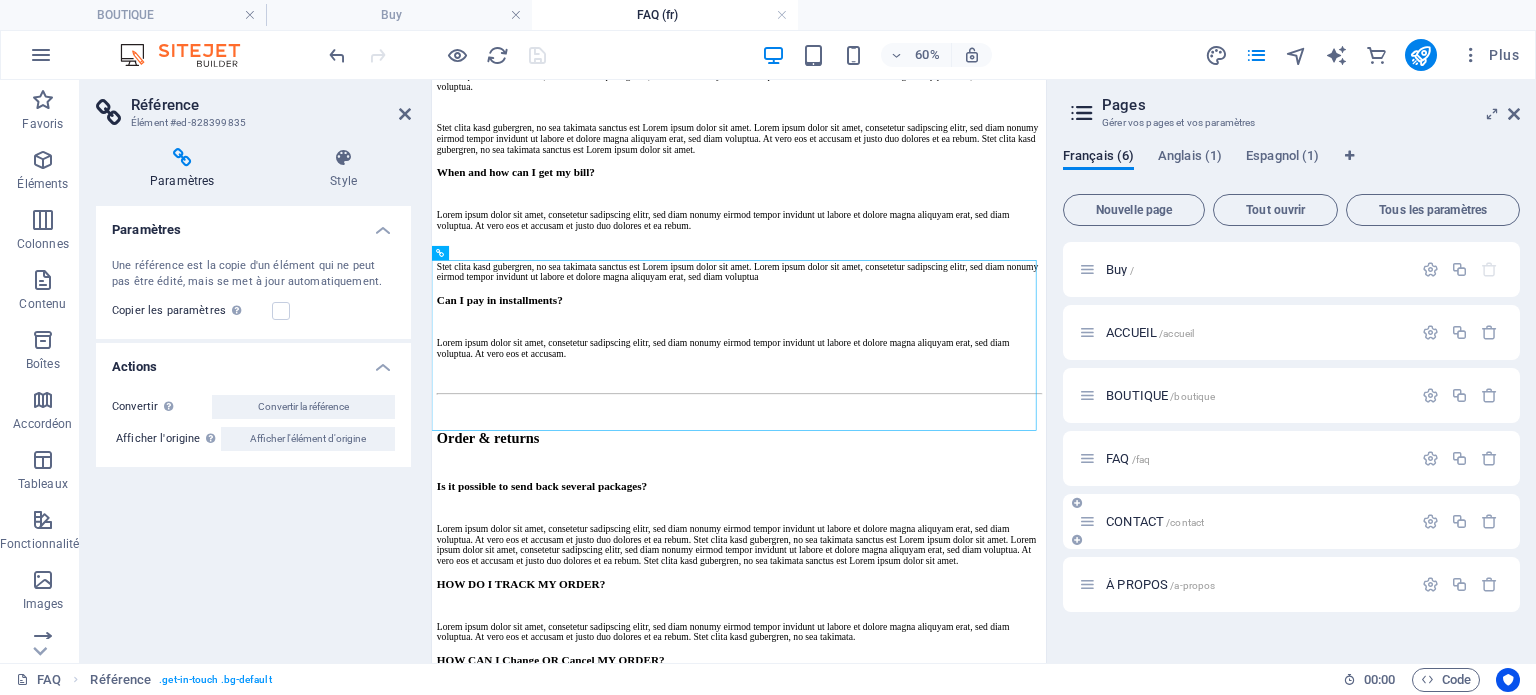 click on "CONTACT /contact" at bounding box center (1256, 521) 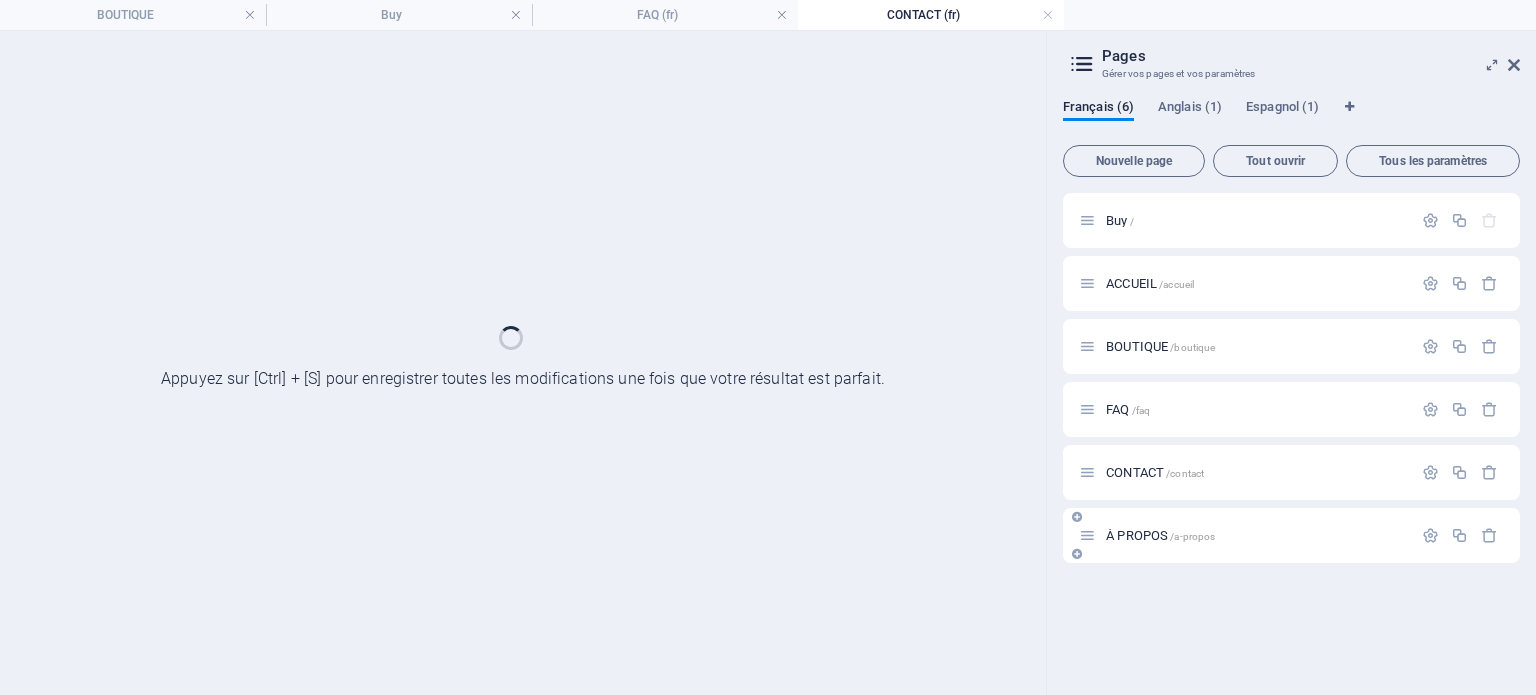 scroll, scrollTop: 0, scrollLeft: 0, axis: both 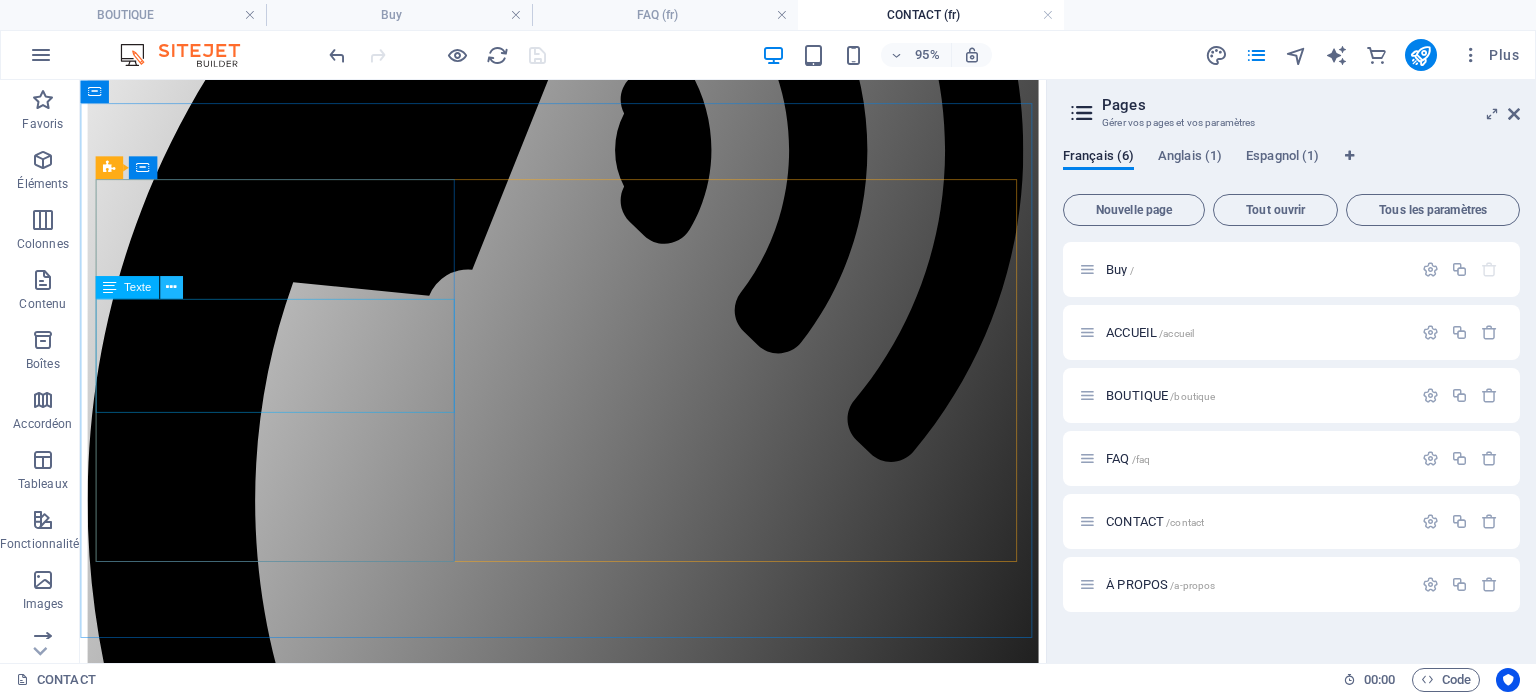 click at bounding box center (171, 288) 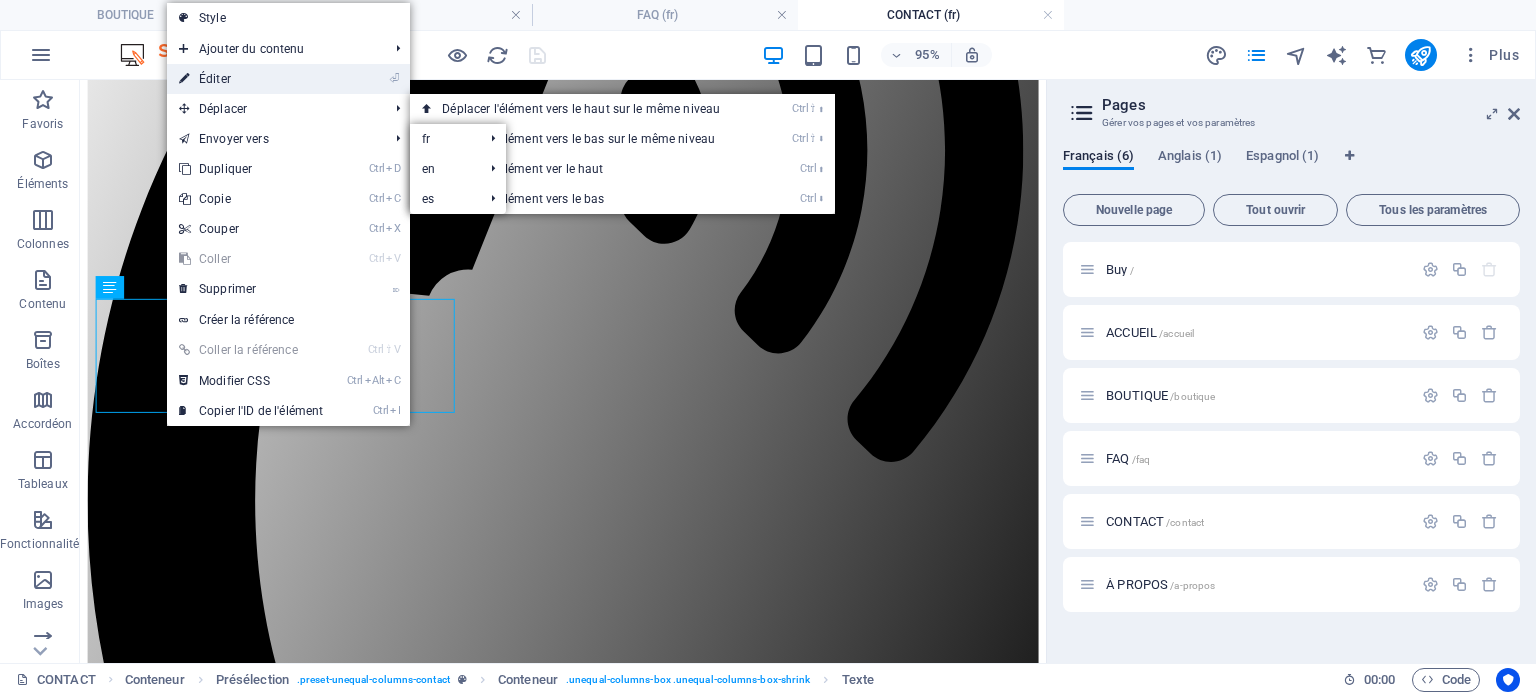 click on "⏎  Éditer" at bounding box center [251, 79] 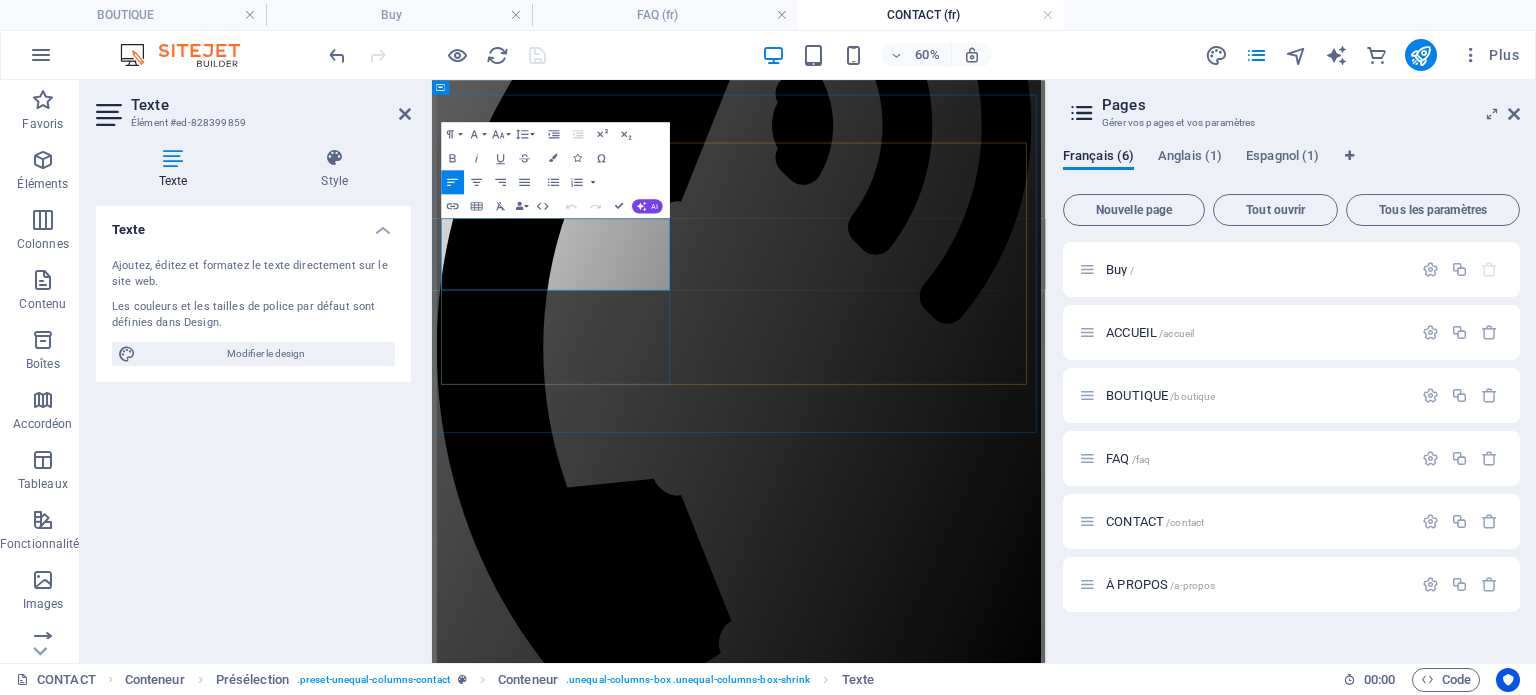 click on "[STATE] [POSTAL_CODE]" at bounding box center (943, 1441) 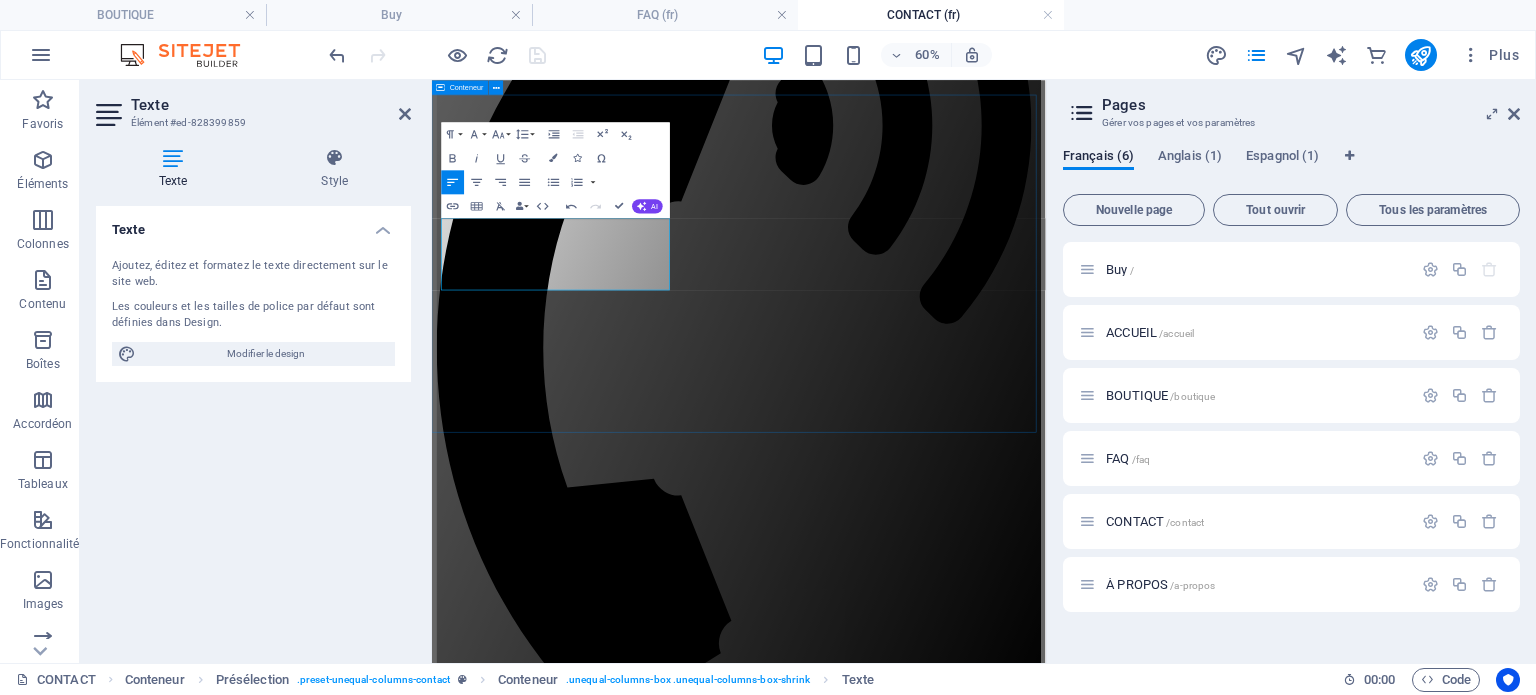 drag, startPoint x: 481, startPoint y: 393, endPoint x: 438, endPoint y: 345, distance: 64.44377 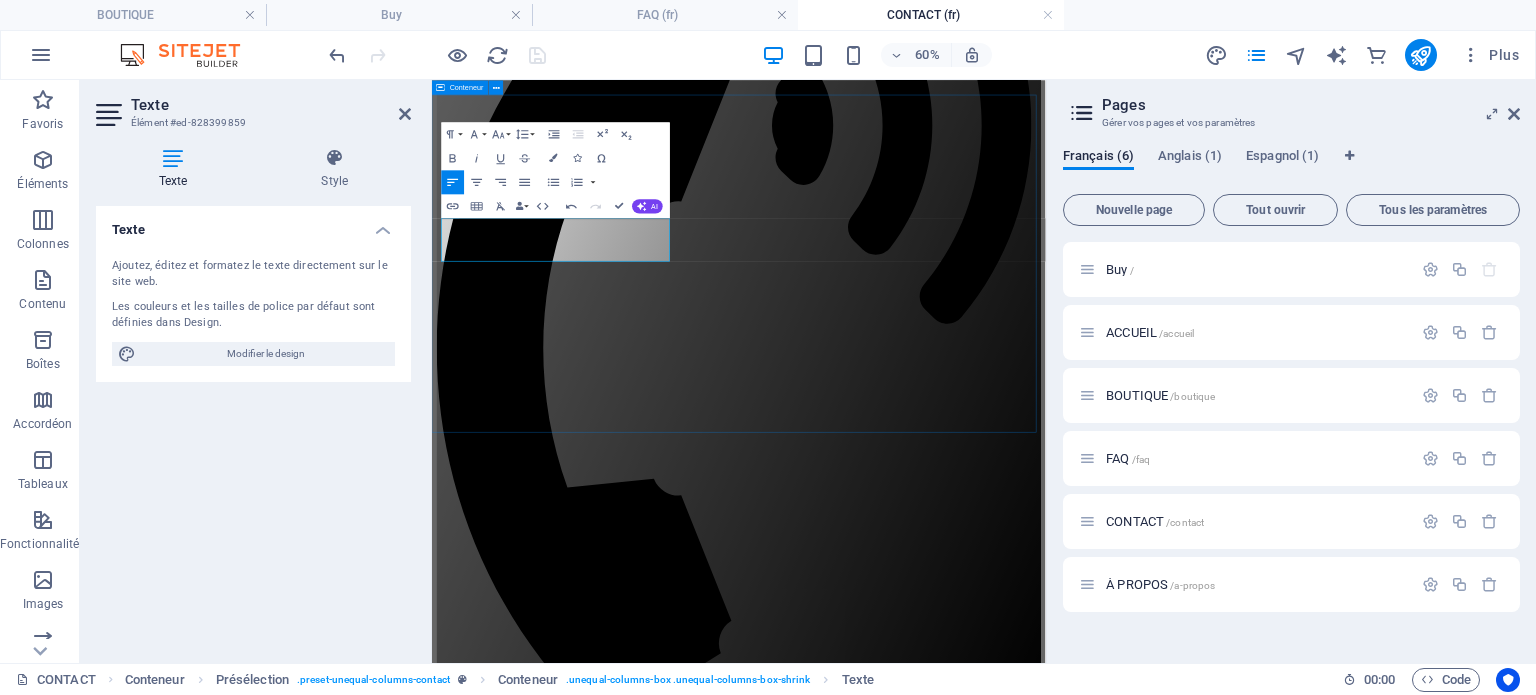 type 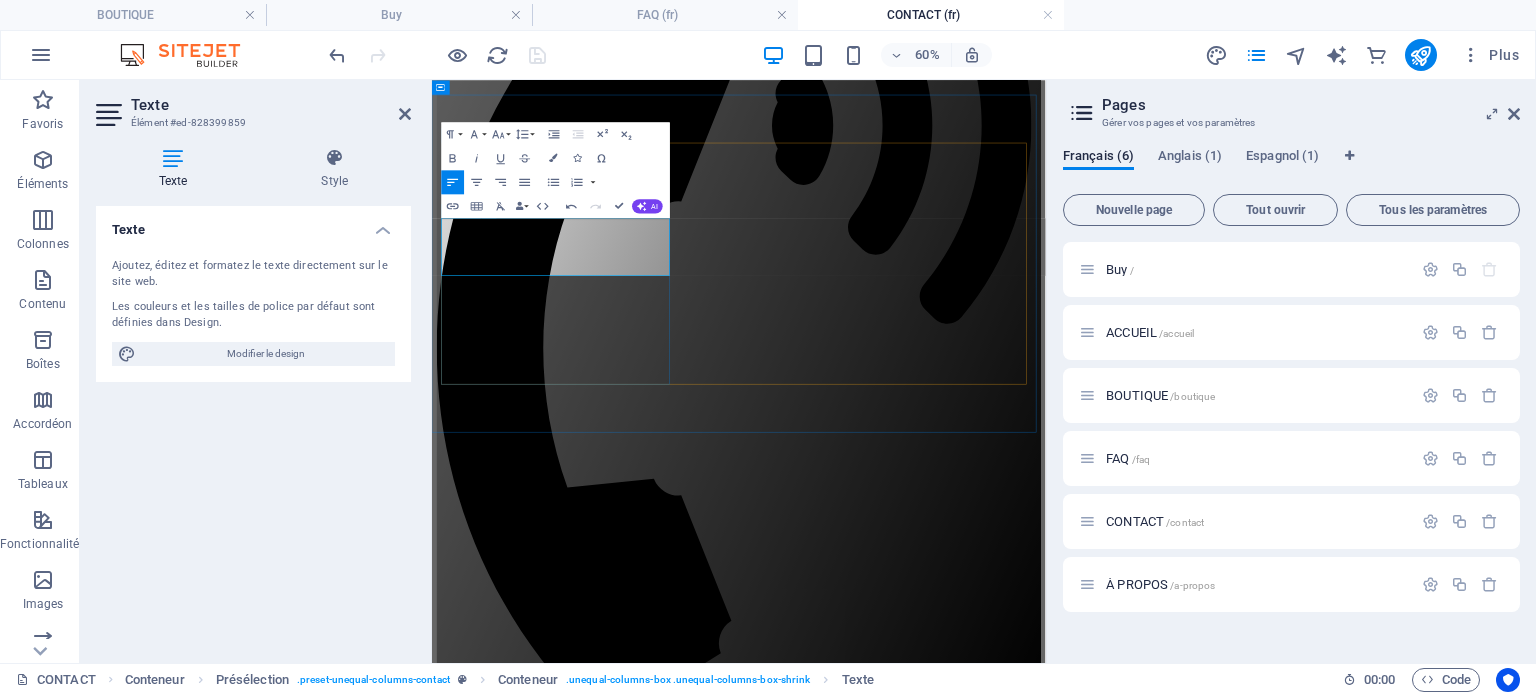 click on "Cowansville" at bounding box center [943, 1407] 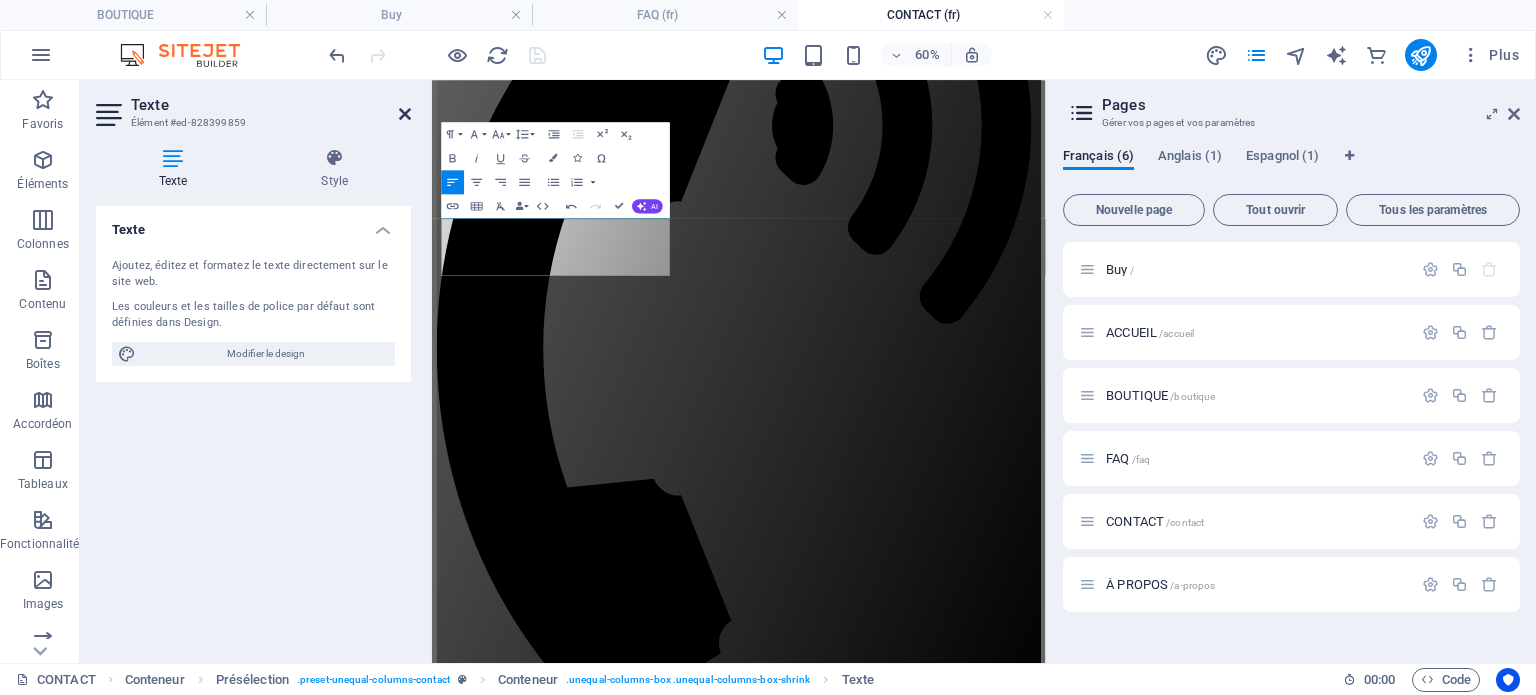 click at bounding box center (405, 114) 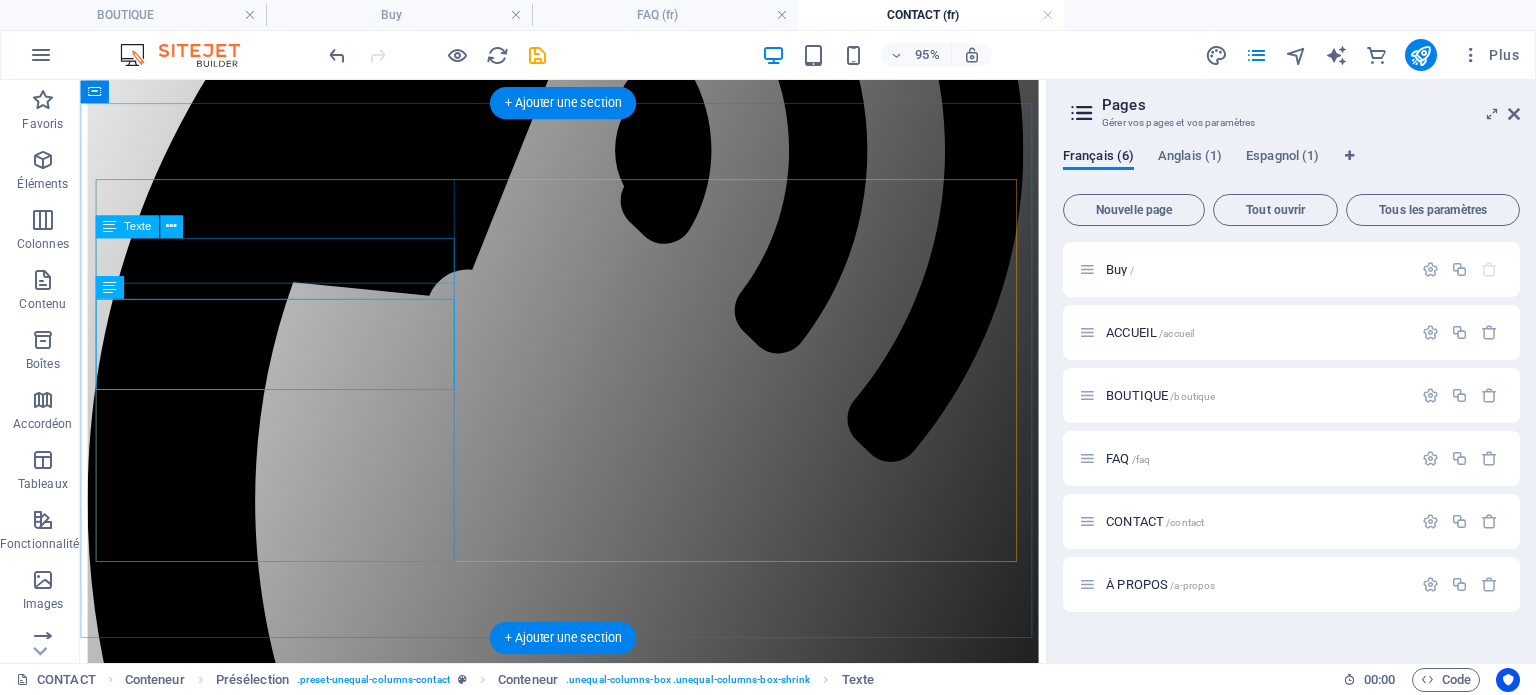 click on "Lorem ipsum dolor sit amet, consetetur aliquyam erat, sed diam voluptua." at bounding box center (588, 1333) 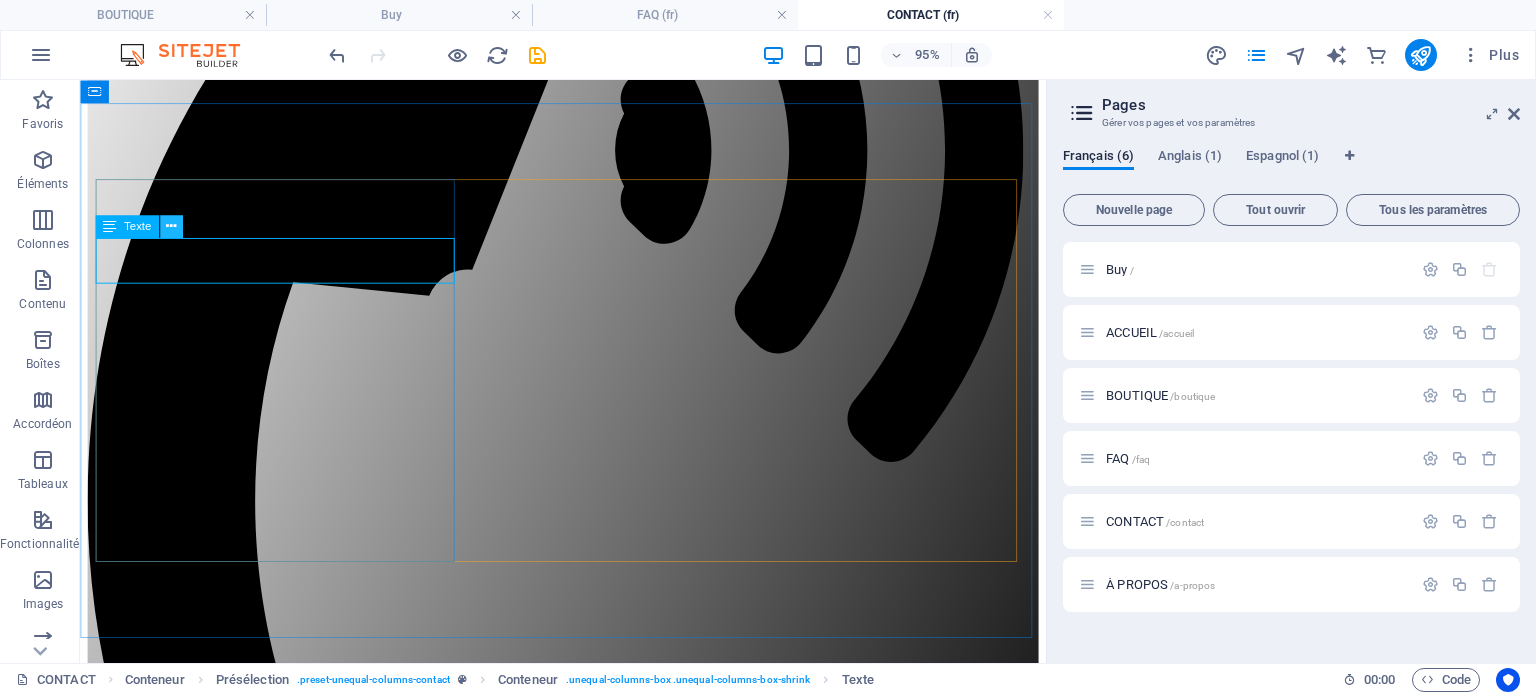 click at bounding box center (171, 227) 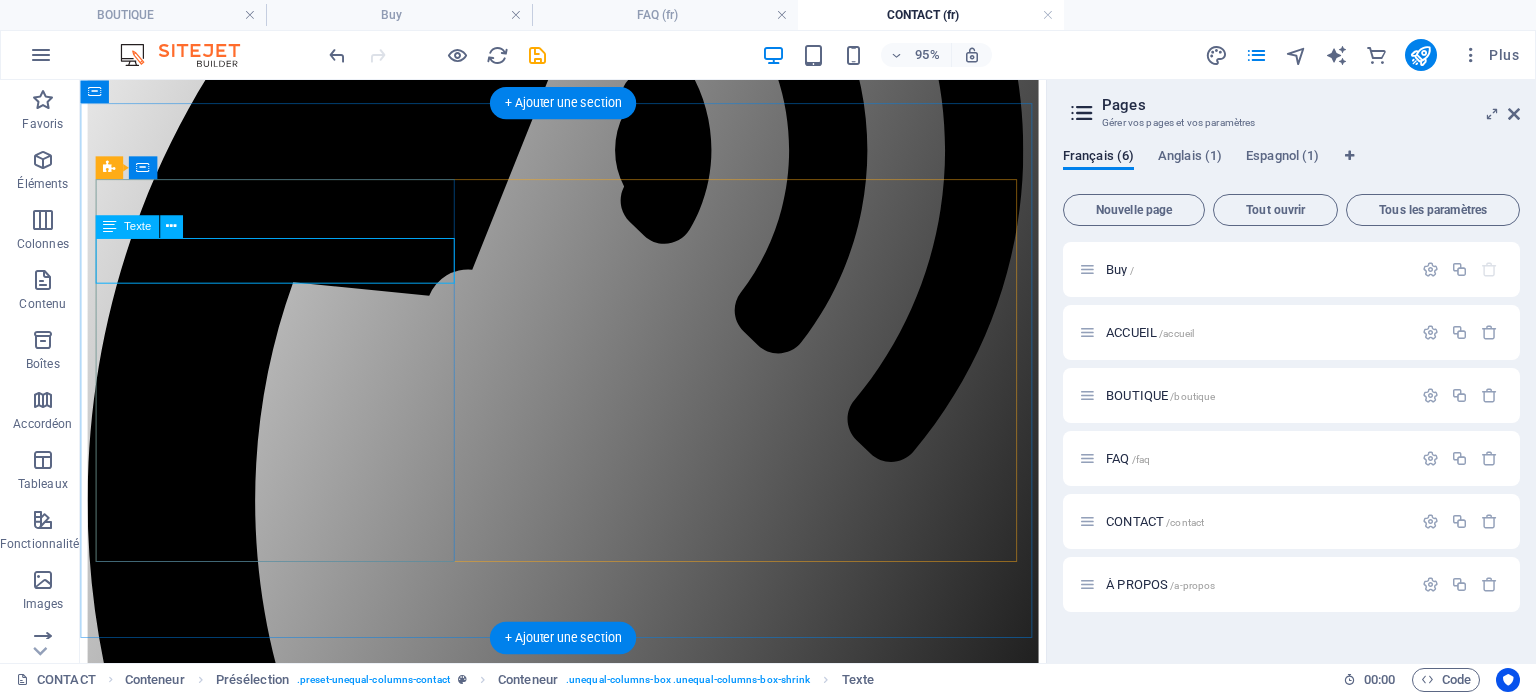 click on "Lorem ipsum dolor sit amet, consetetur aliquyam erat, sed diam voluptua." at bounding box center (588, 1333) 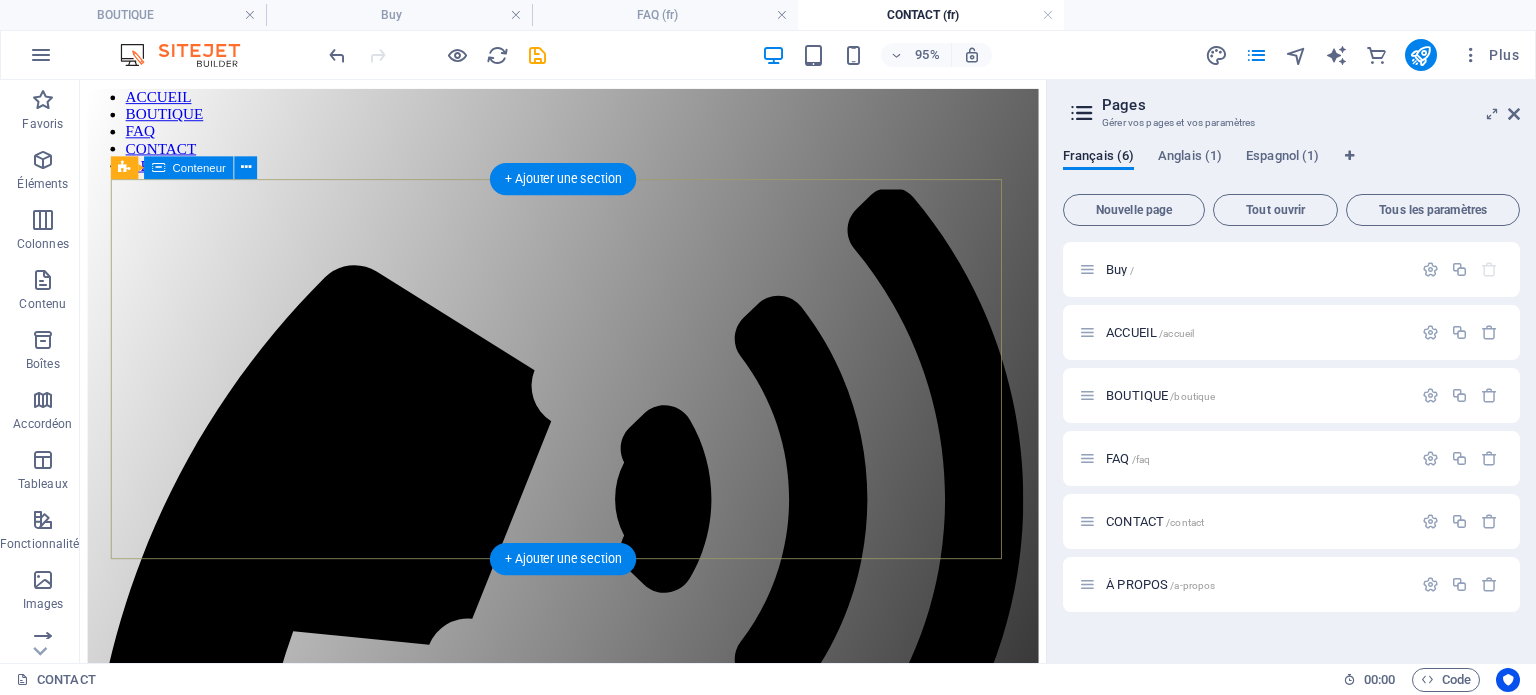 scroll, scrollTop: 100, scrollLeft: 0, axis: vertical 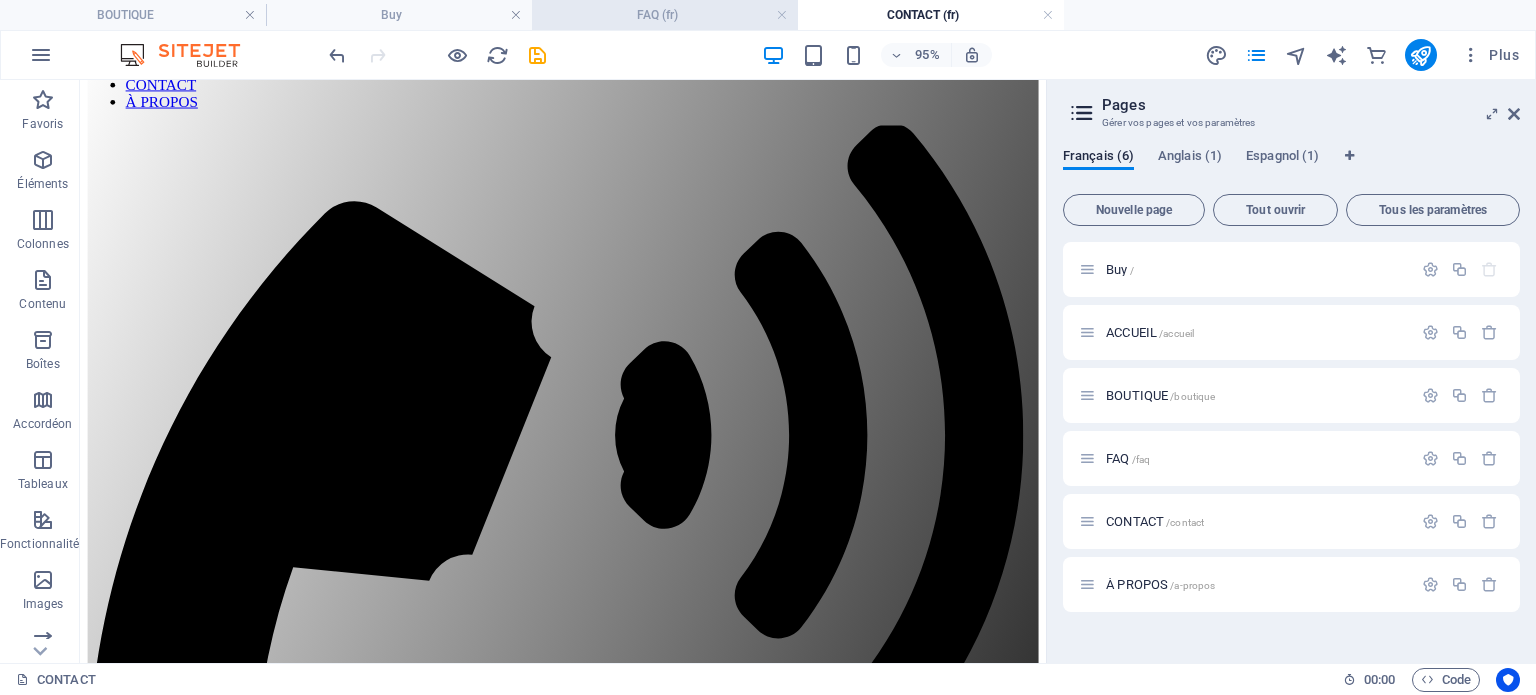 click on "FAQ (fr)" at bounding box center (665, 15) 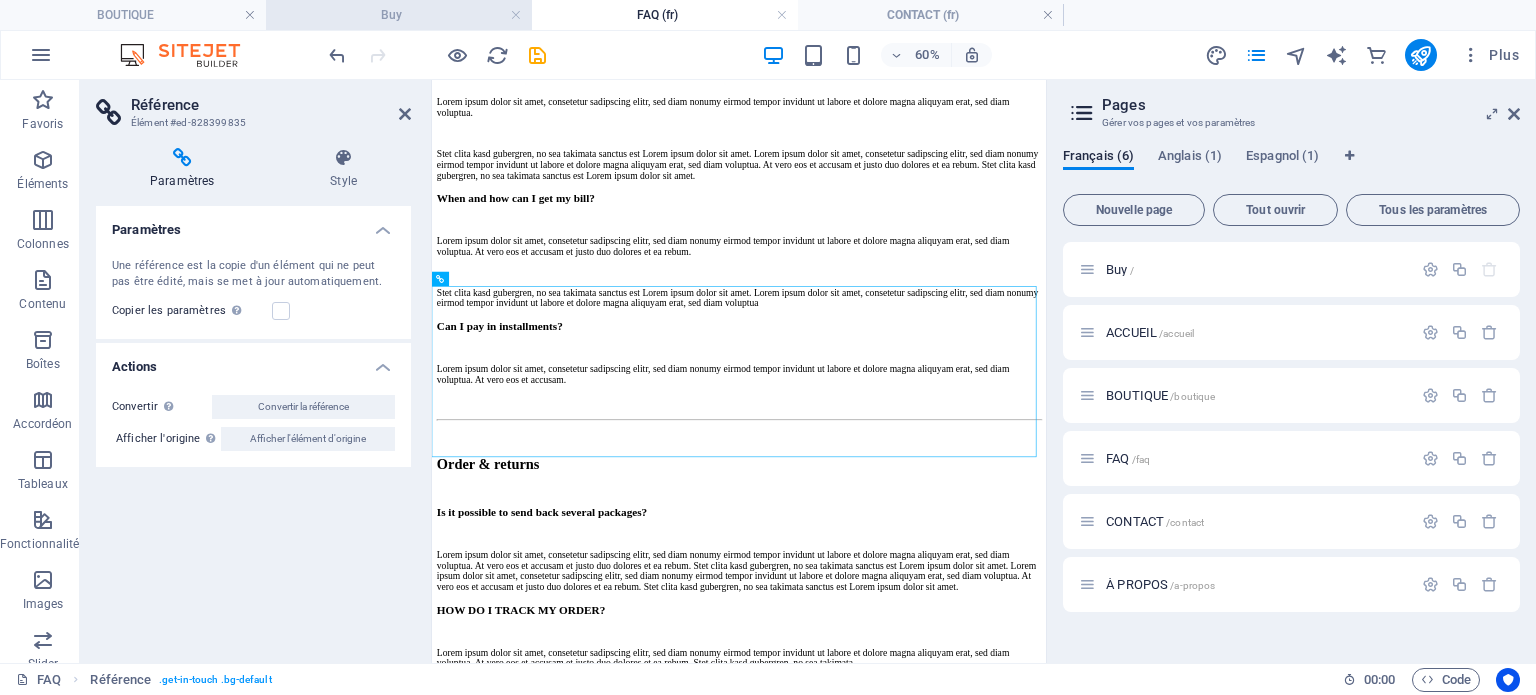 click on "Buy" at bounding box center [399, 15] 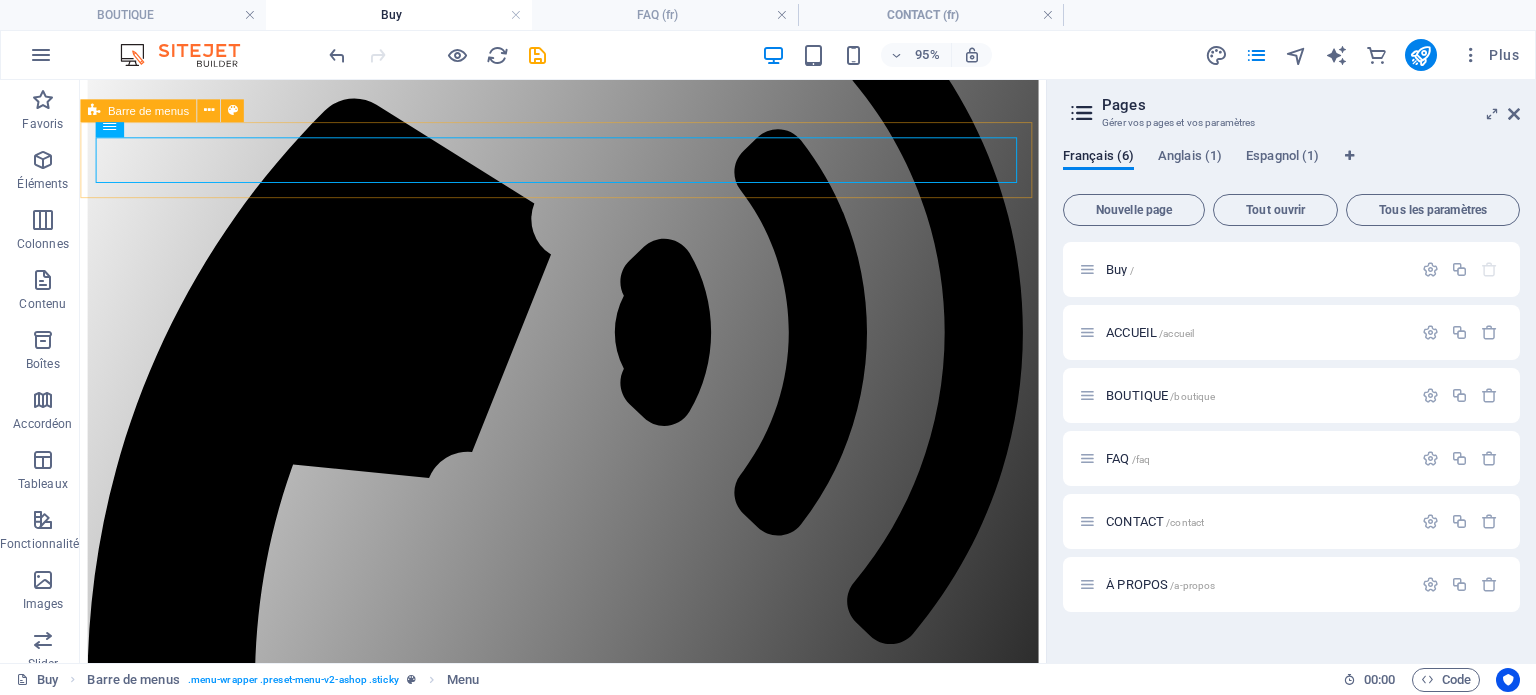 scroll, scrollTop: 500, scrollLeft: 0, axis: vertical 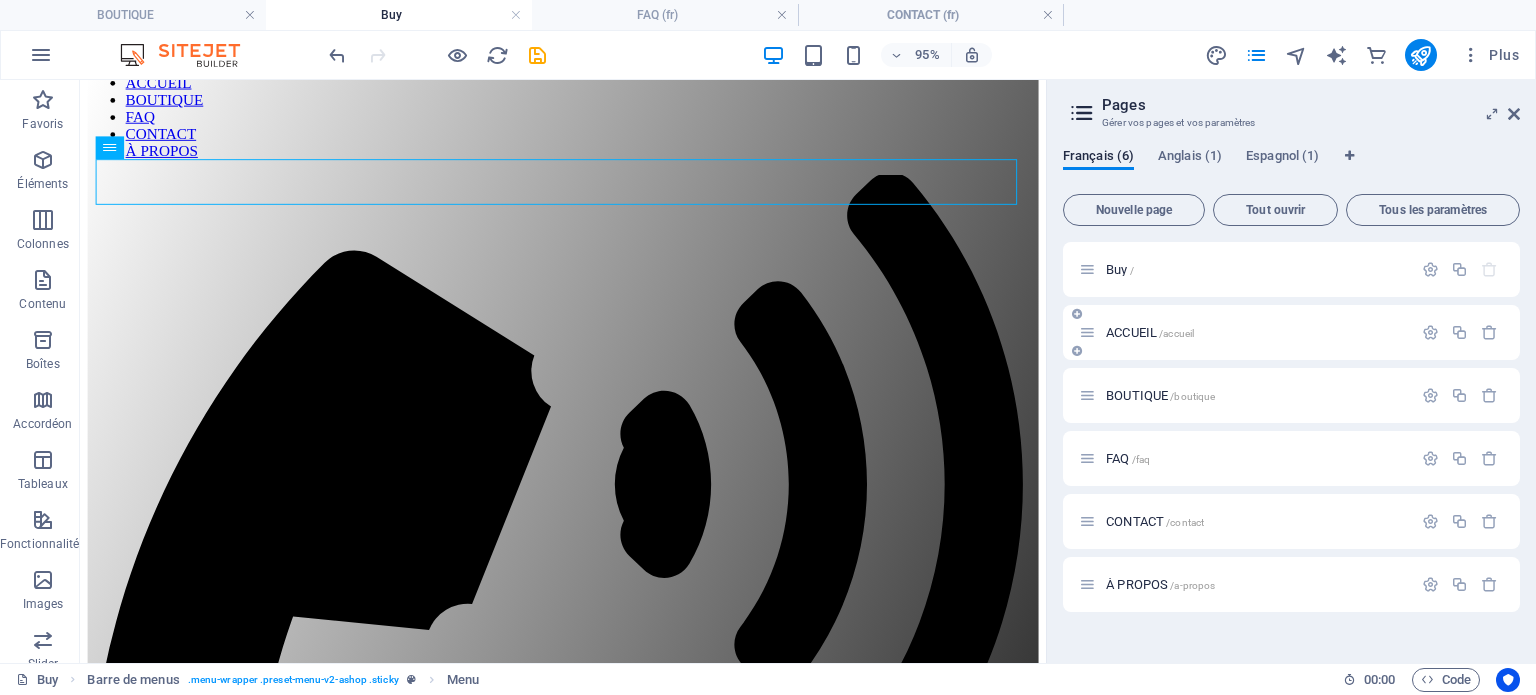 click on "ACCUEIL /accueil" at bounding box center (1256, 332) 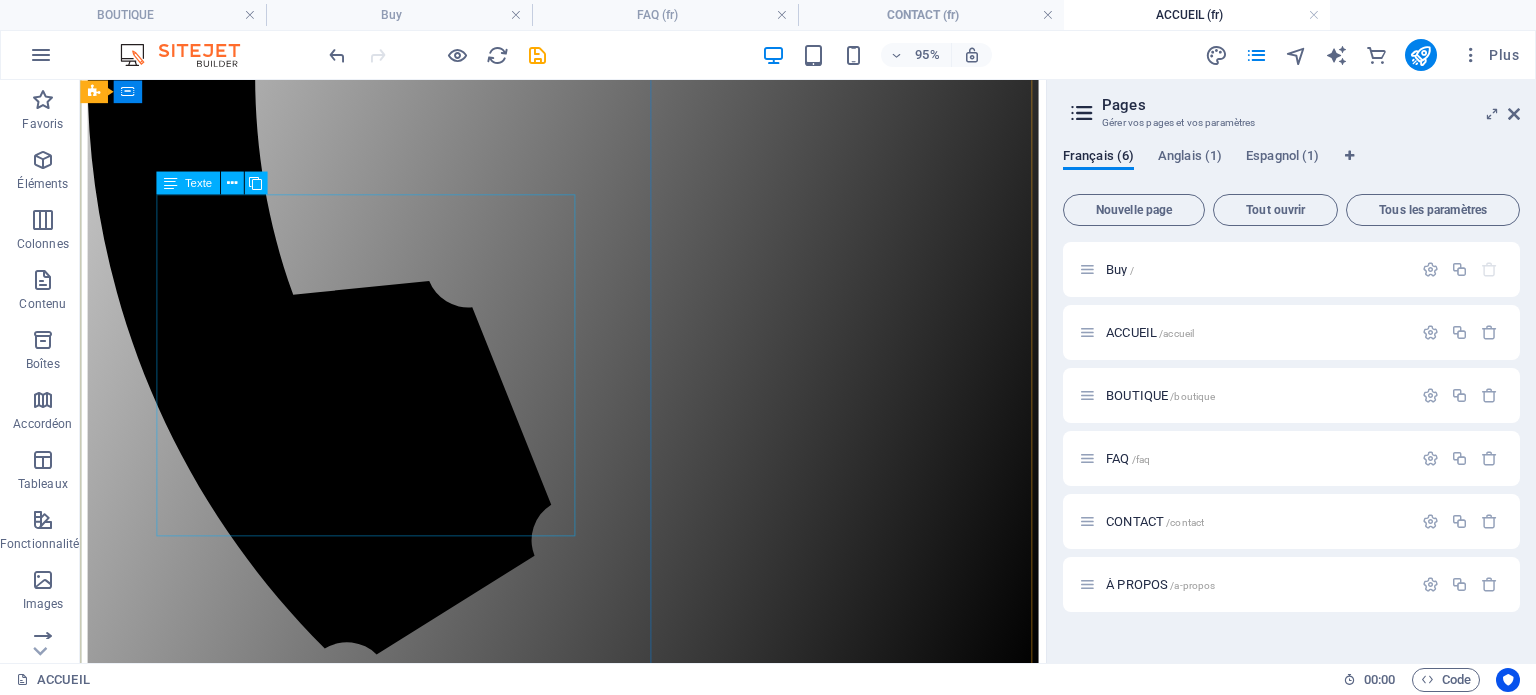 scroll, scrollTop: 600, scrollLeft: 0, axis: vertical 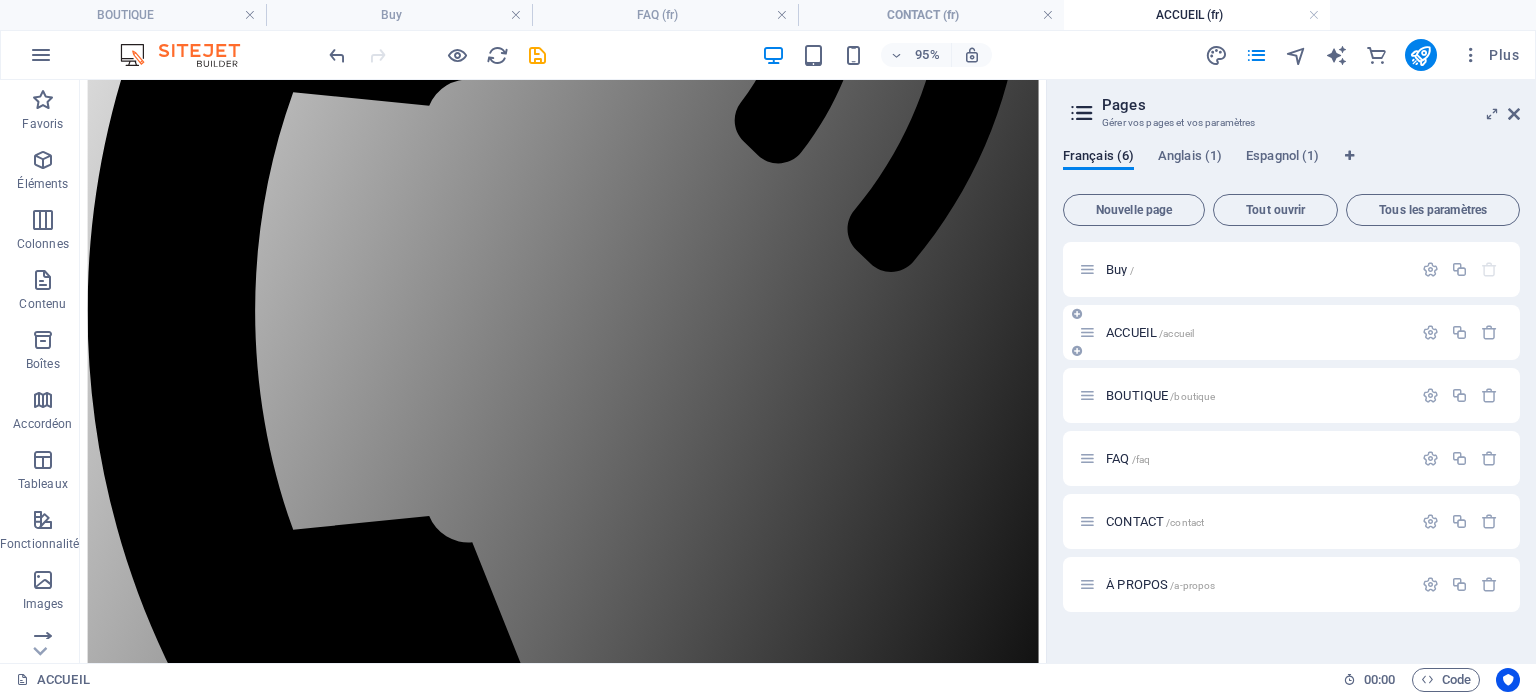 click on "ACCUEIL /accueil" at bounding box center [1256, 332] 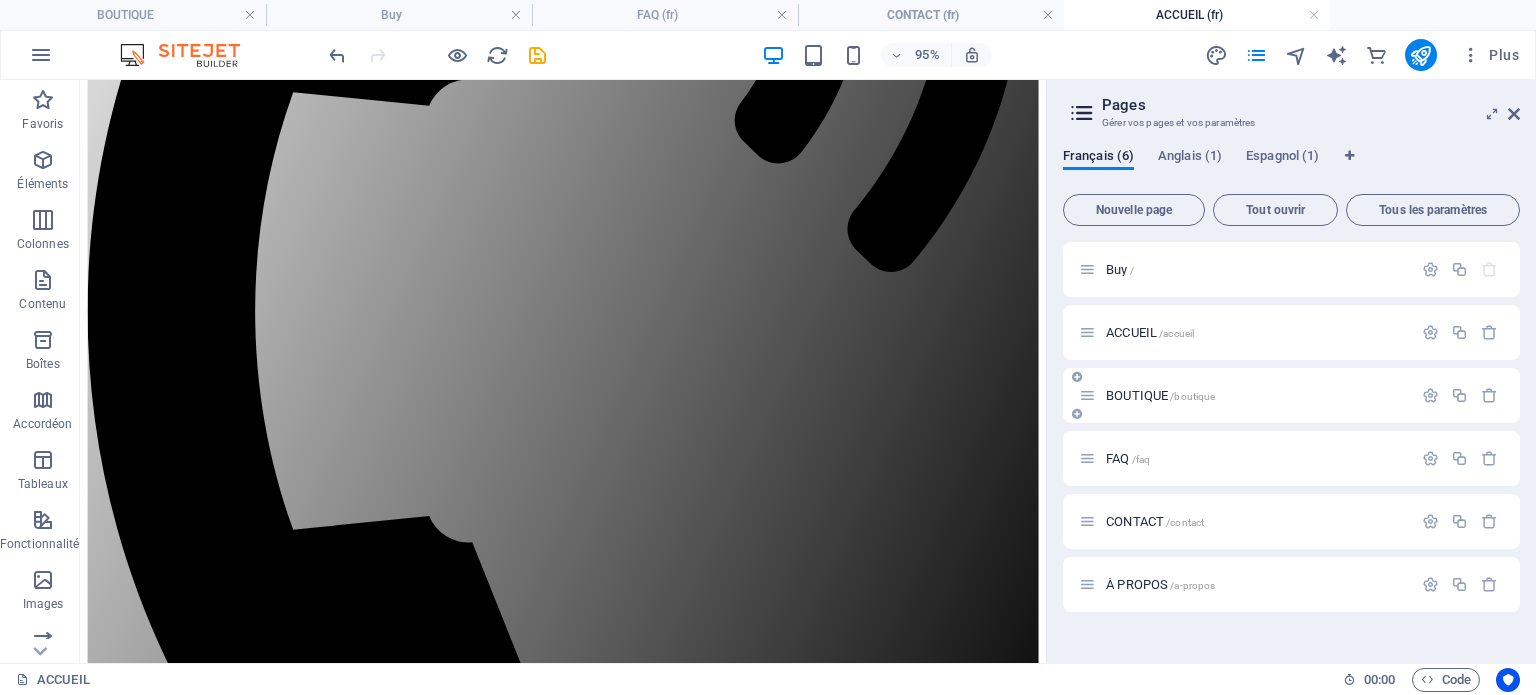 click on "BOUTIQUE /boutique" at bounding box center [1256, 395] 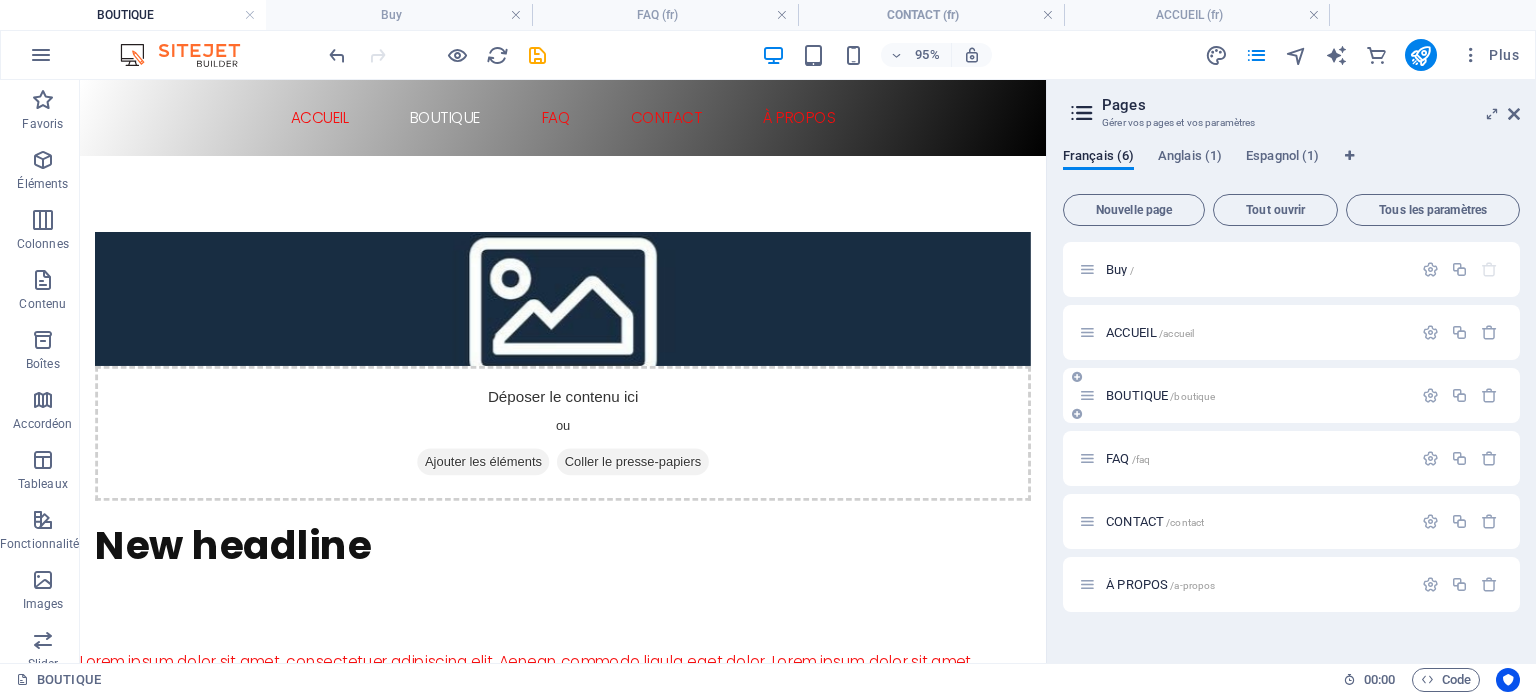 click on "BOUTIQUE /boutique" at bounding box center (1256, 395) 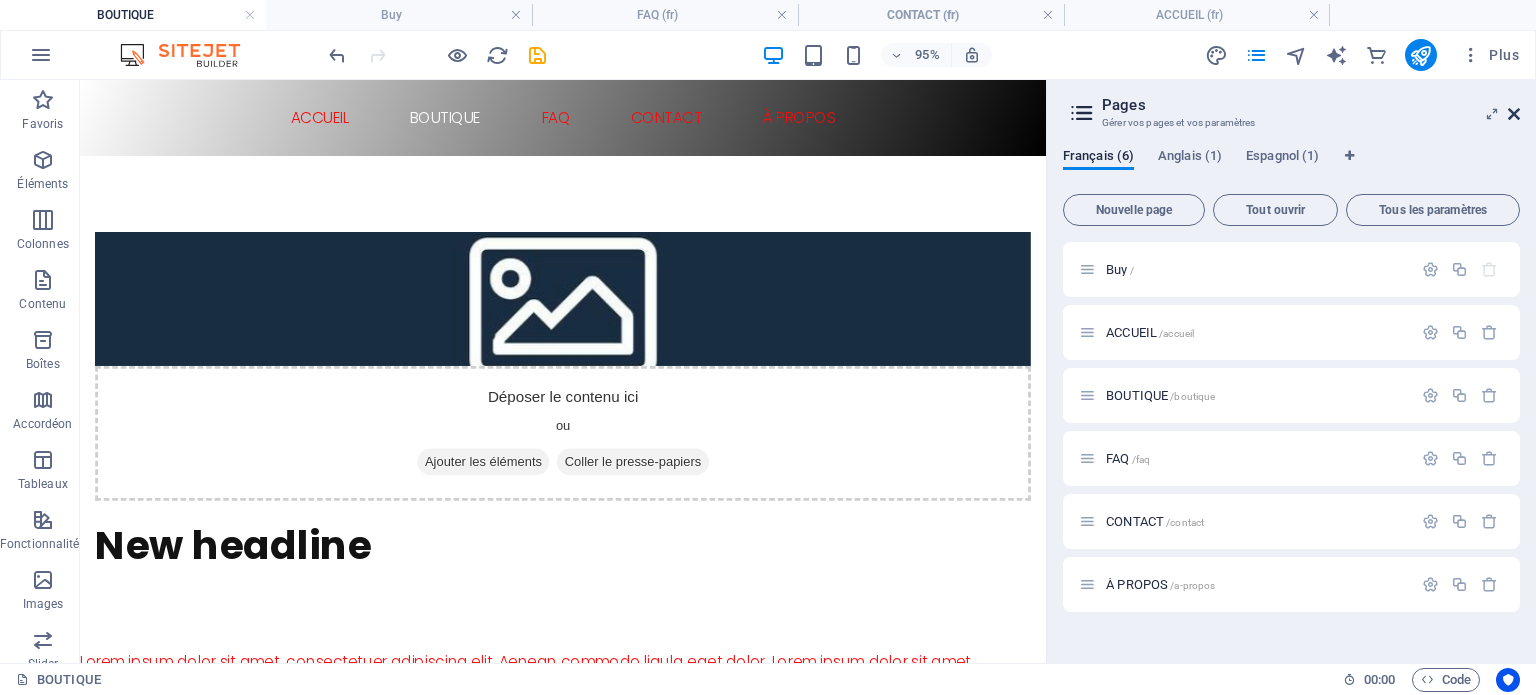 click at bounding box center (1514, 114) 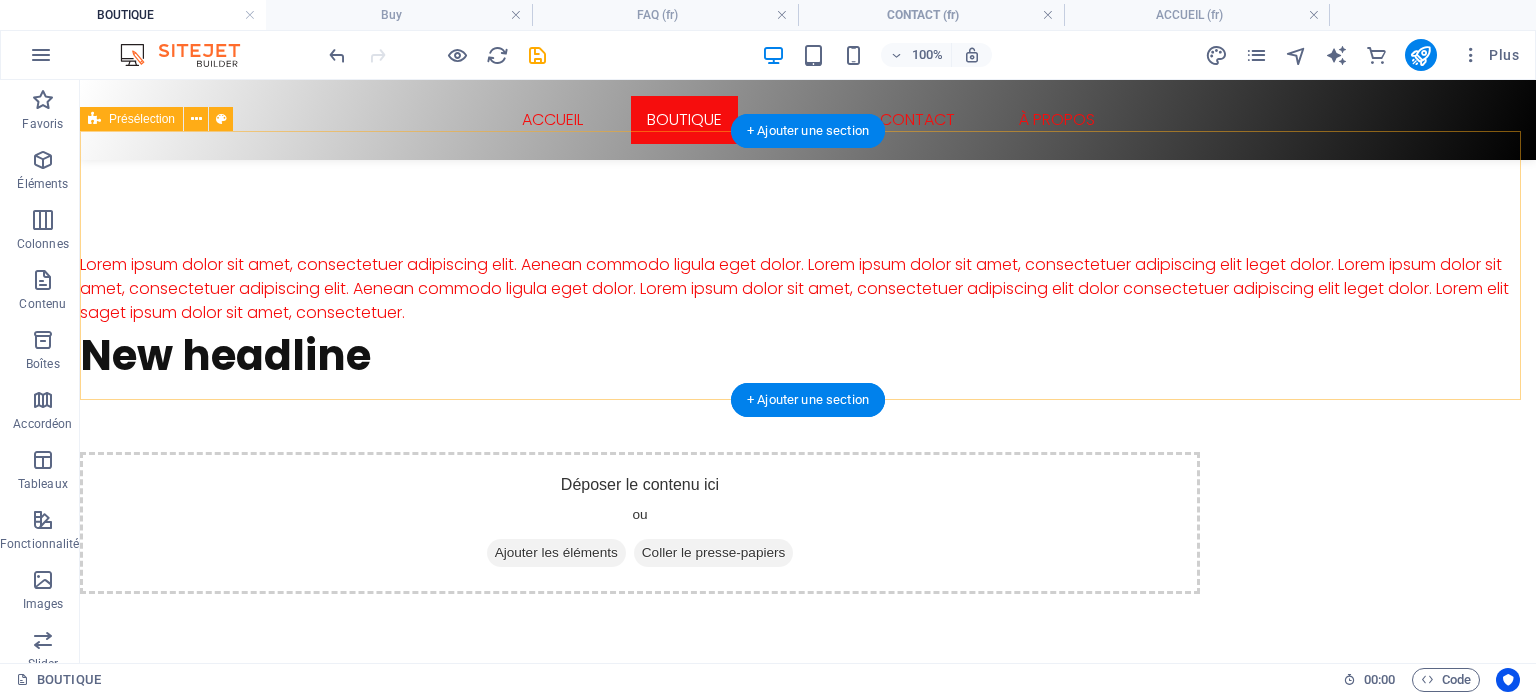 scroll, scrollTop: 500, scrollLeft: 0, axis: vertical 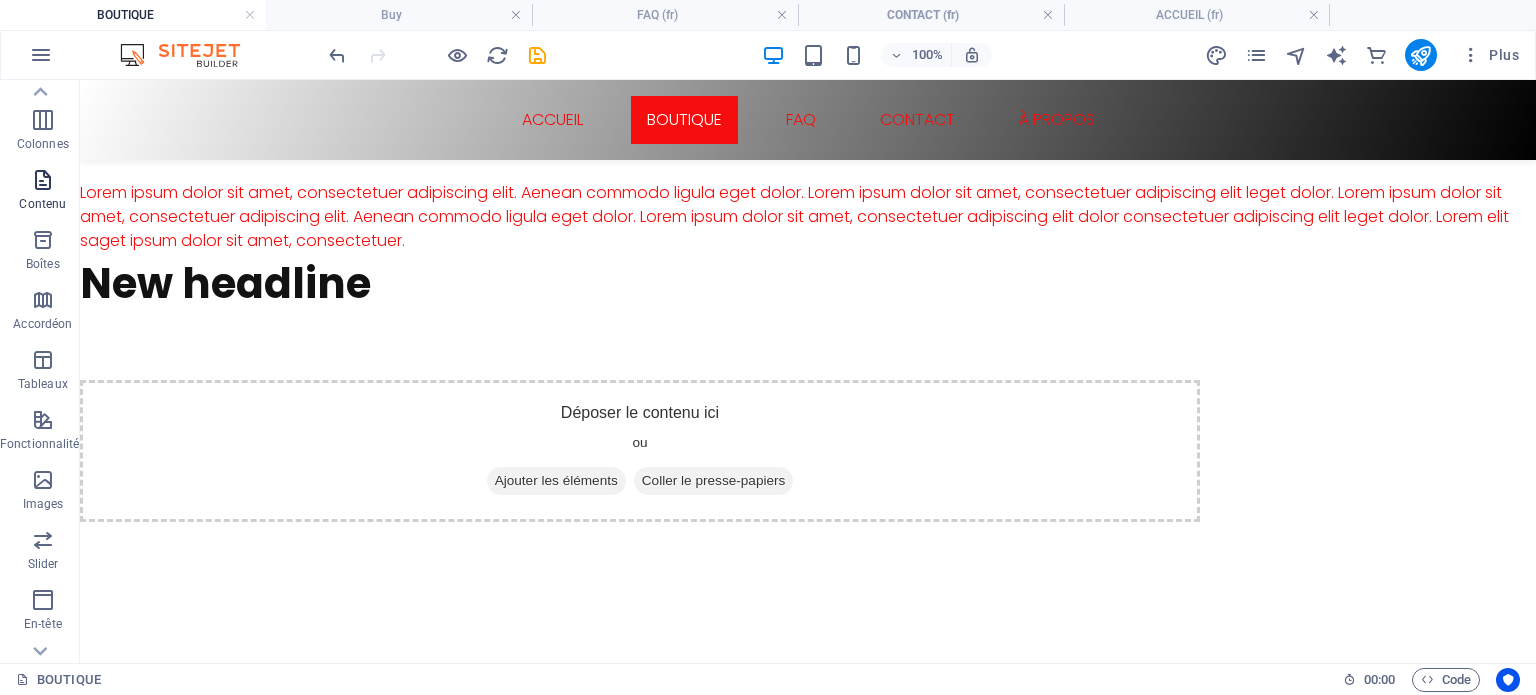 click at bounding box center (43, 180) 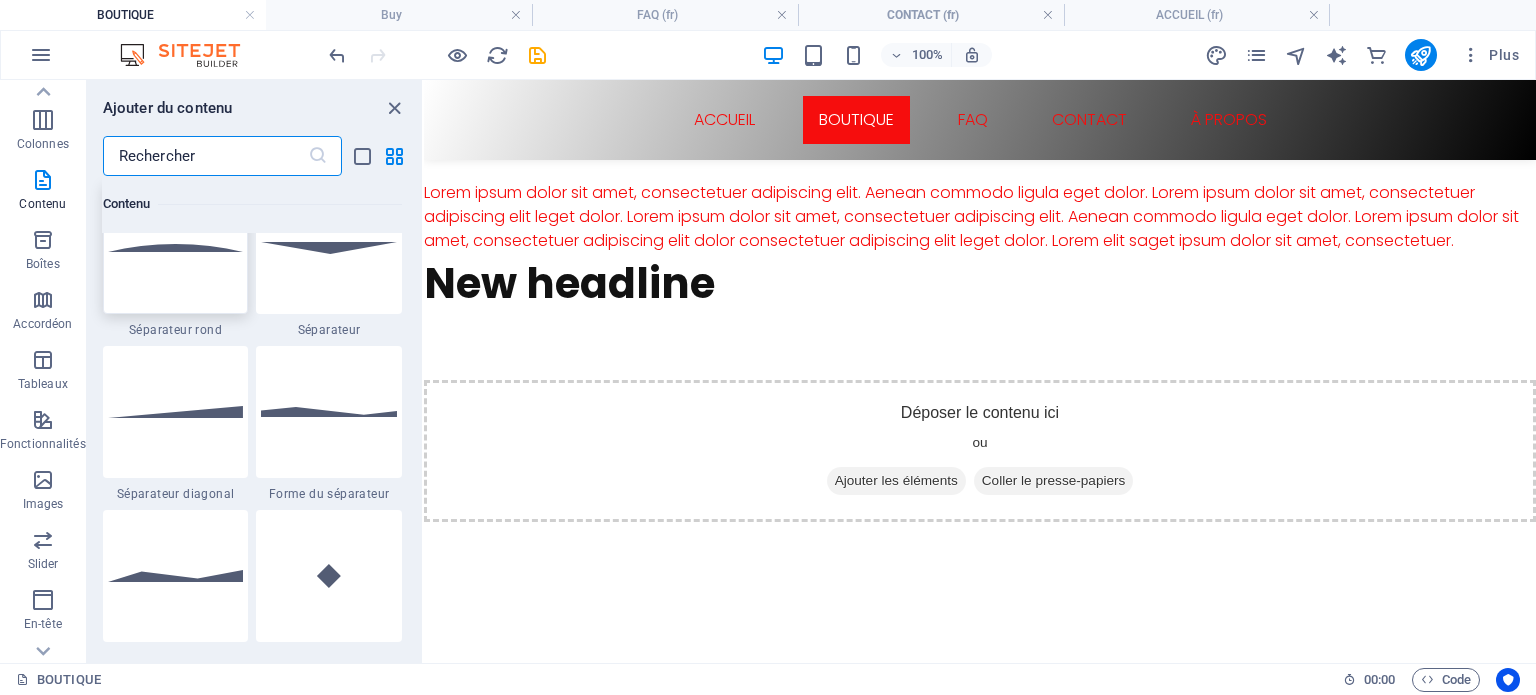 scroll, scrollTop: 4899, scrollLeft: 0, axis: vertical 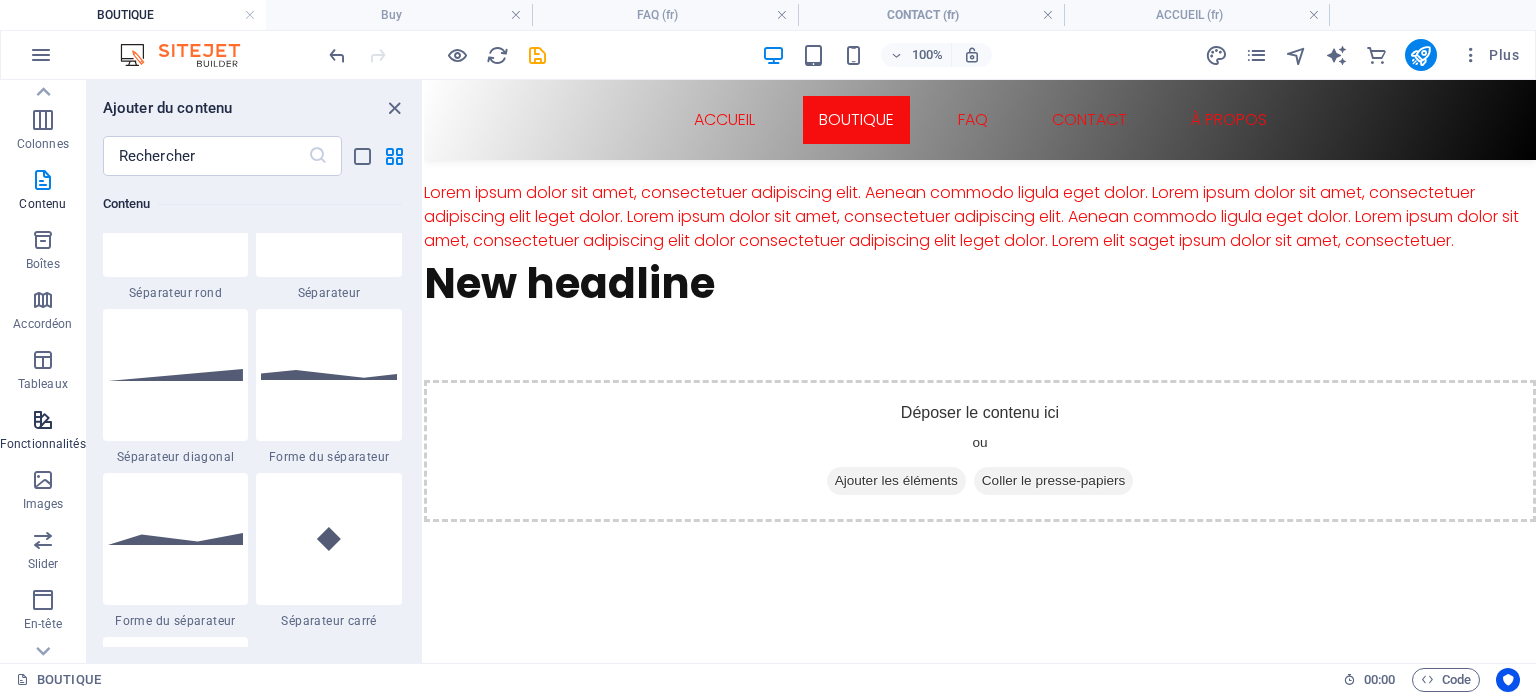 click at bounding box center [43, 420] 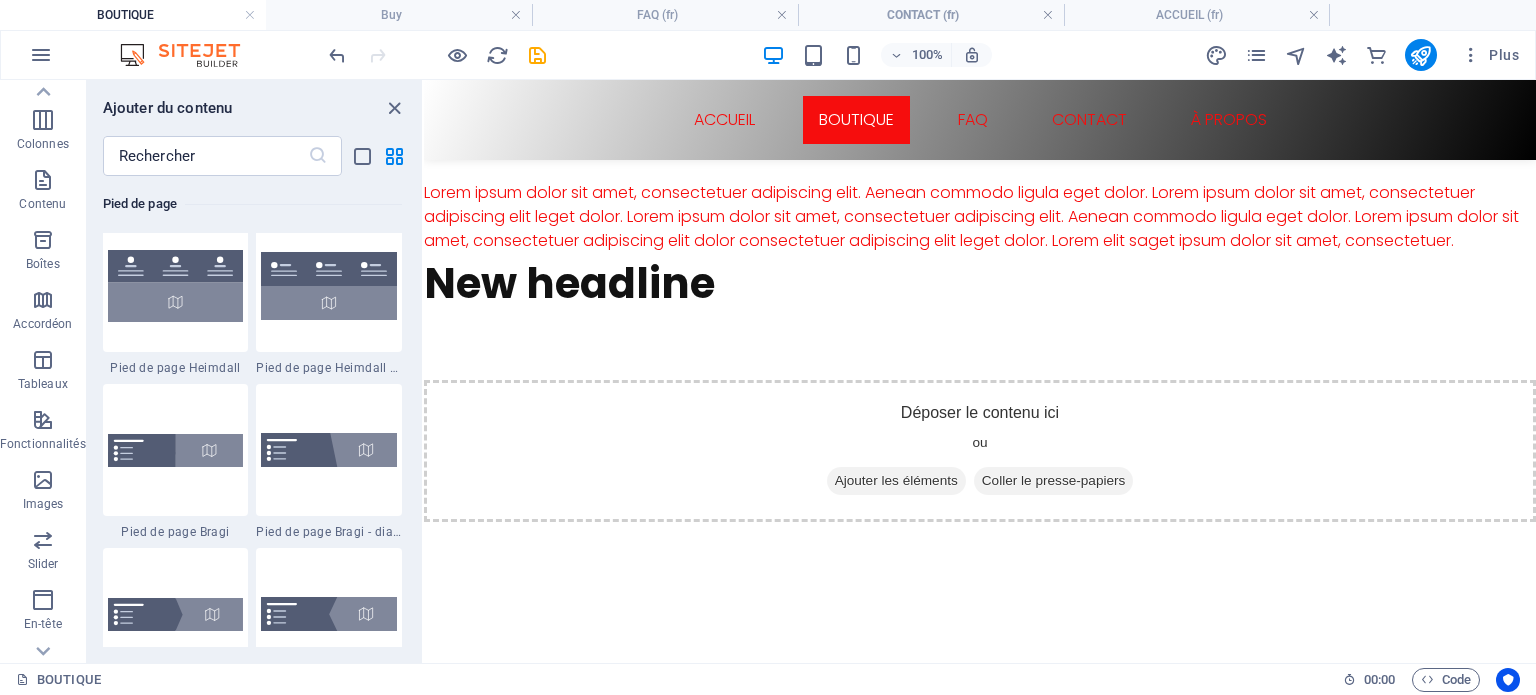 scroll, scrollTop: 13595, scrollLeft: 0, axis: vertical 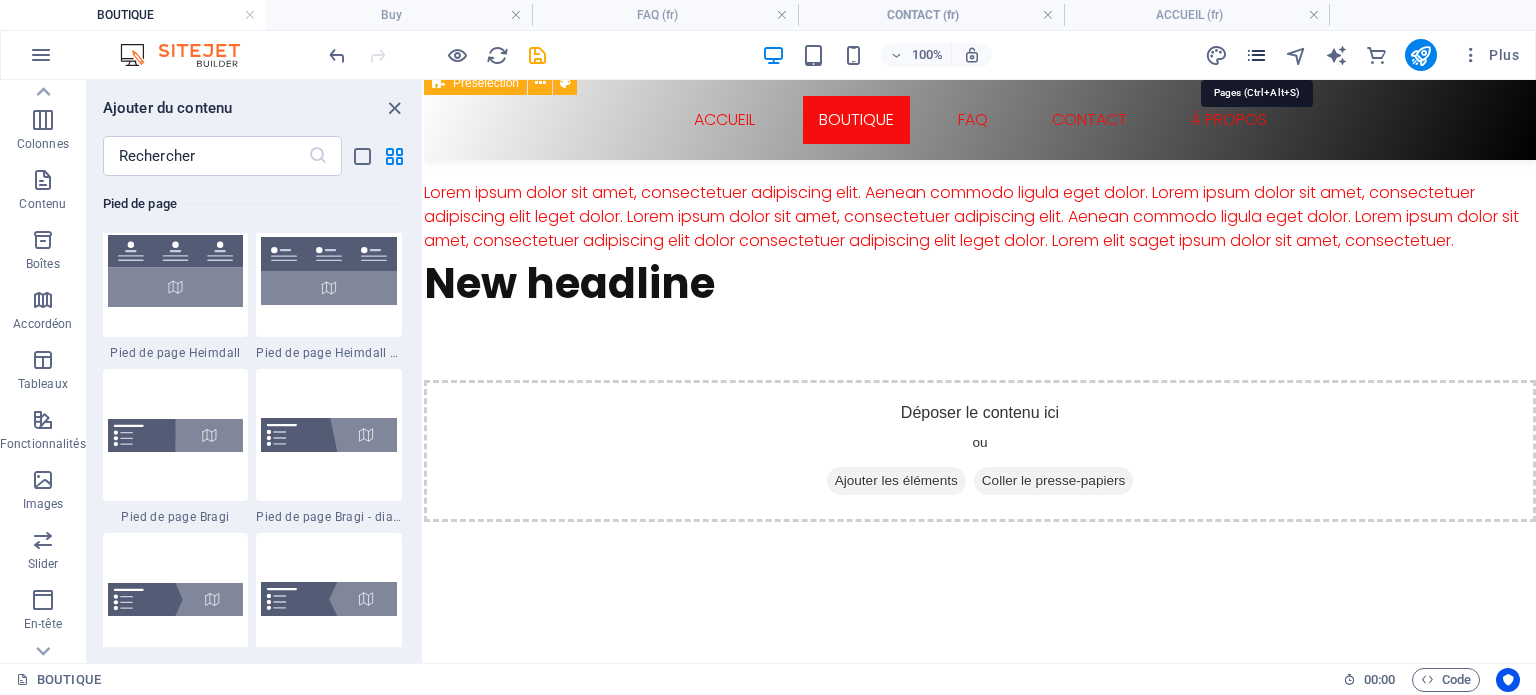 click at bounding box center [1256, 55] 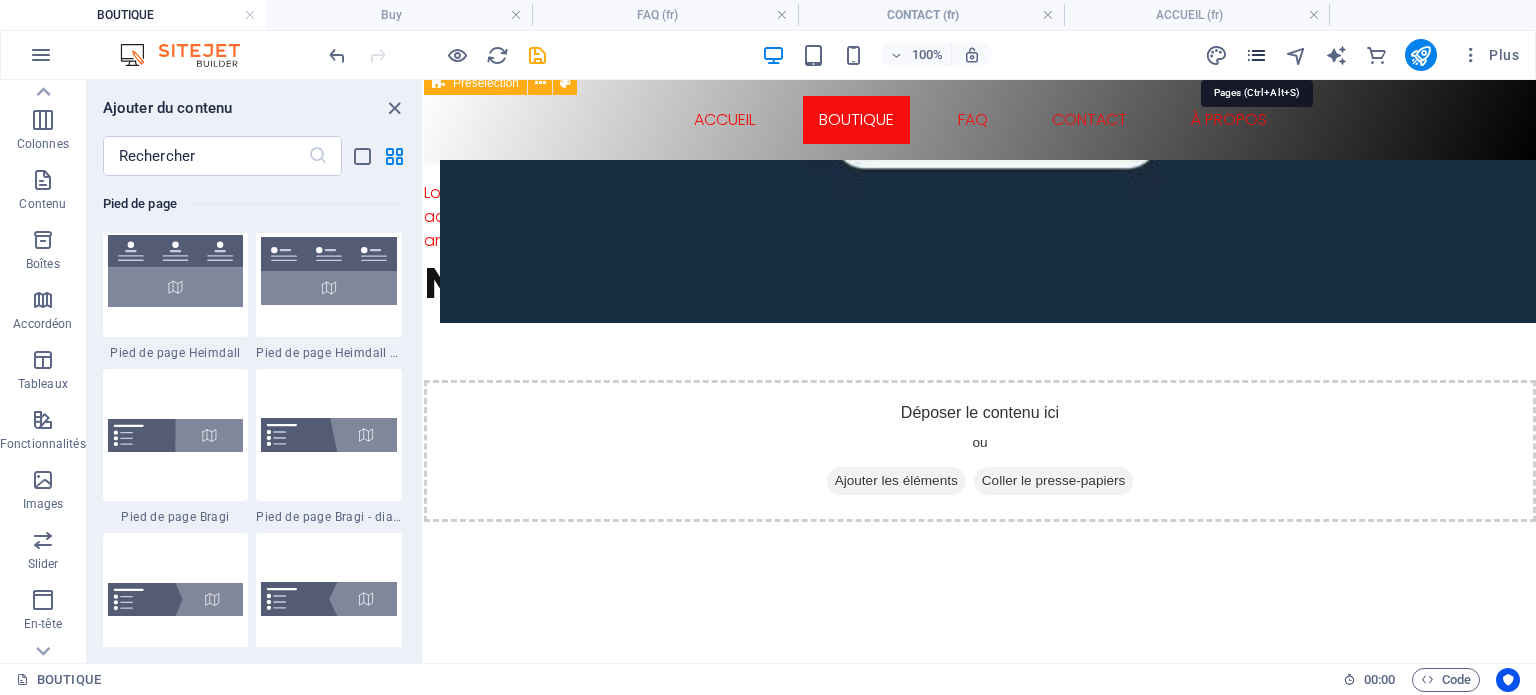 scroll, scrollTop: 524, scrollLeft: 0, axis: vertical 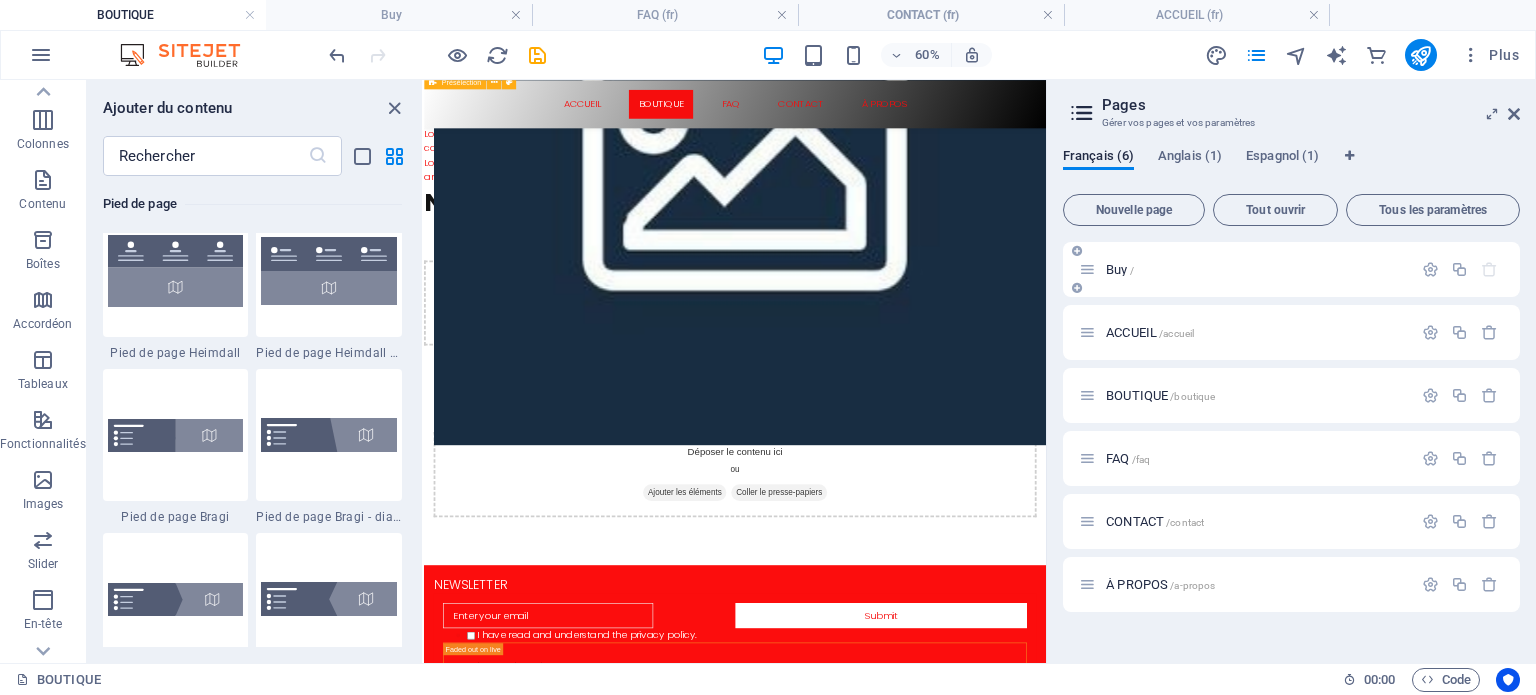 click on "Buy /" at bounding box center [1256, 269] 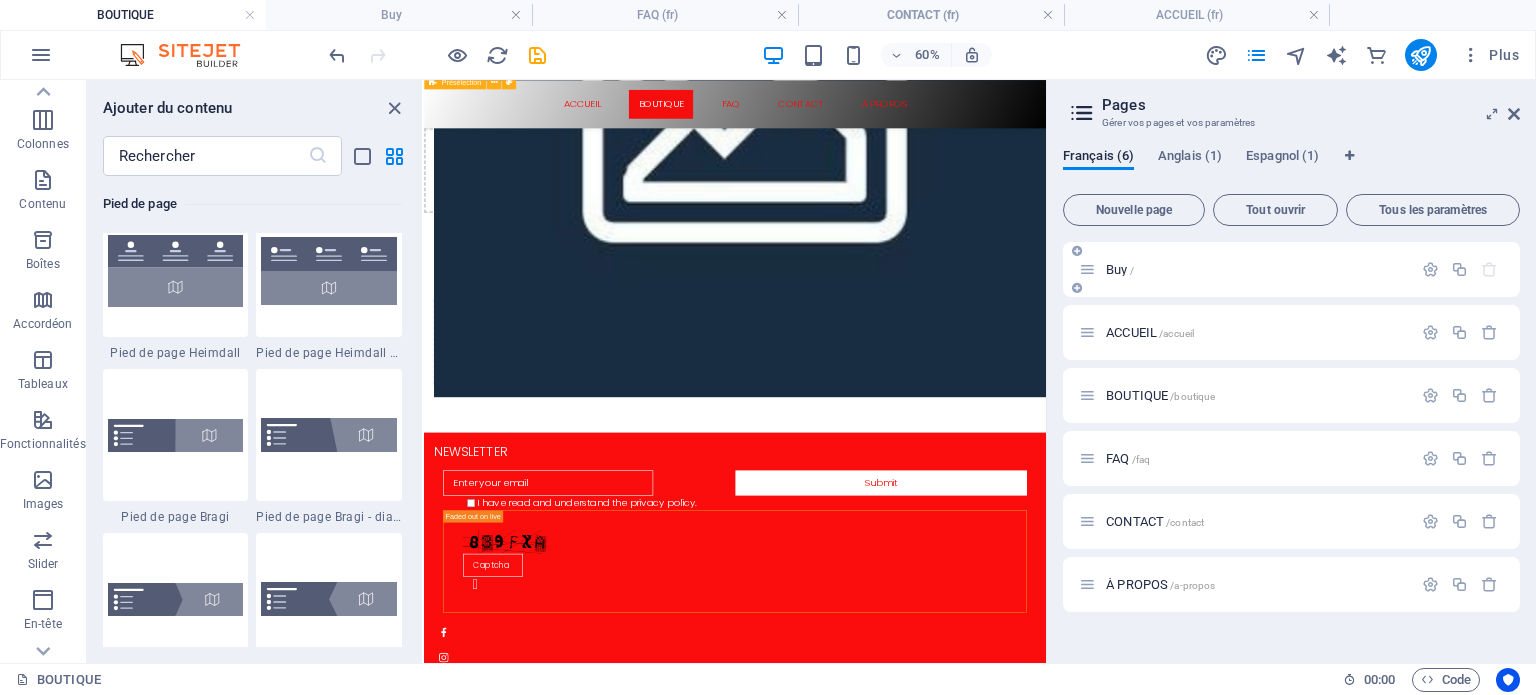 scroll, scrollTop: 500, scrollLeft: 0, axis: vertical 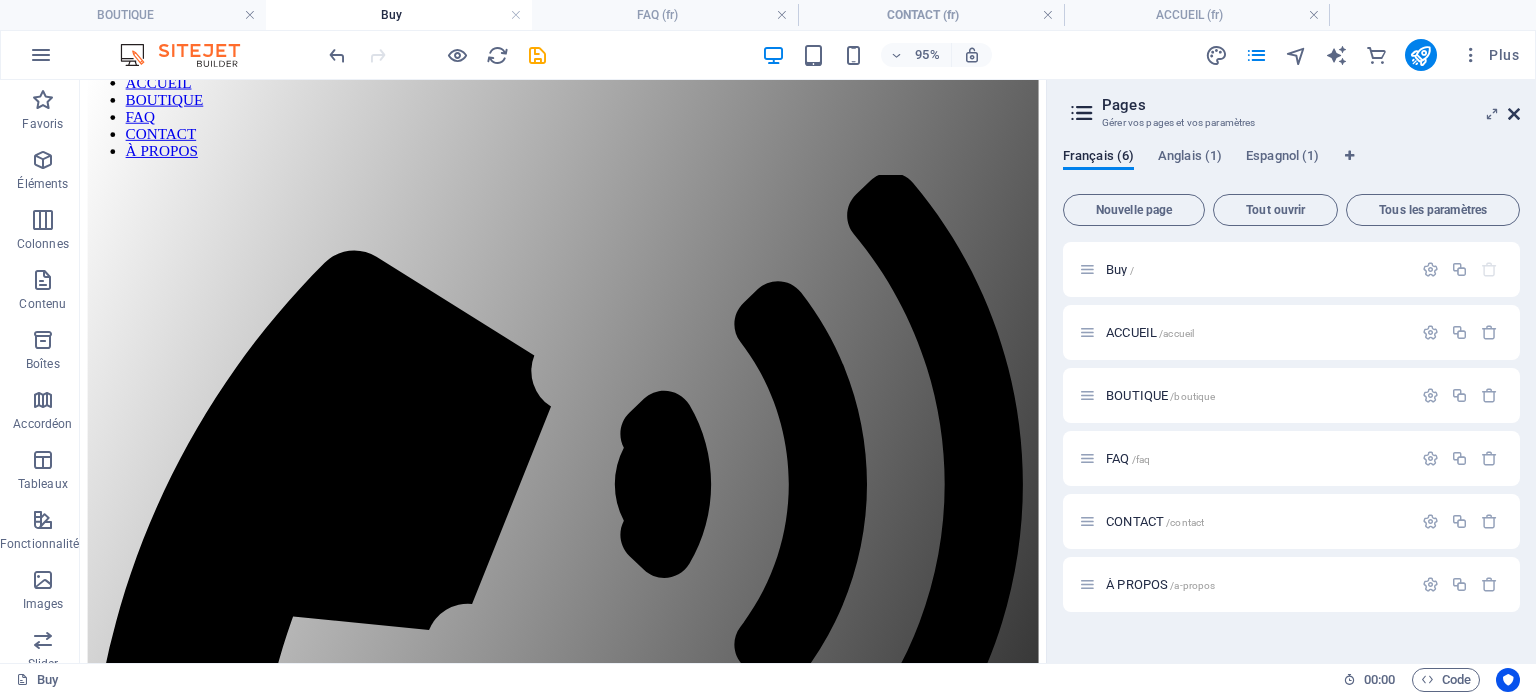 click at bounding box center (1514, 114) 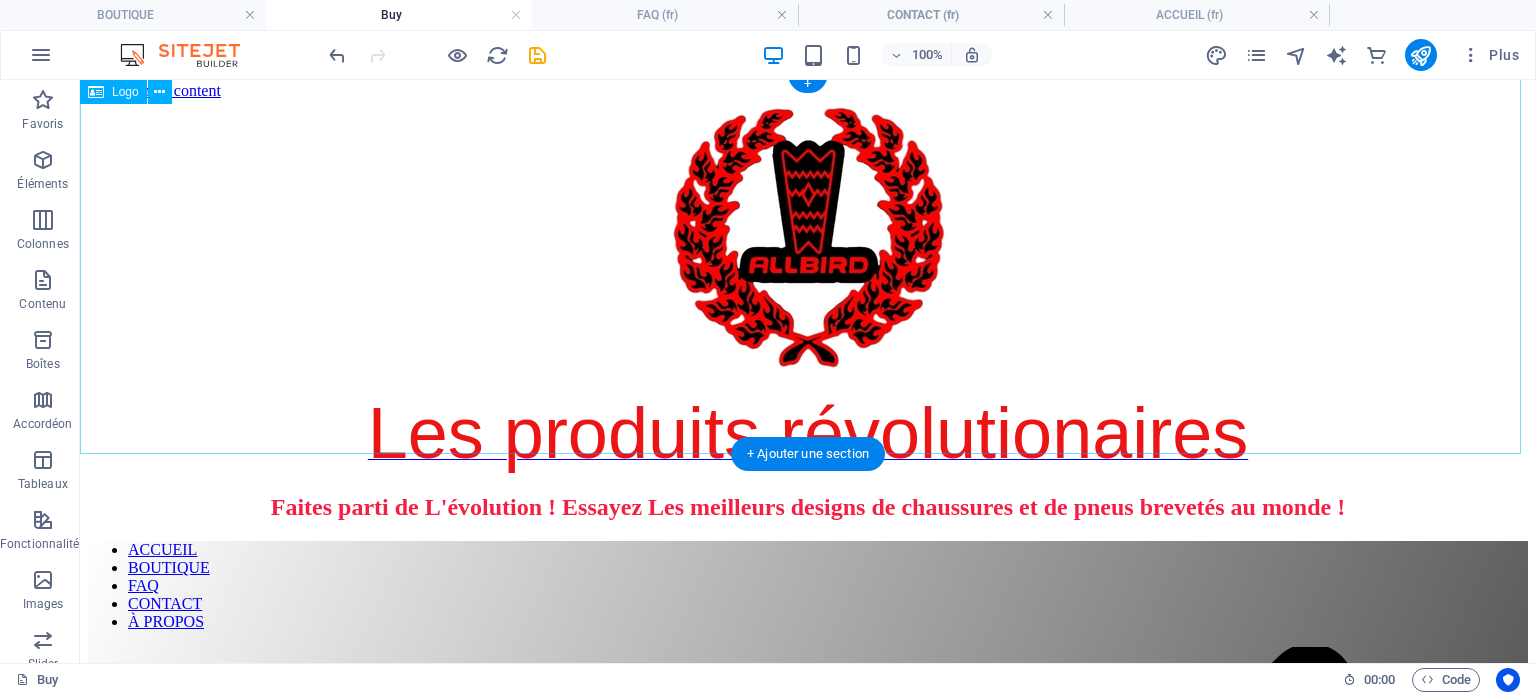 scroll, scrollTop: 0, scrollLeft: 0, axis: both 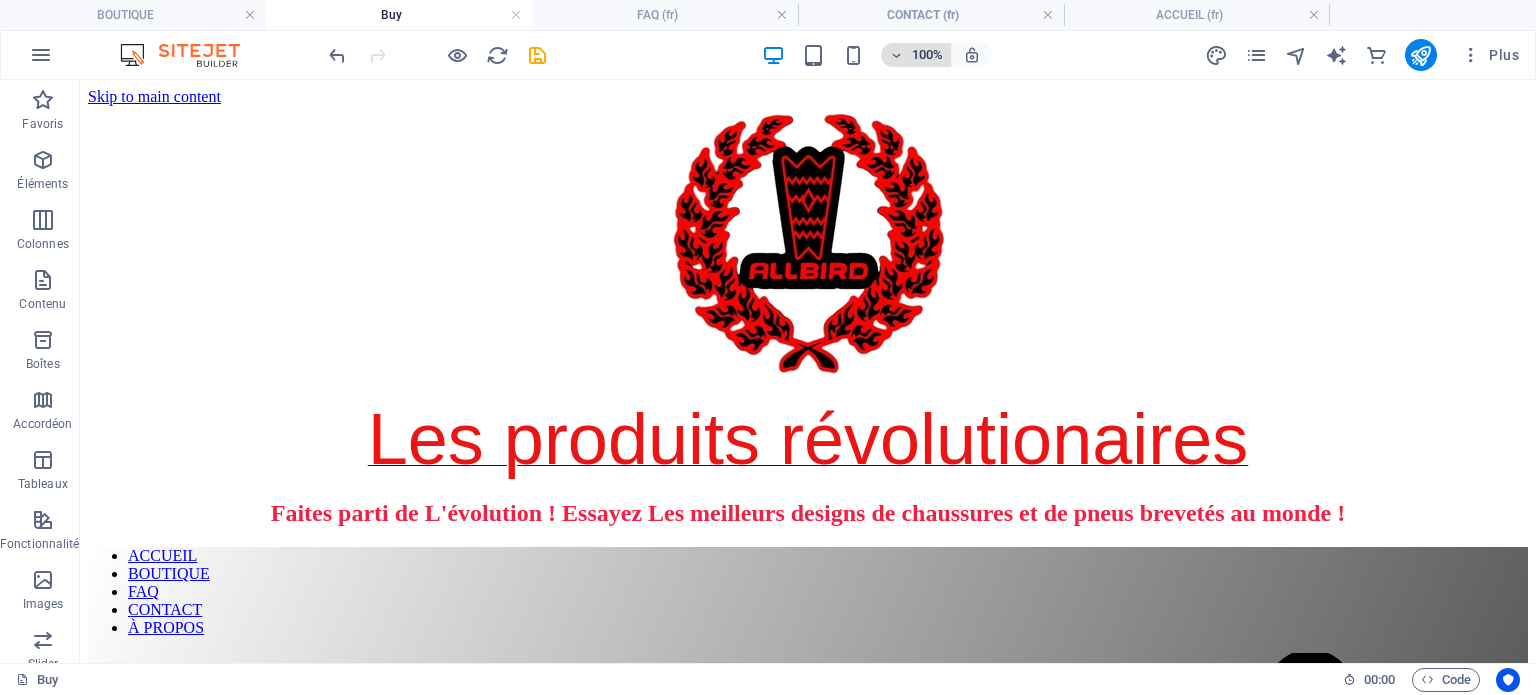 click at bounding box center (896, 55) 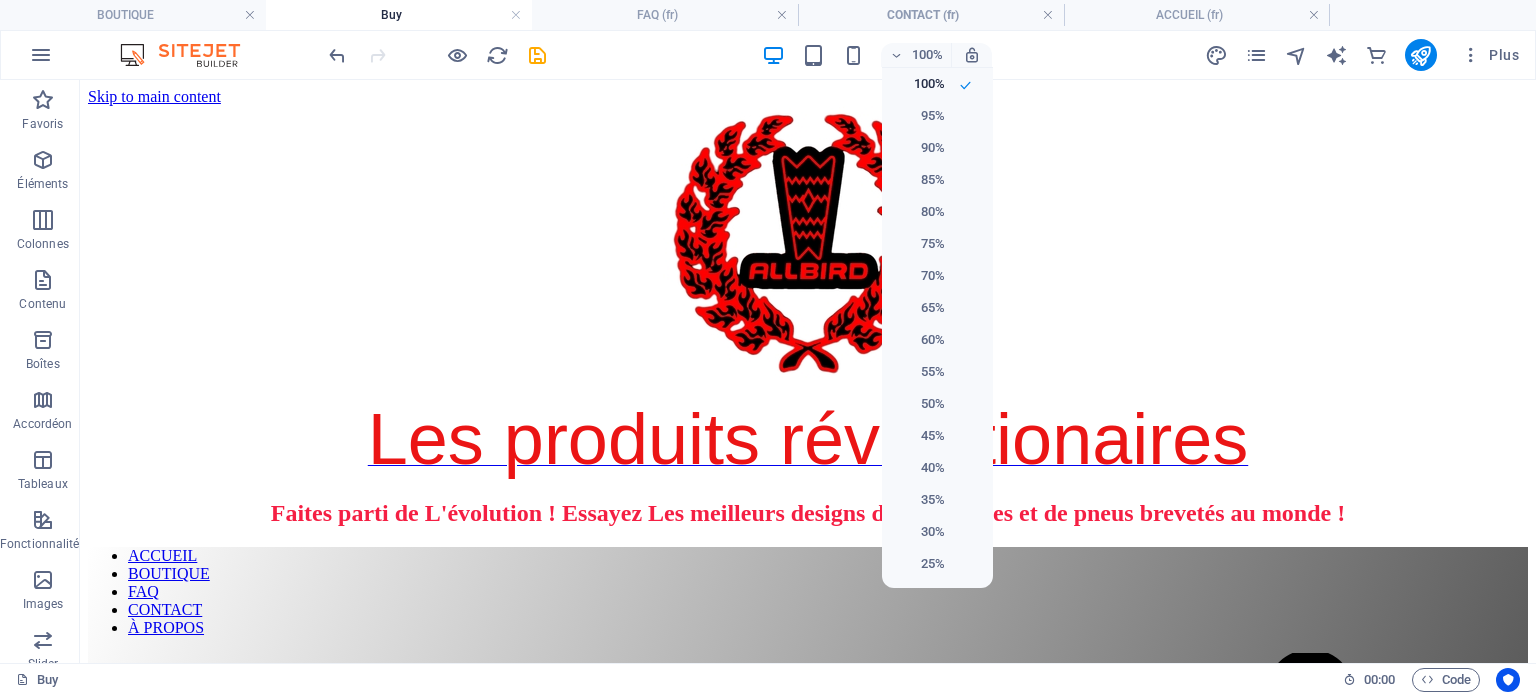 click at bounding box center [768, 347] 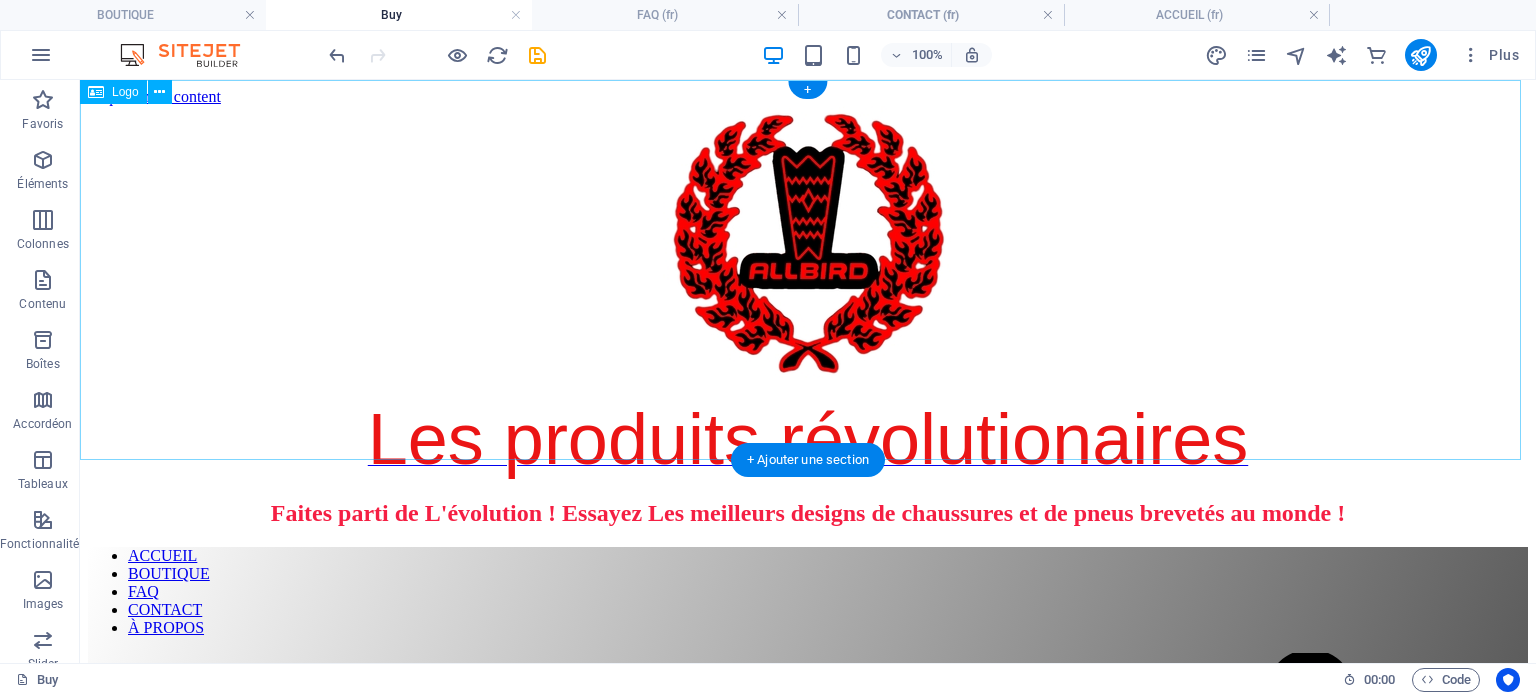 scroll, scrollTop: 100, scrollLeft: 0, axis: vertical 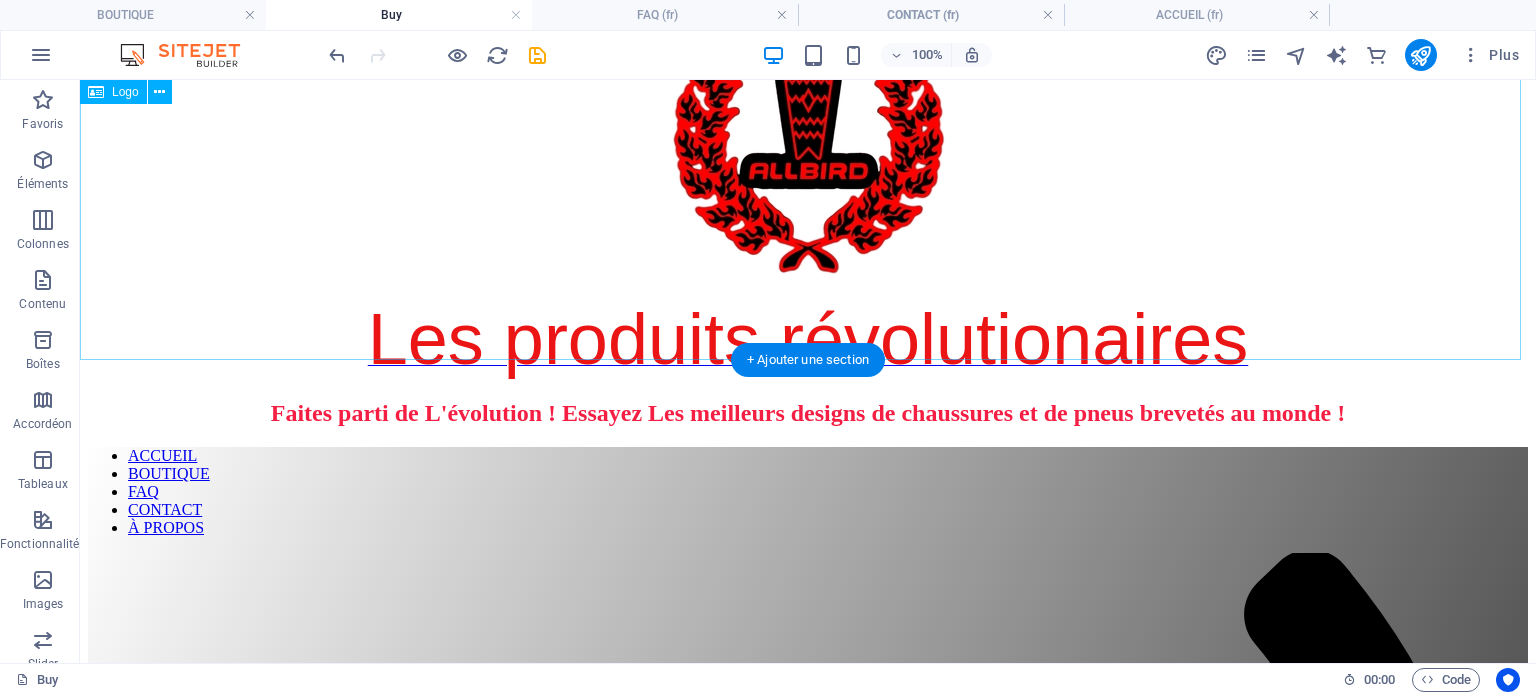 click on "Les produits révolutionaires" at bounding box center [808, 193] 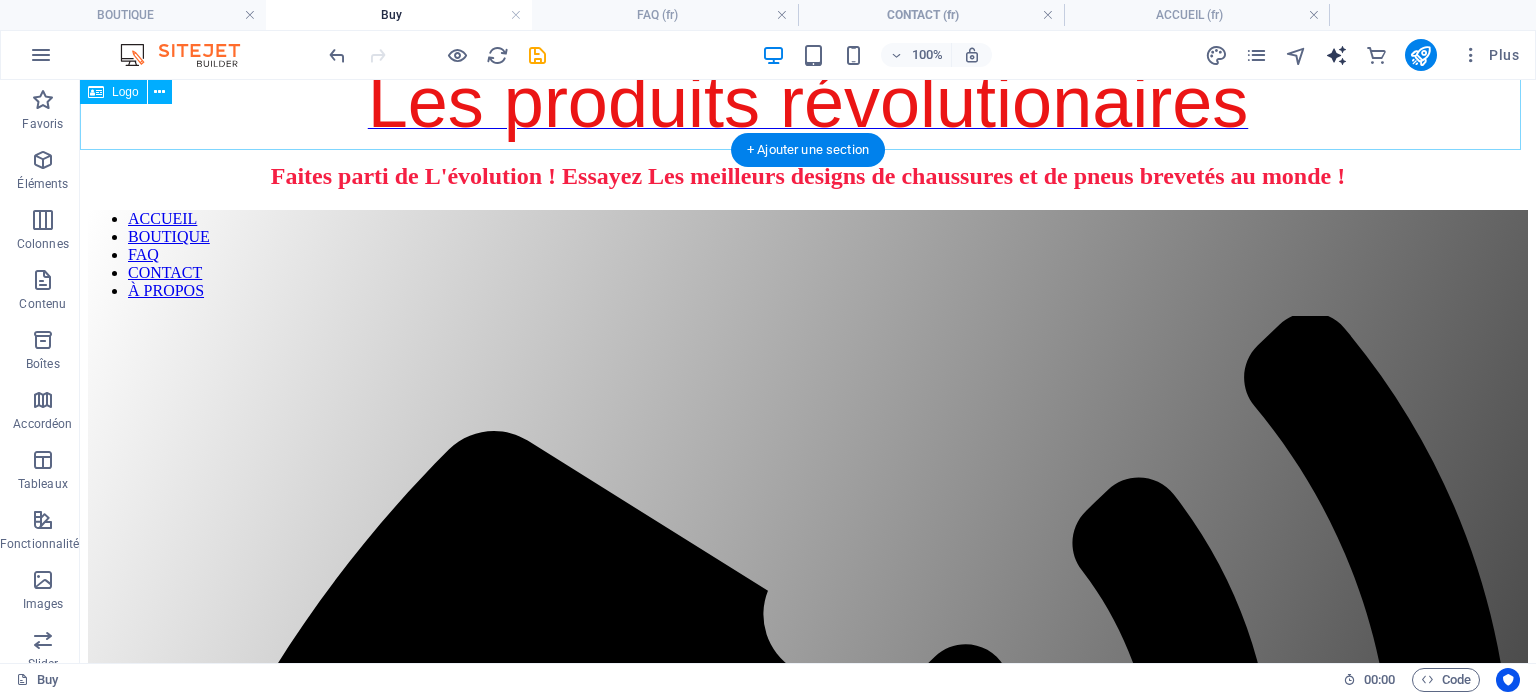 scroll, scrollTop: 300, scrollLeft: 0, axis: vertical 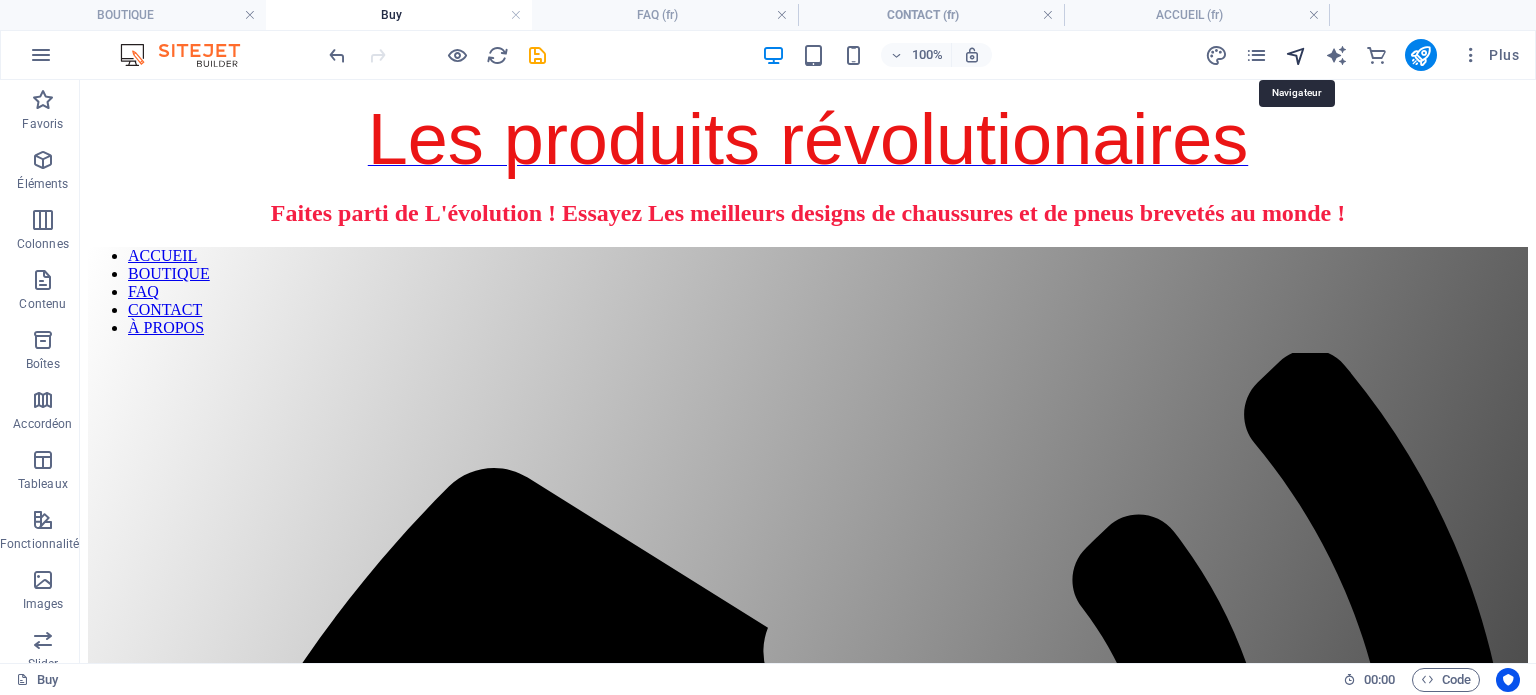 click at bounding box center (1296, 55) 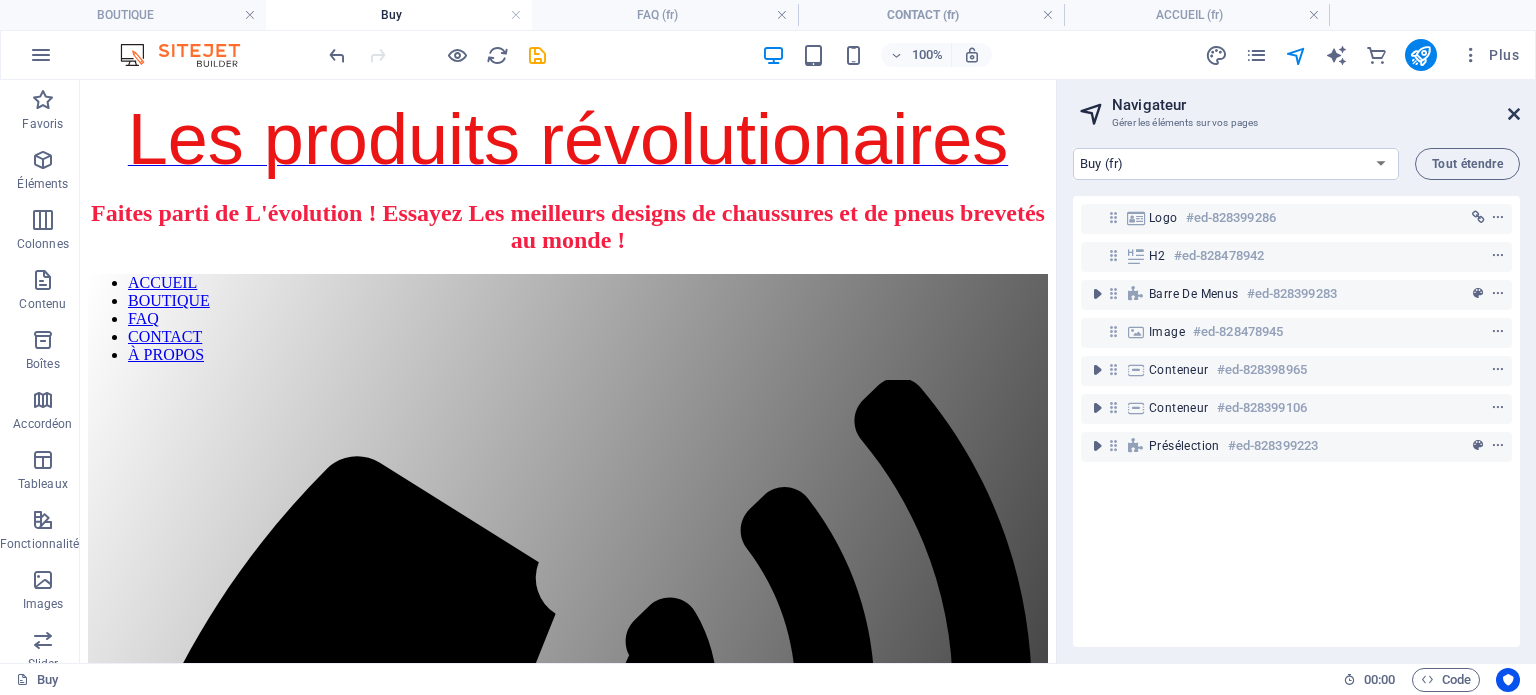 click at bounding box center (1514, 114) 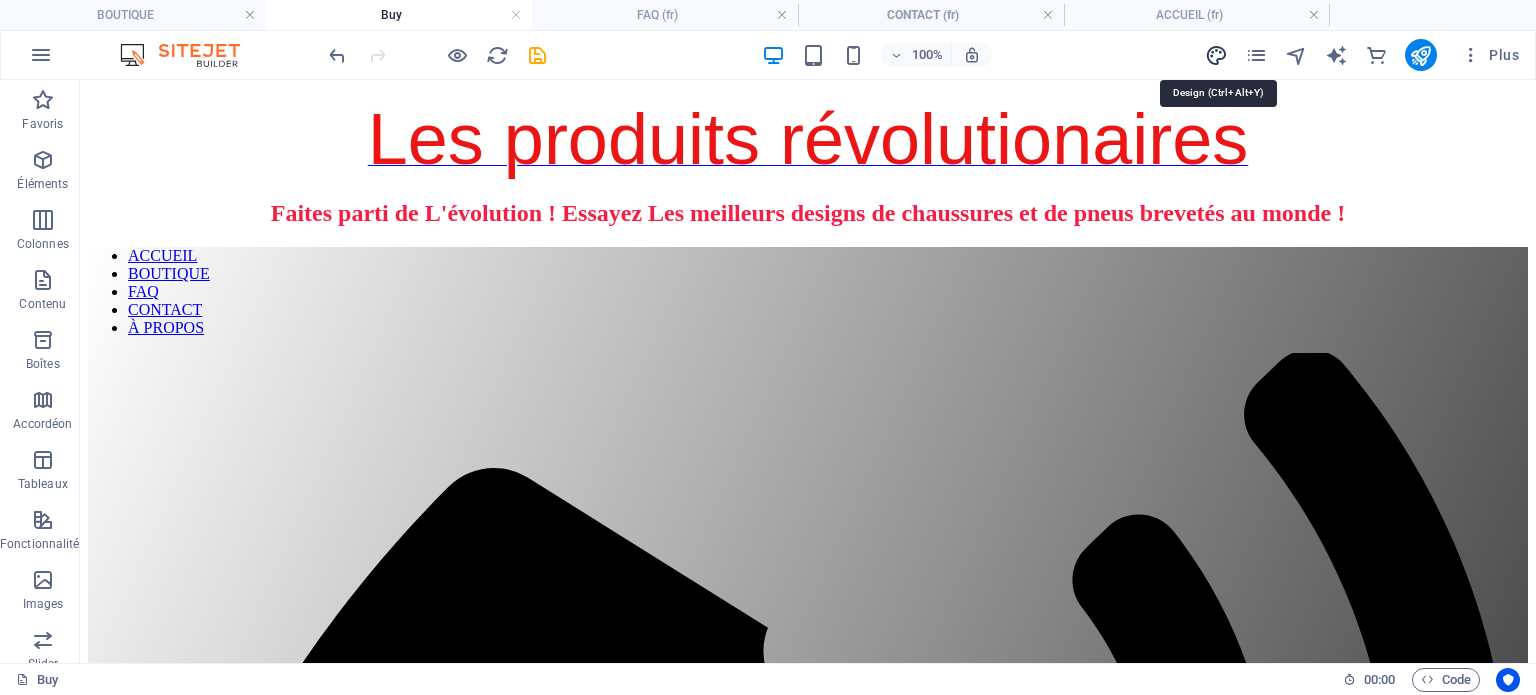 click at bounding box center (1216, 55) 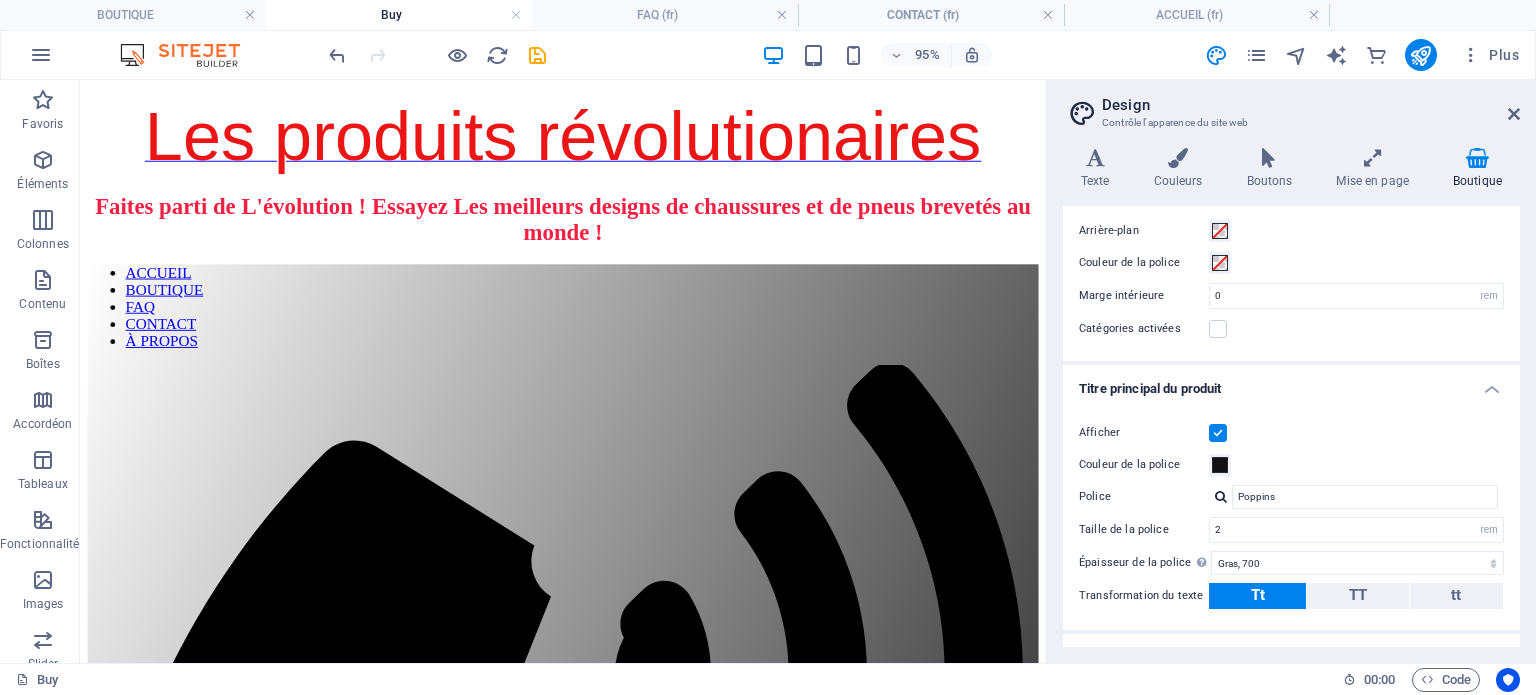 scroll, scrollTop: 200, scrollLeft: 0, axis: vertical 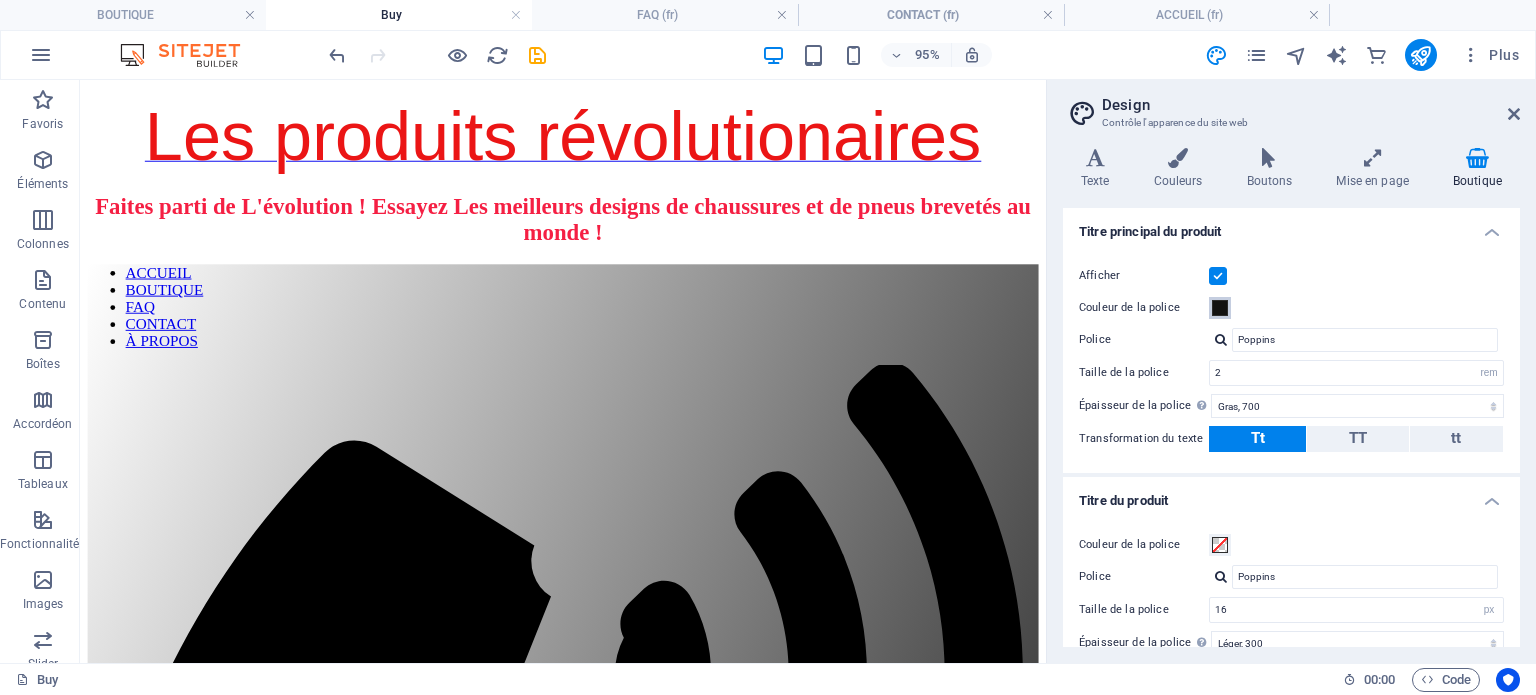 click on "Couleur de la police" at bounding box center [1220, 308] 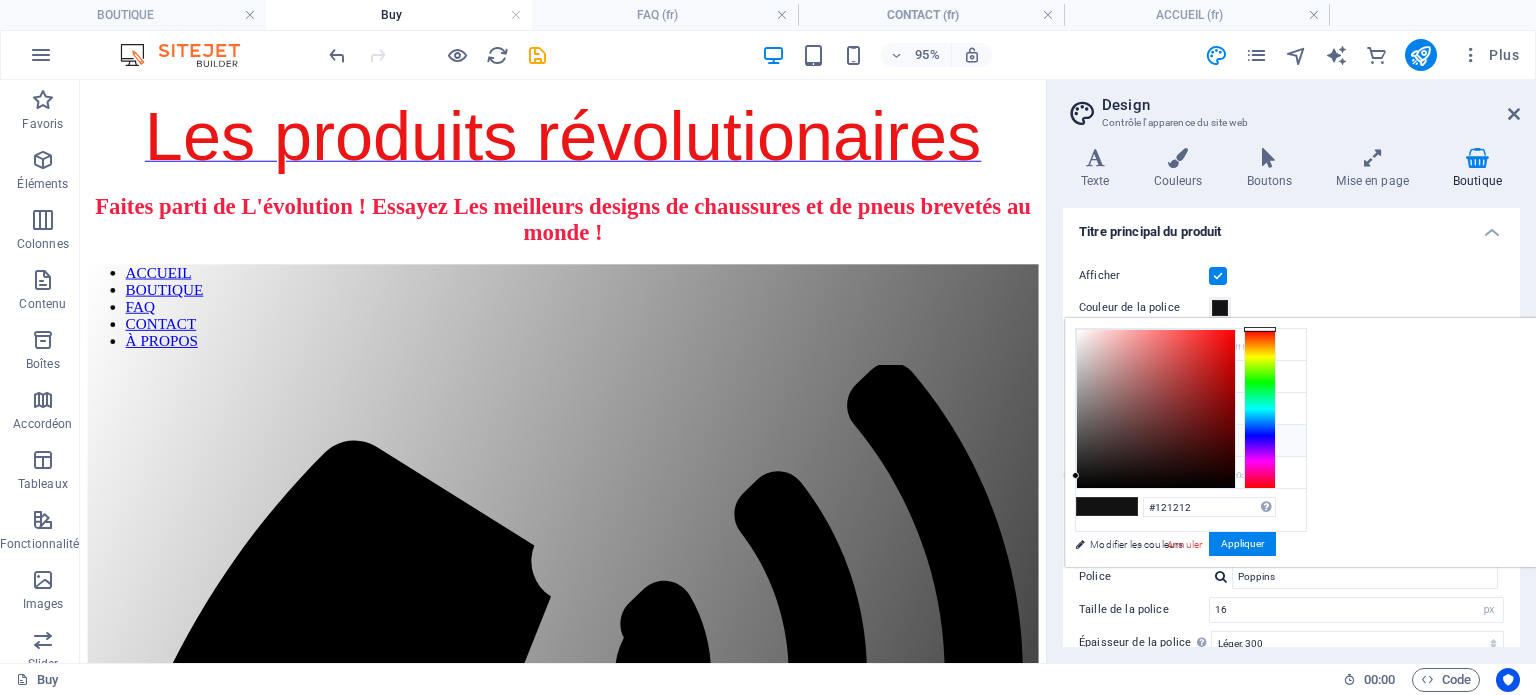 click on "Couleur de la police
#fc0d0d" at bounding box center [1191, 441] 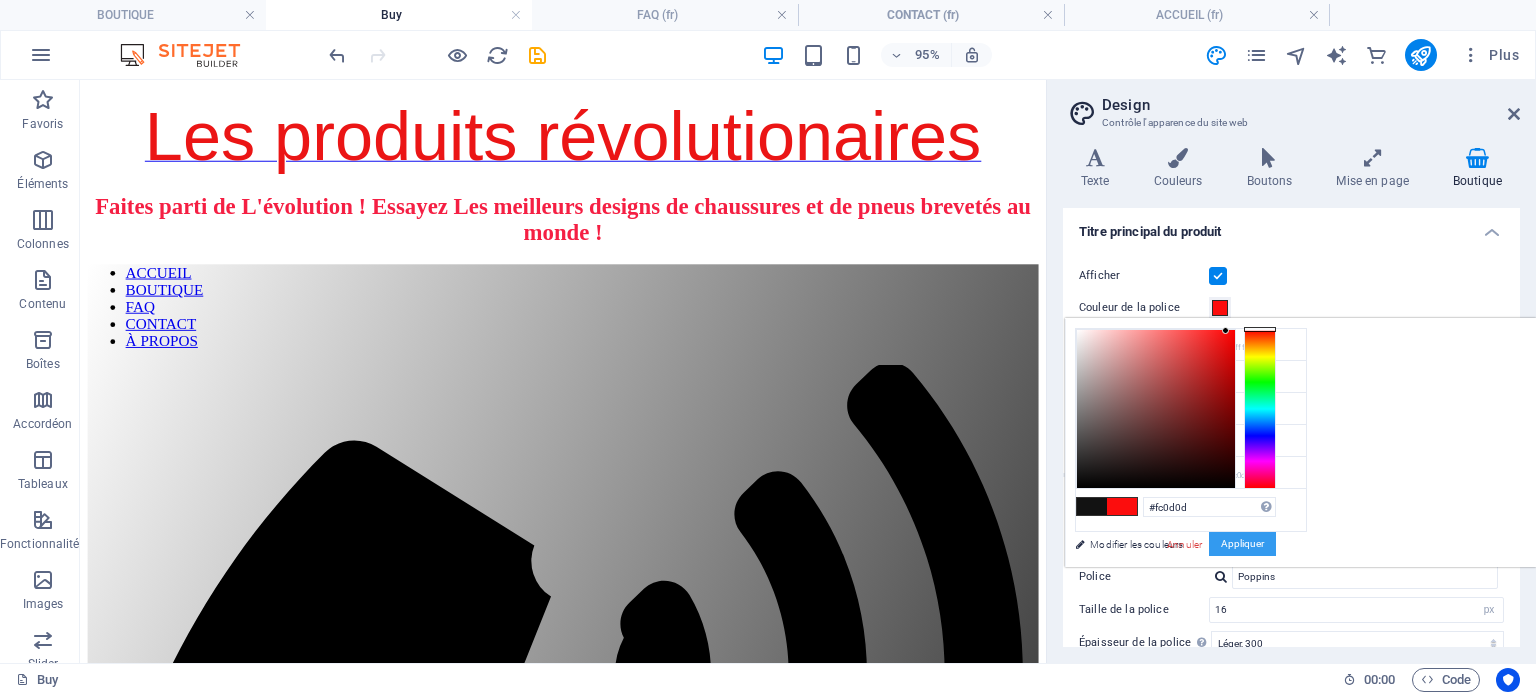 click on "Appliquer" at bounding box center [1242, 544] 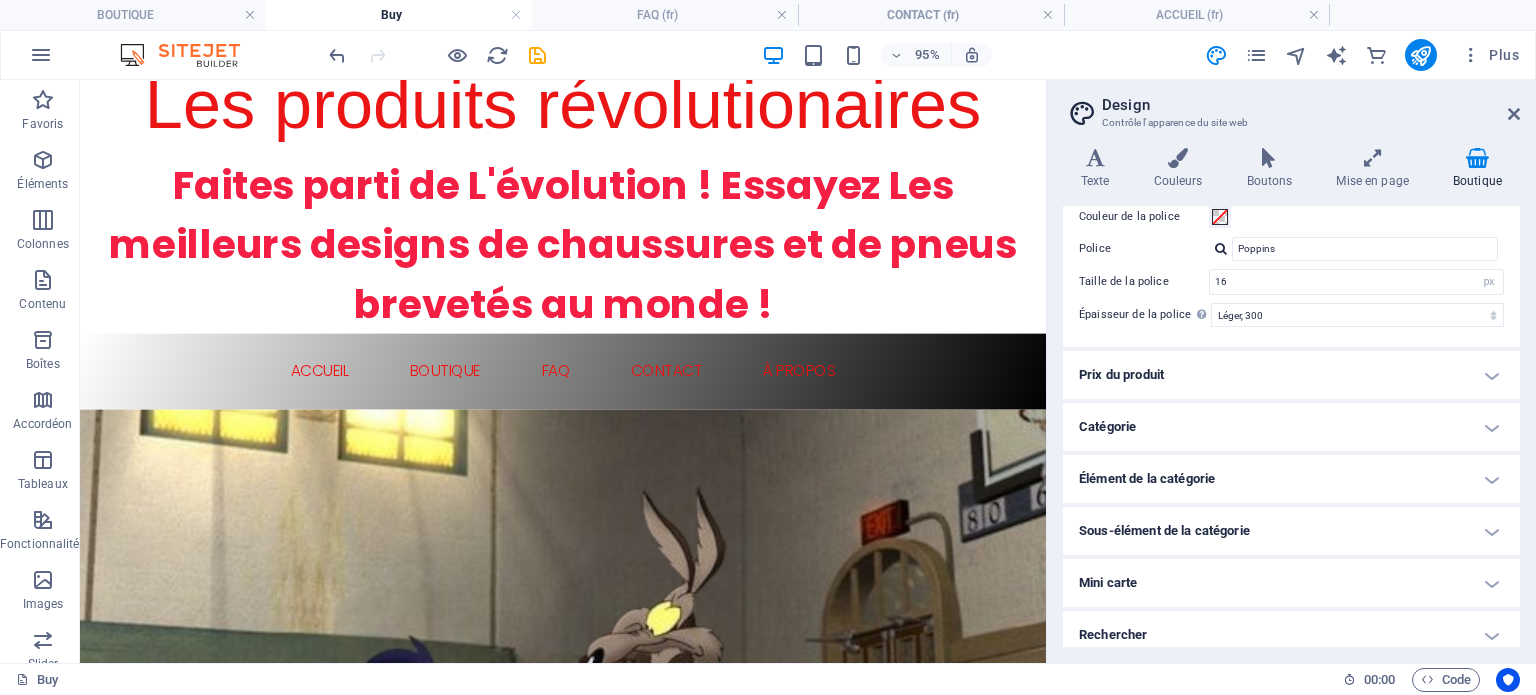 scroll, scrollTop: 537, scrollLeft: 0, axis: vertical 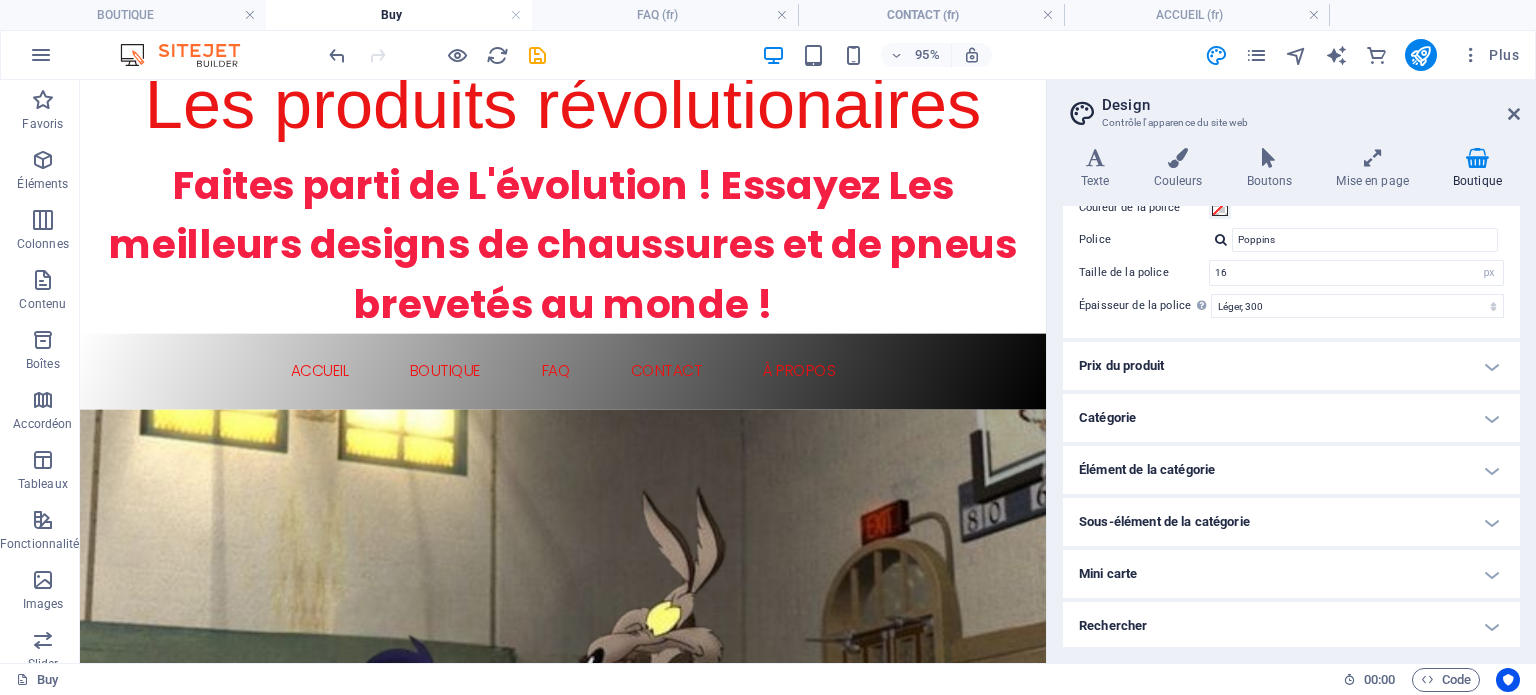 click on "Prix du produit" at bounding box center (1291, 366) 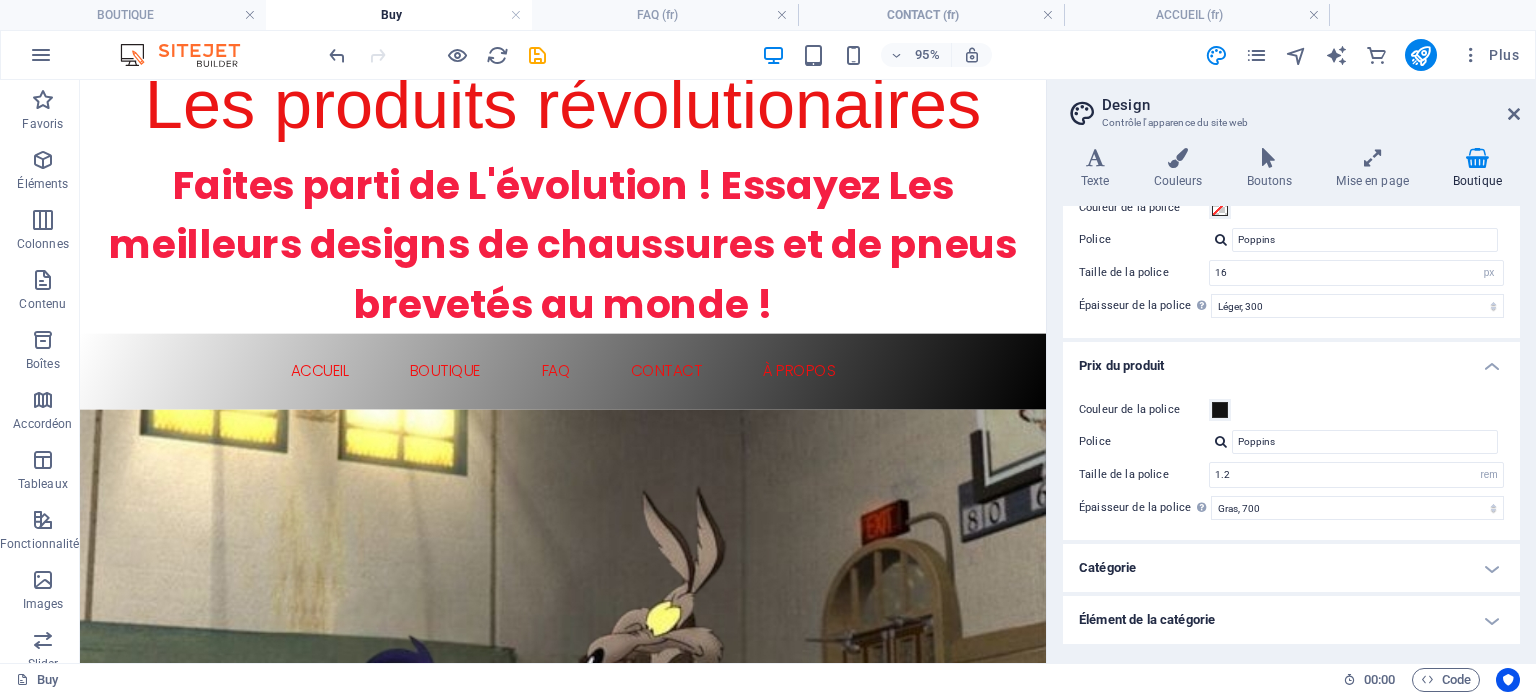 click on "Prix du produit" at bounding box center [1291, 360] 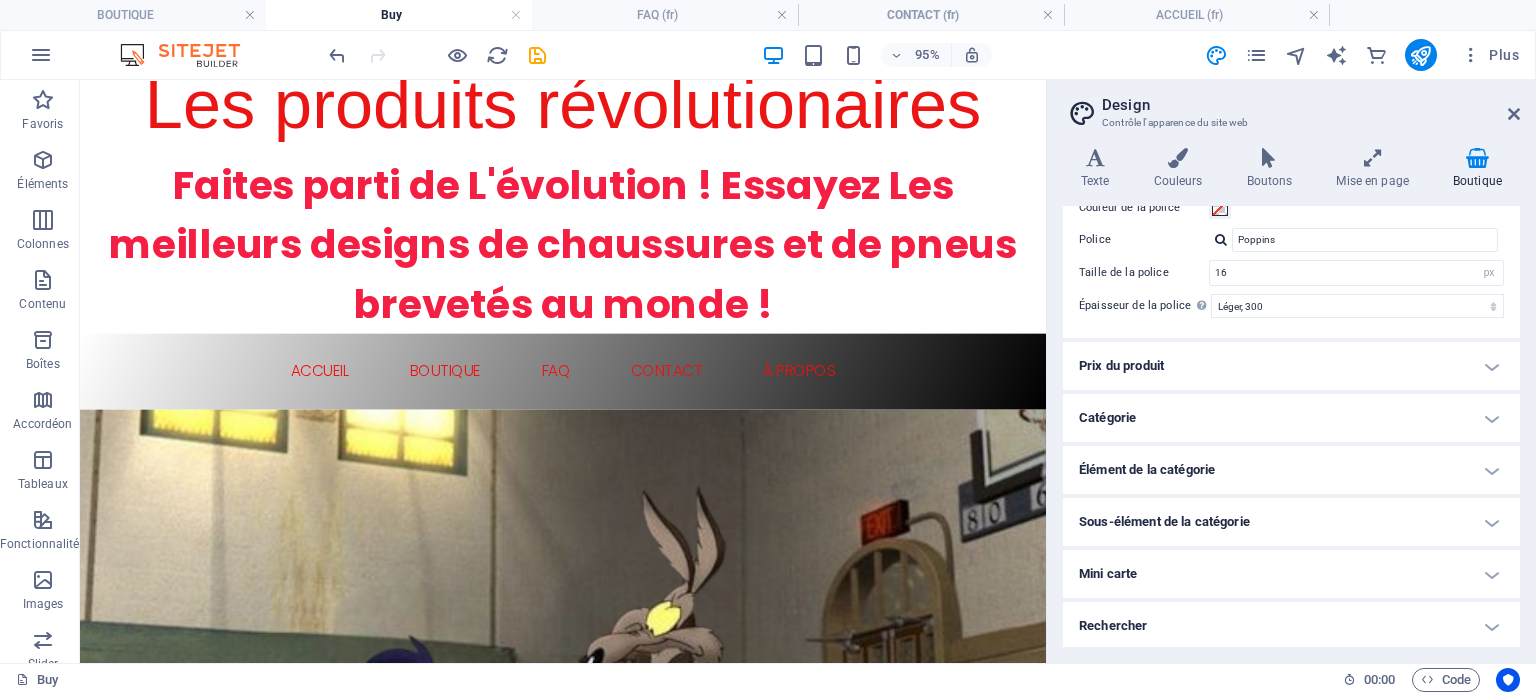 click on "Catégorie" at bounding box center [1291, 418] 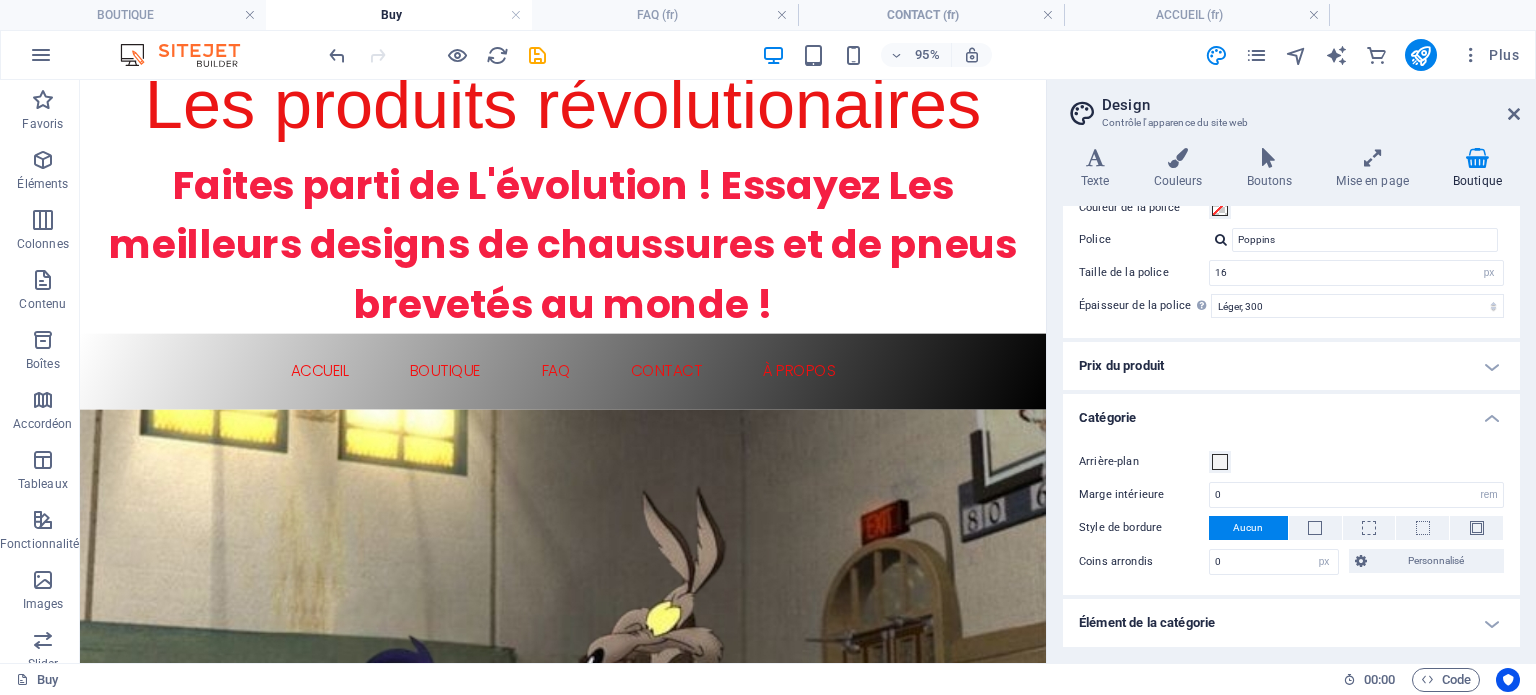 click on "Catégorie" at bounding box center [1291, 412] 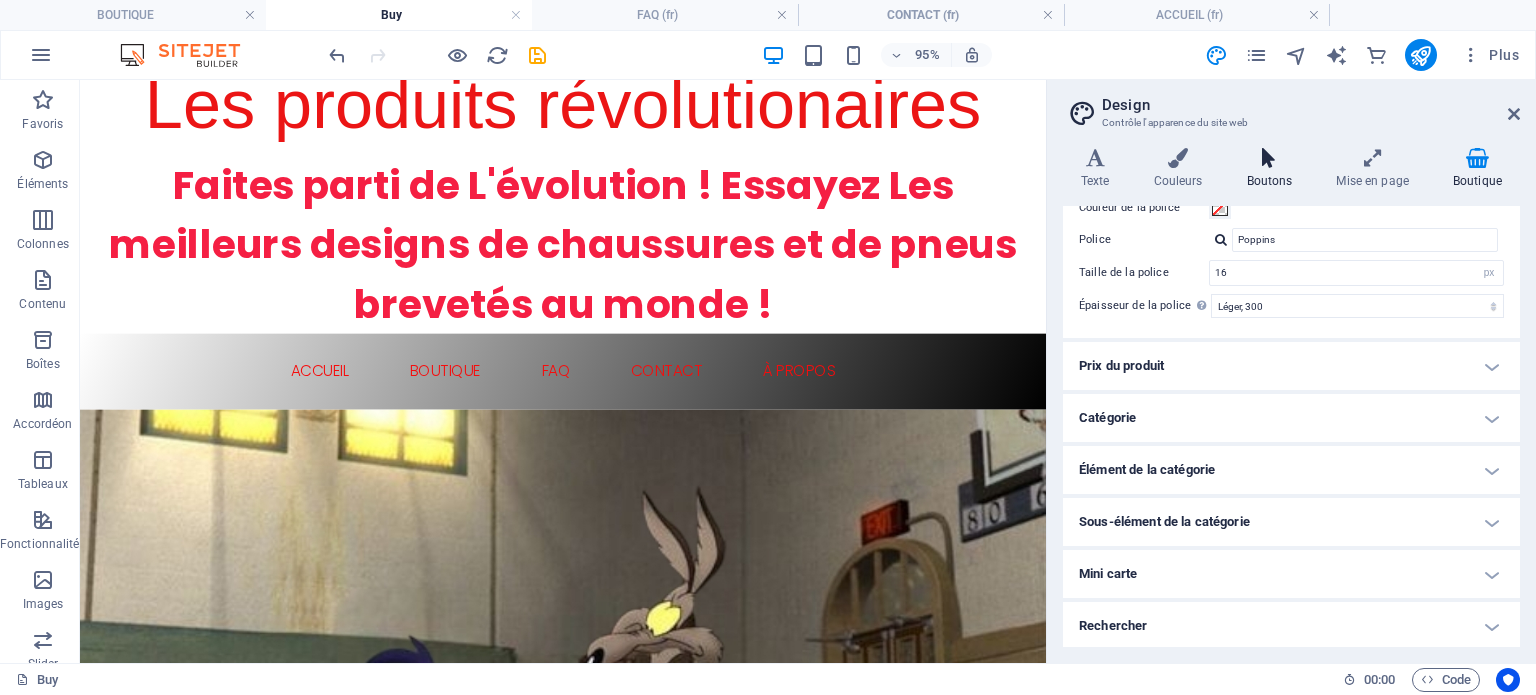 click at bounding box center [1270, 158] 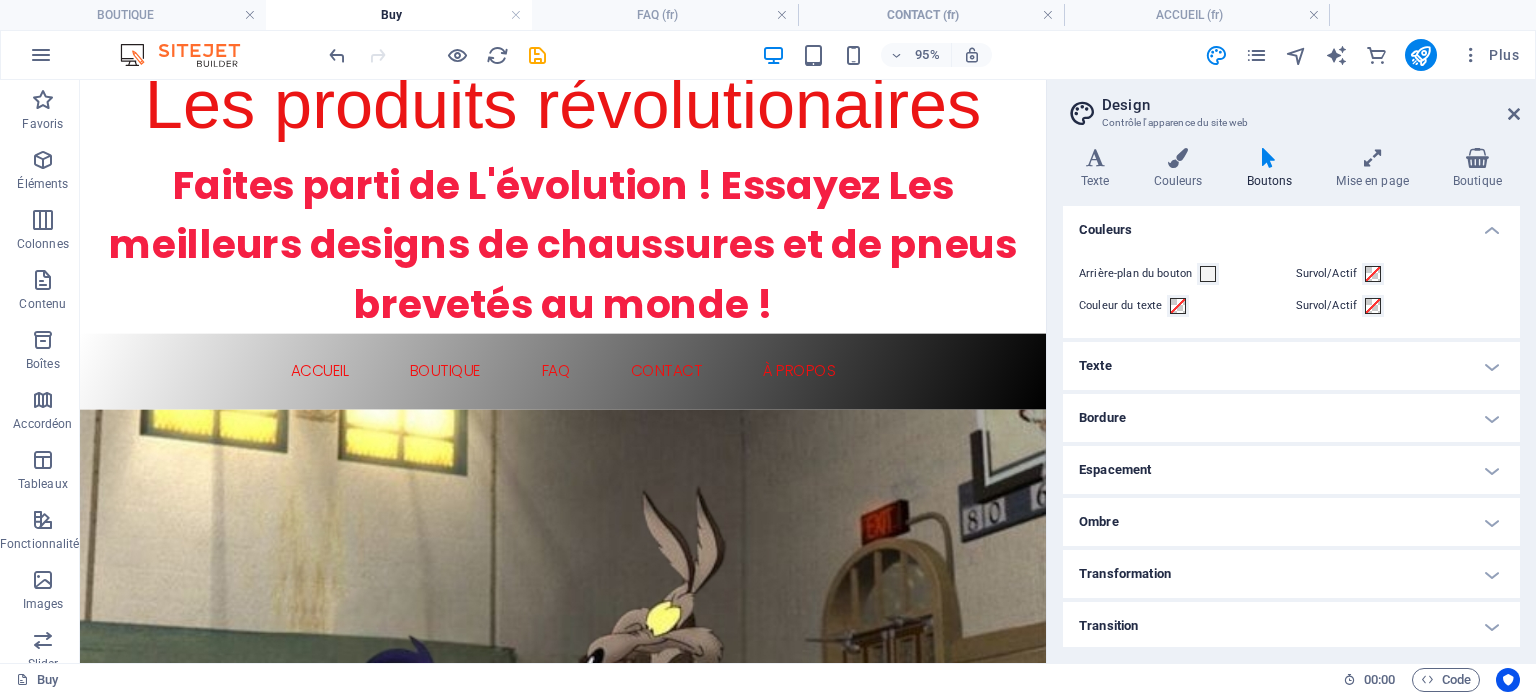 scroll, scrollTop: 31, scrollLeft: 0, axis: vertical 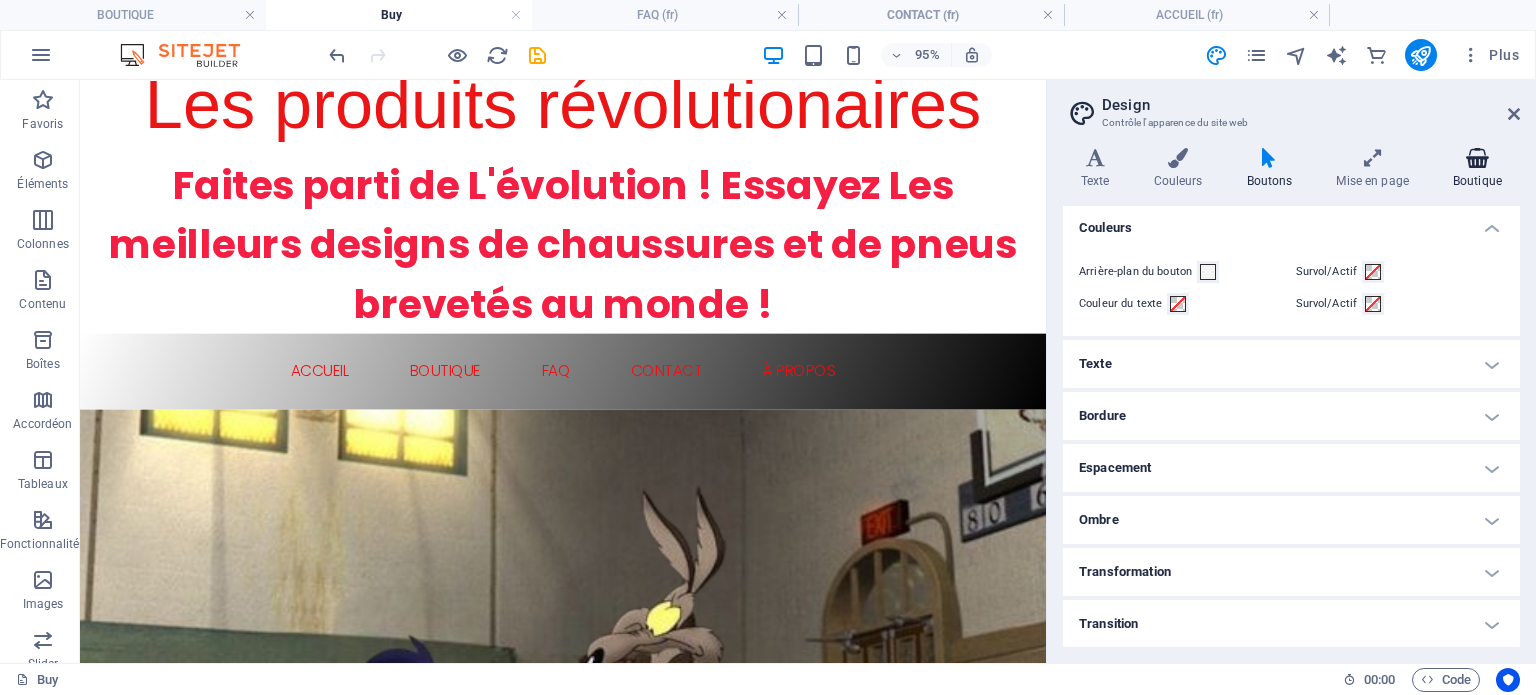 click at bounding box center [1477, 158] 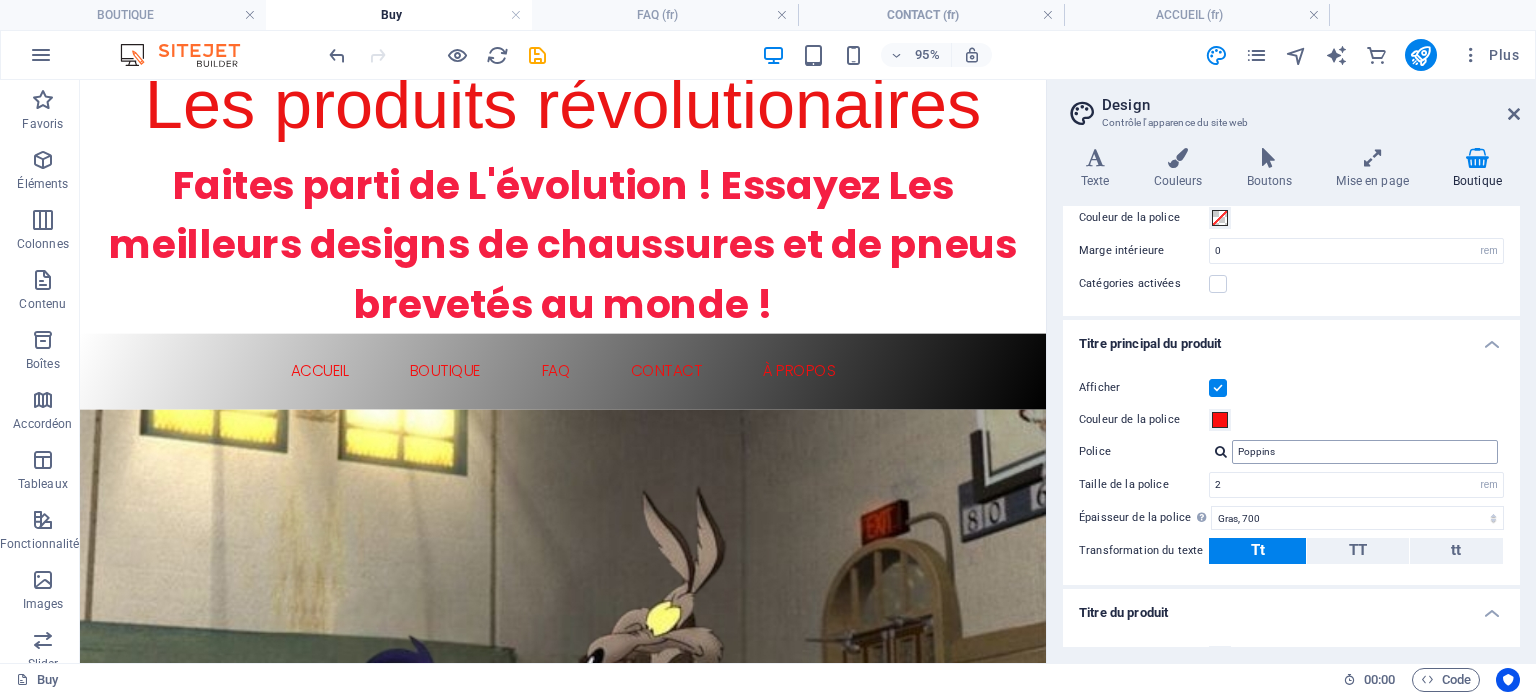 scroll, scrollTop: 0, scrollLeft: 0, axis: both 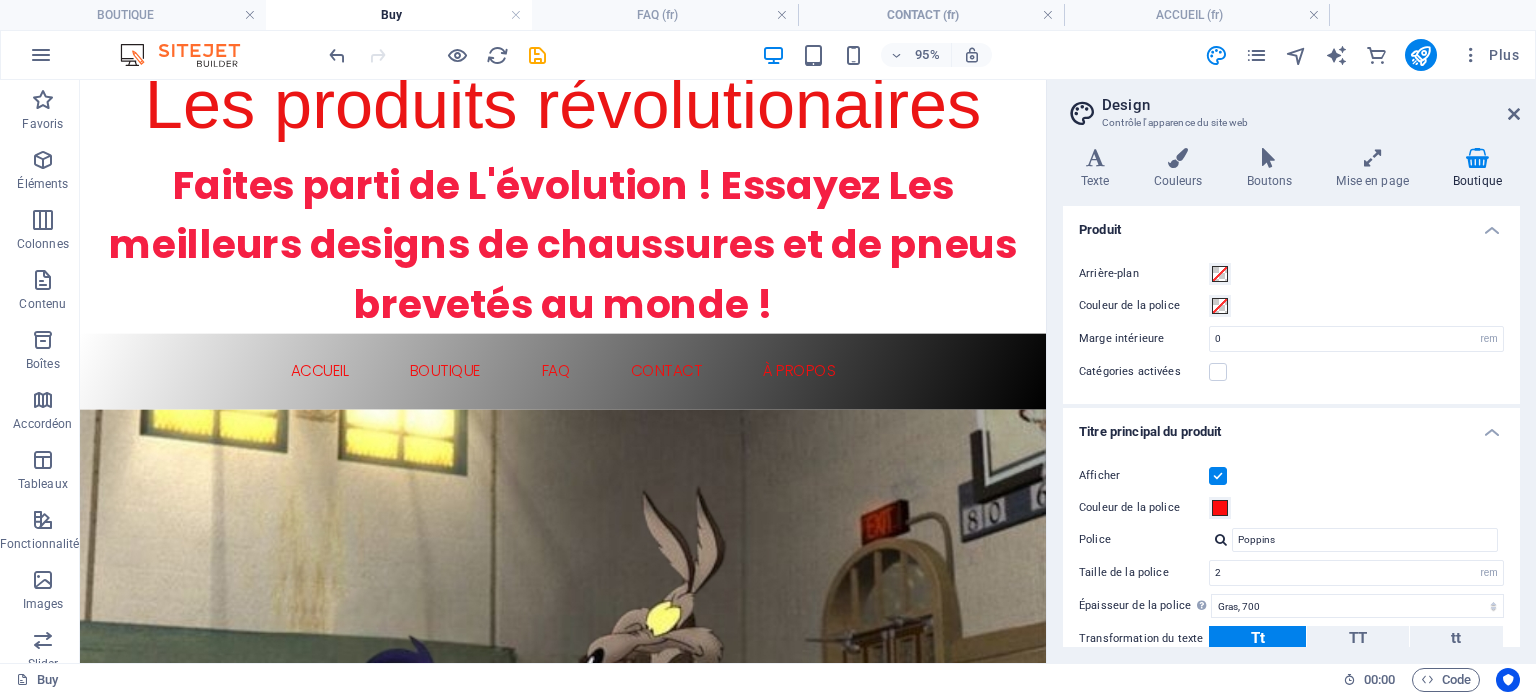 click on "Design  Contrôle l'apparence du site web" at bounding box center (1293, 106) 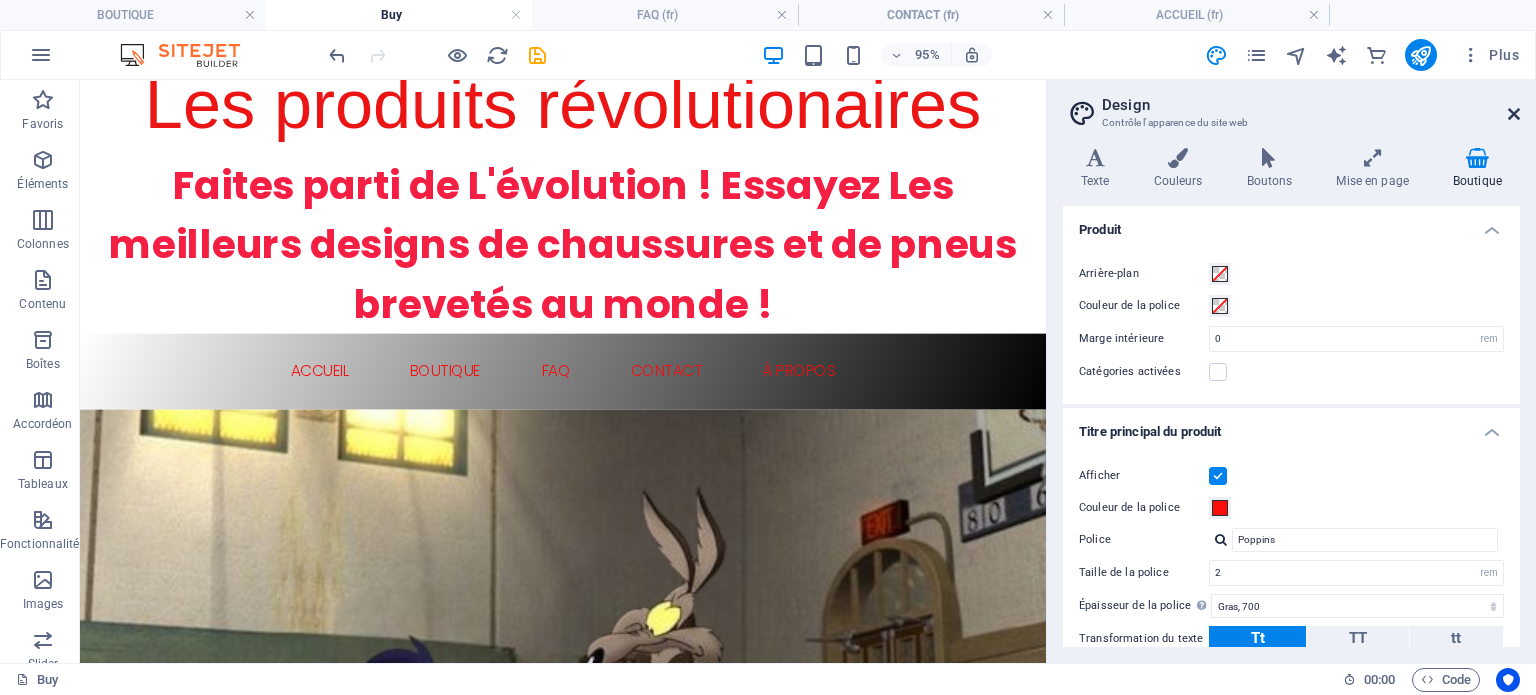 click at bounding box center [1514, 114] 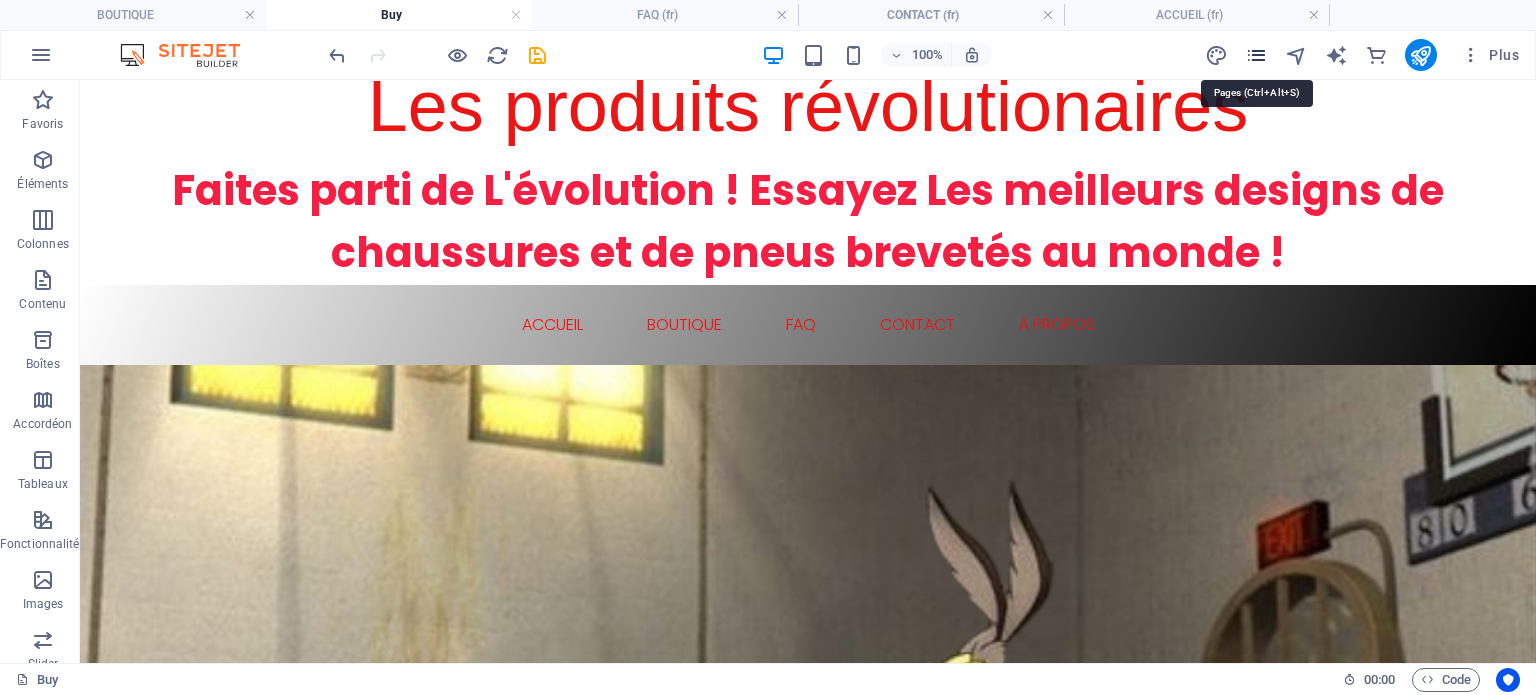 click at bounding box center (1256, 55) 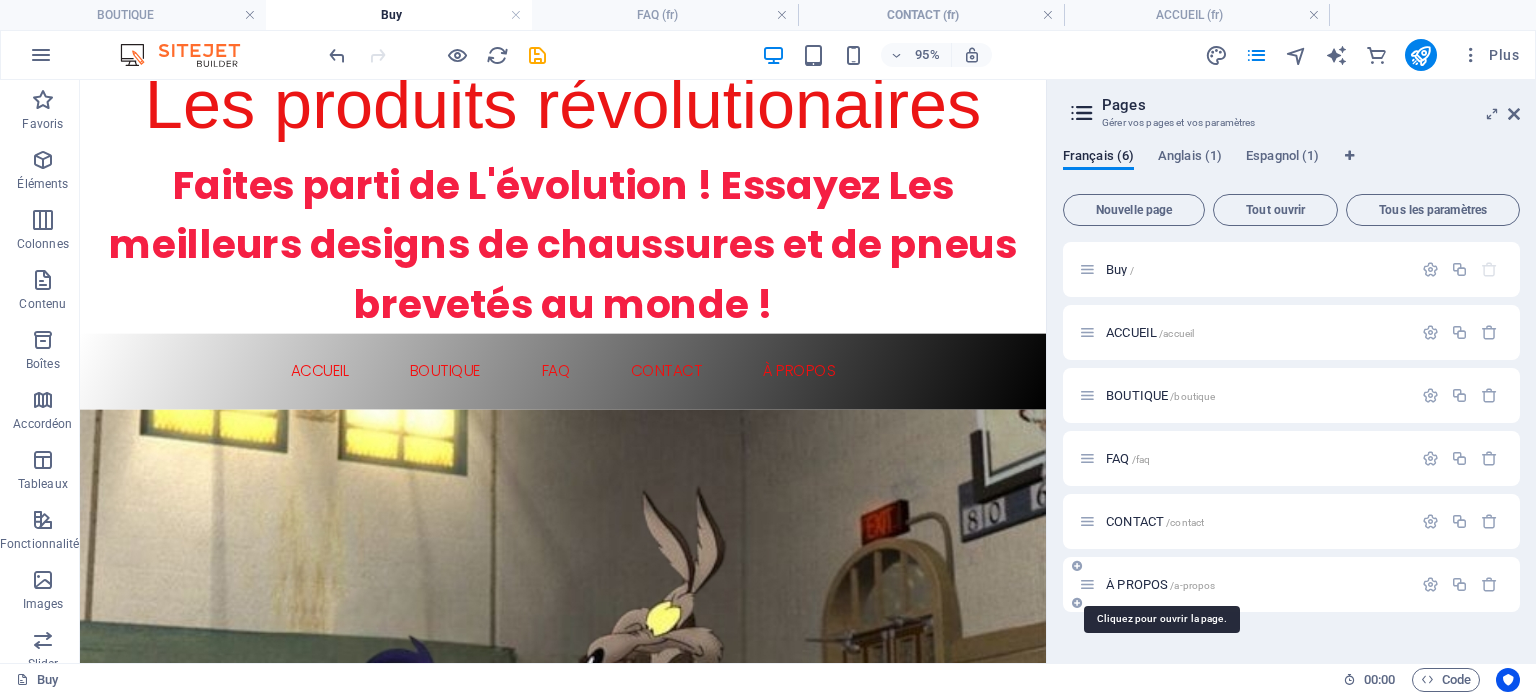 click on "/a-propos" at bounding box center [1192, 585] 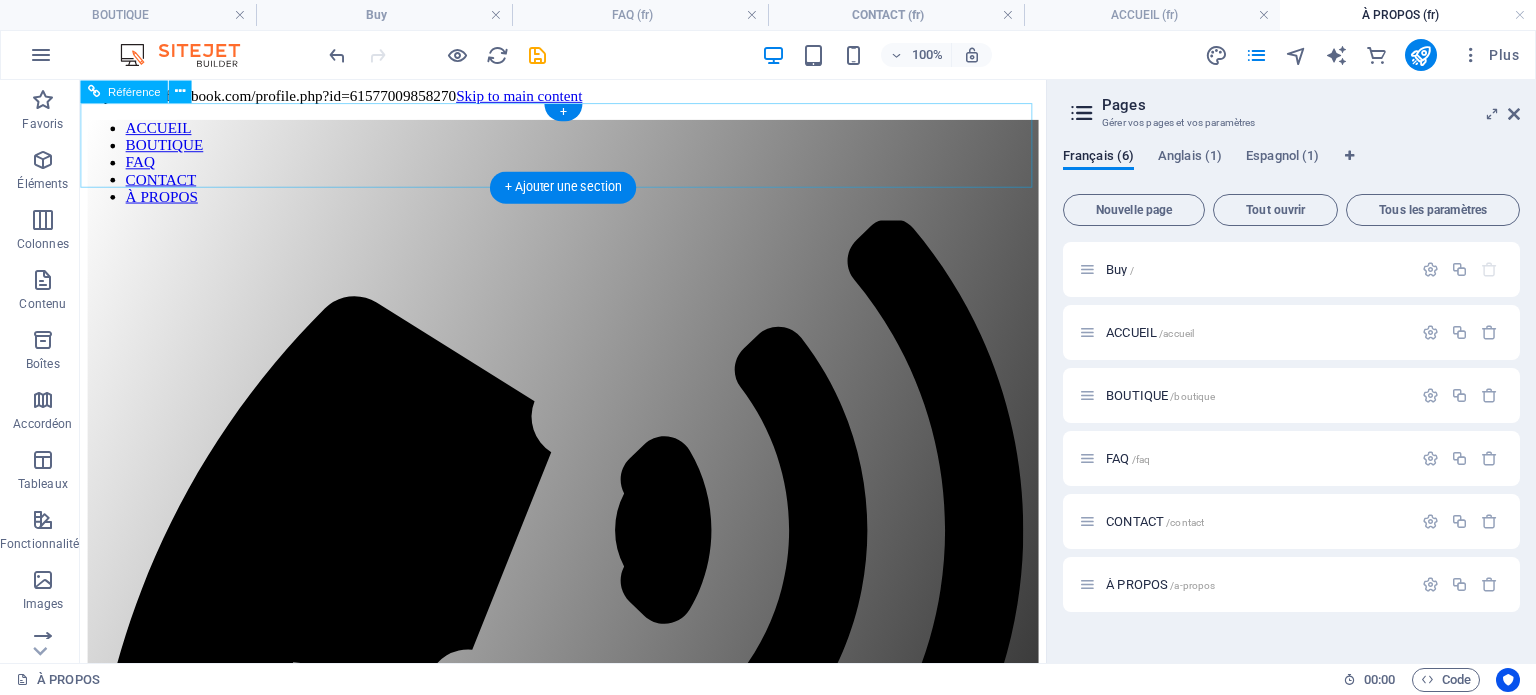 scroll, scrollTop: 0, scrollLeft: 0, axis: both 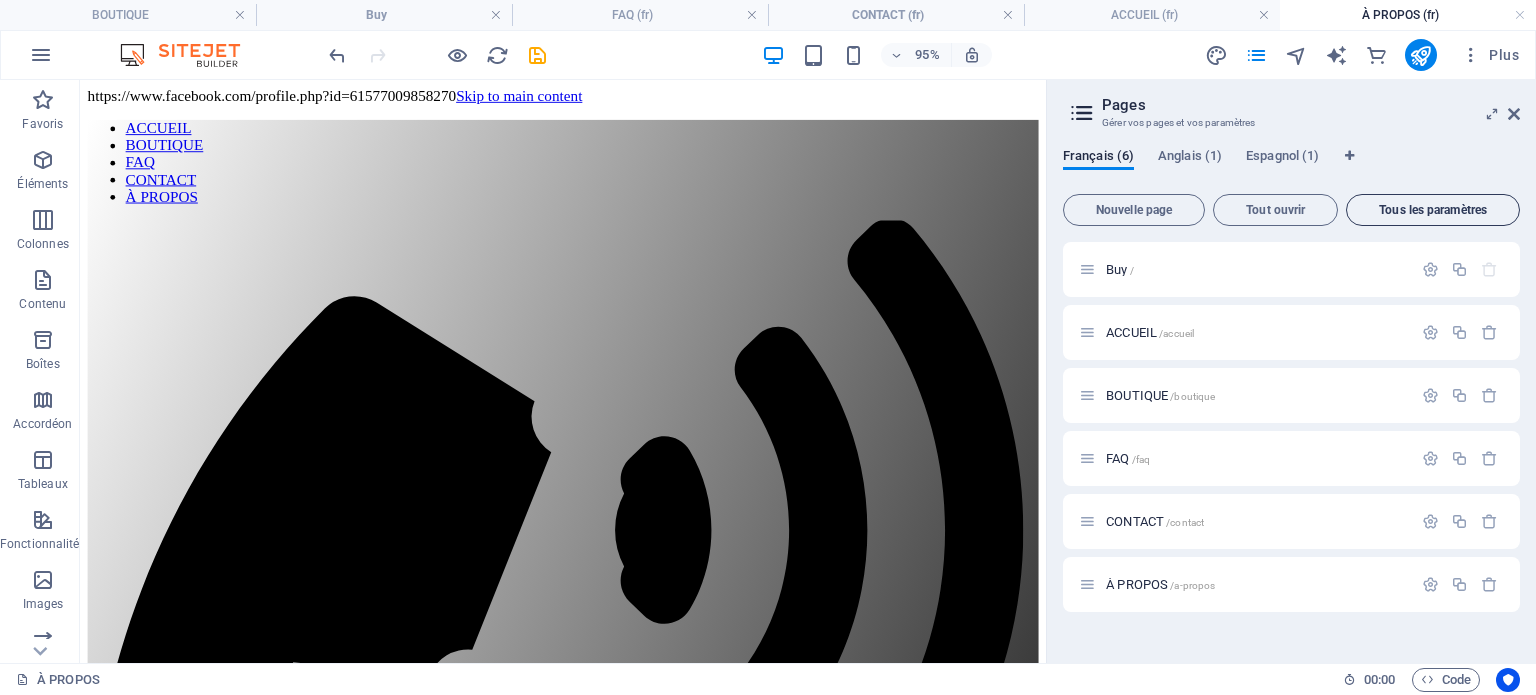 click on "Tous les paramètres" at bounding box center (1433, 210) 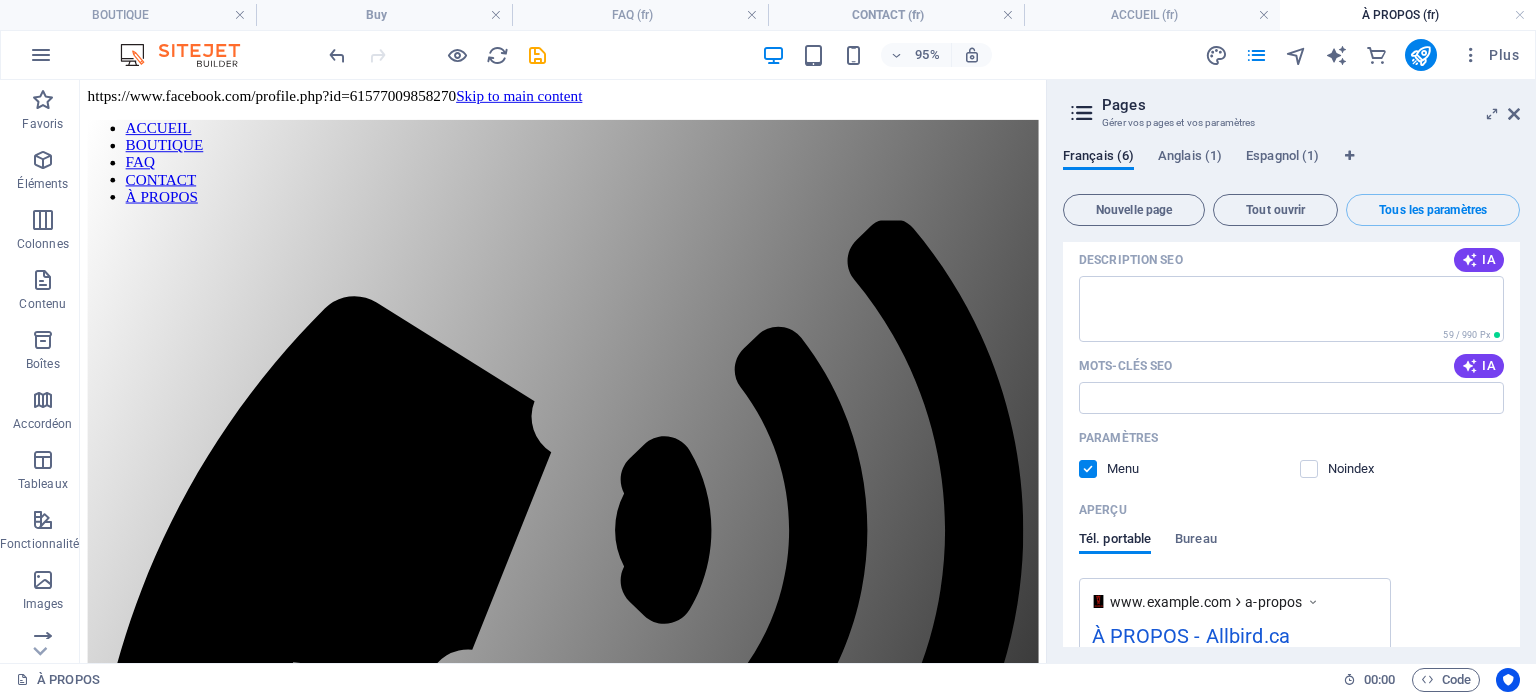 scroll, scrollTop: 3998, scrollLeft: 0, axis: vertical 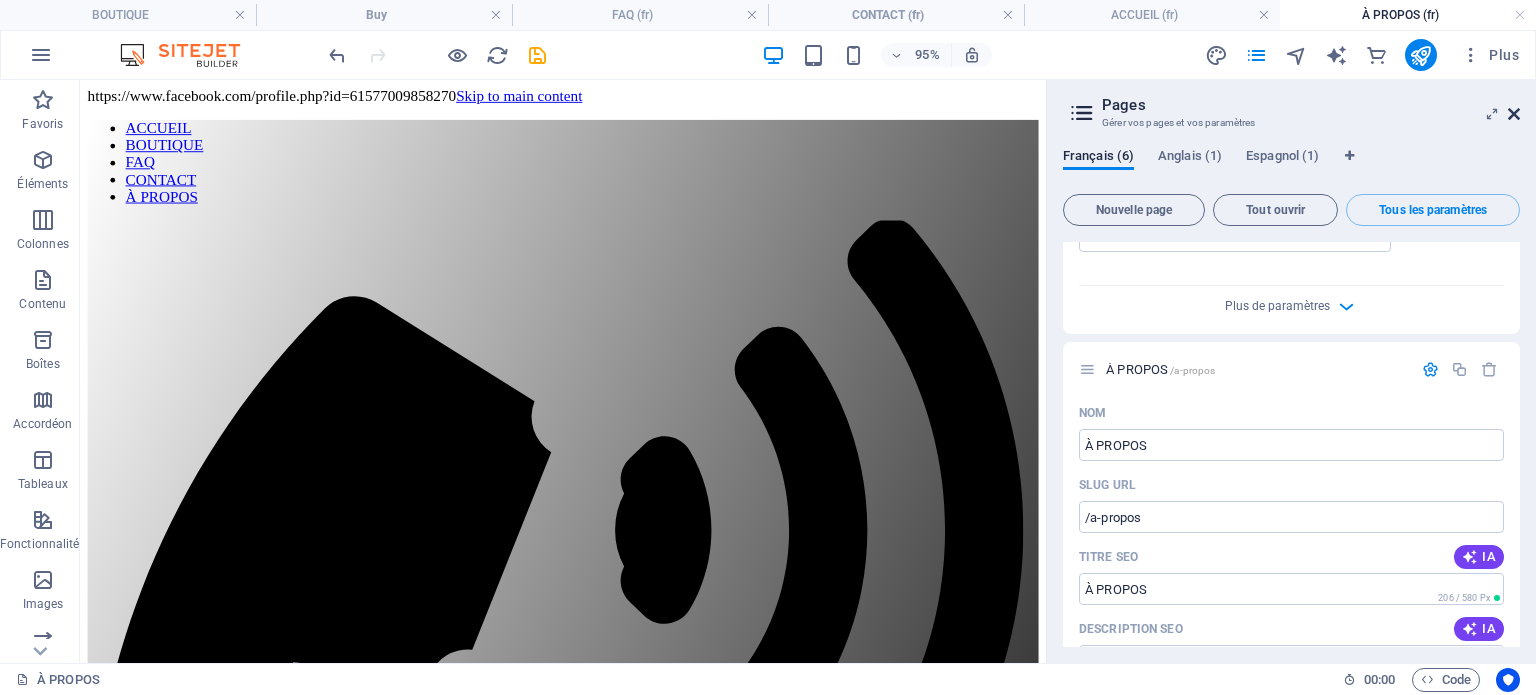 drag, startPoint x: 1510, startPoint y: 118, endPoint x: 1252, endPoint y: 84, distance: 260.23065 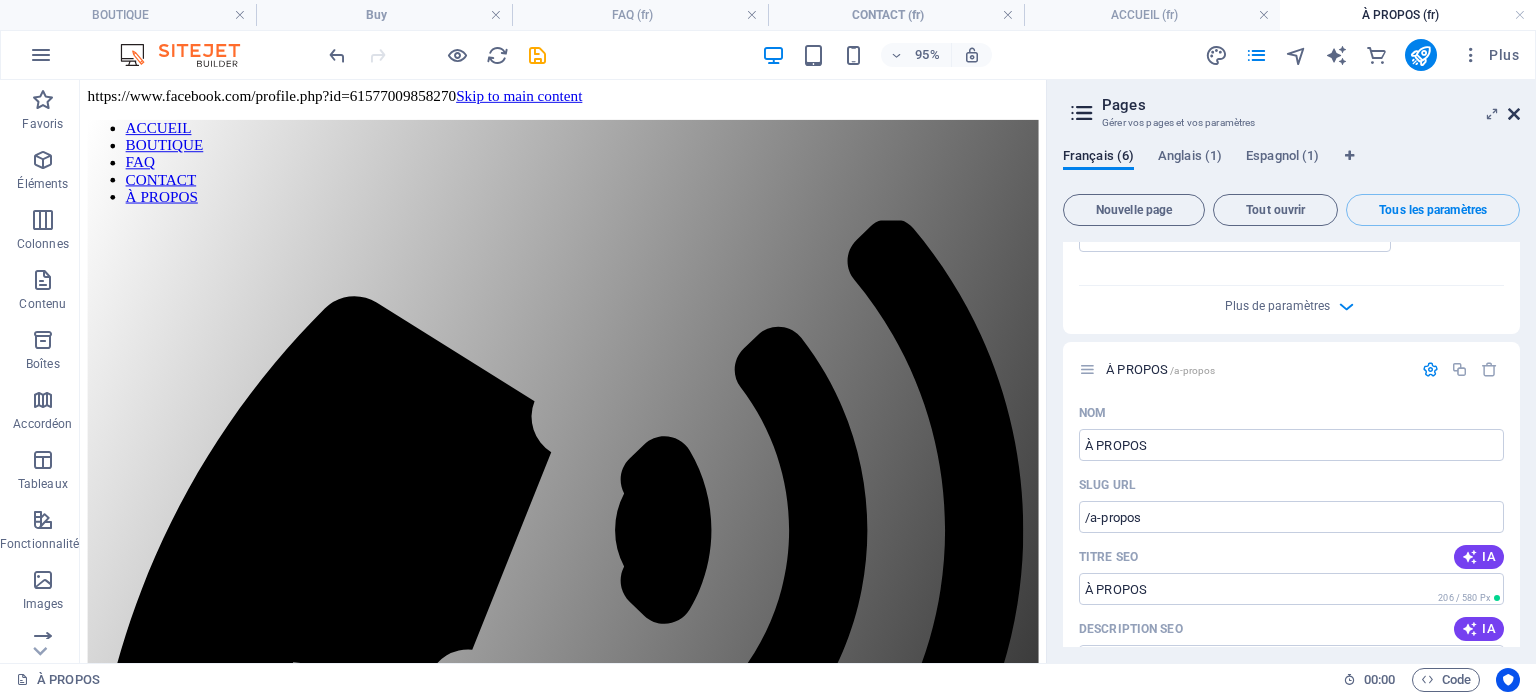 click at bounding box center [1514, 114] 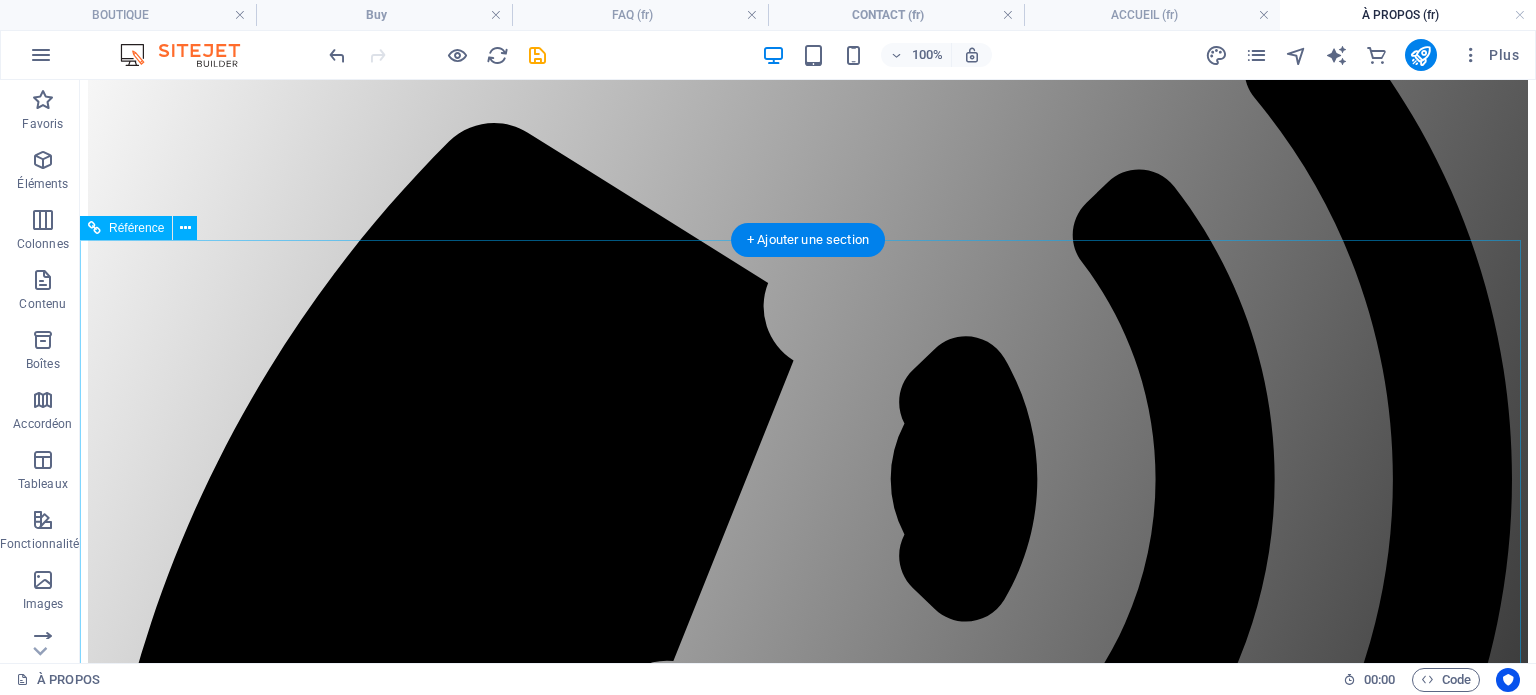 scroll, scrollTop: 0, scrollLeft: 0, axis: both 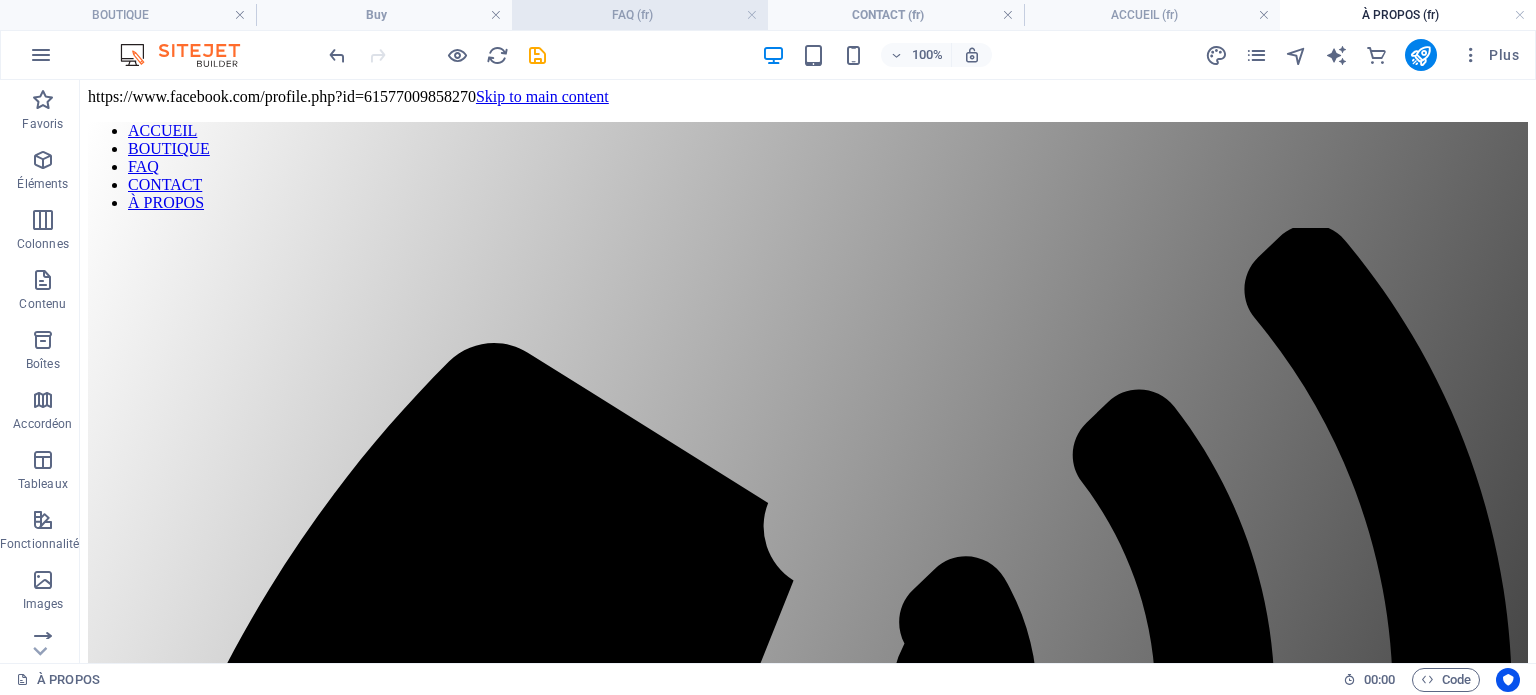 click on "FAQ (fr)" at bounding box center (640, 15) 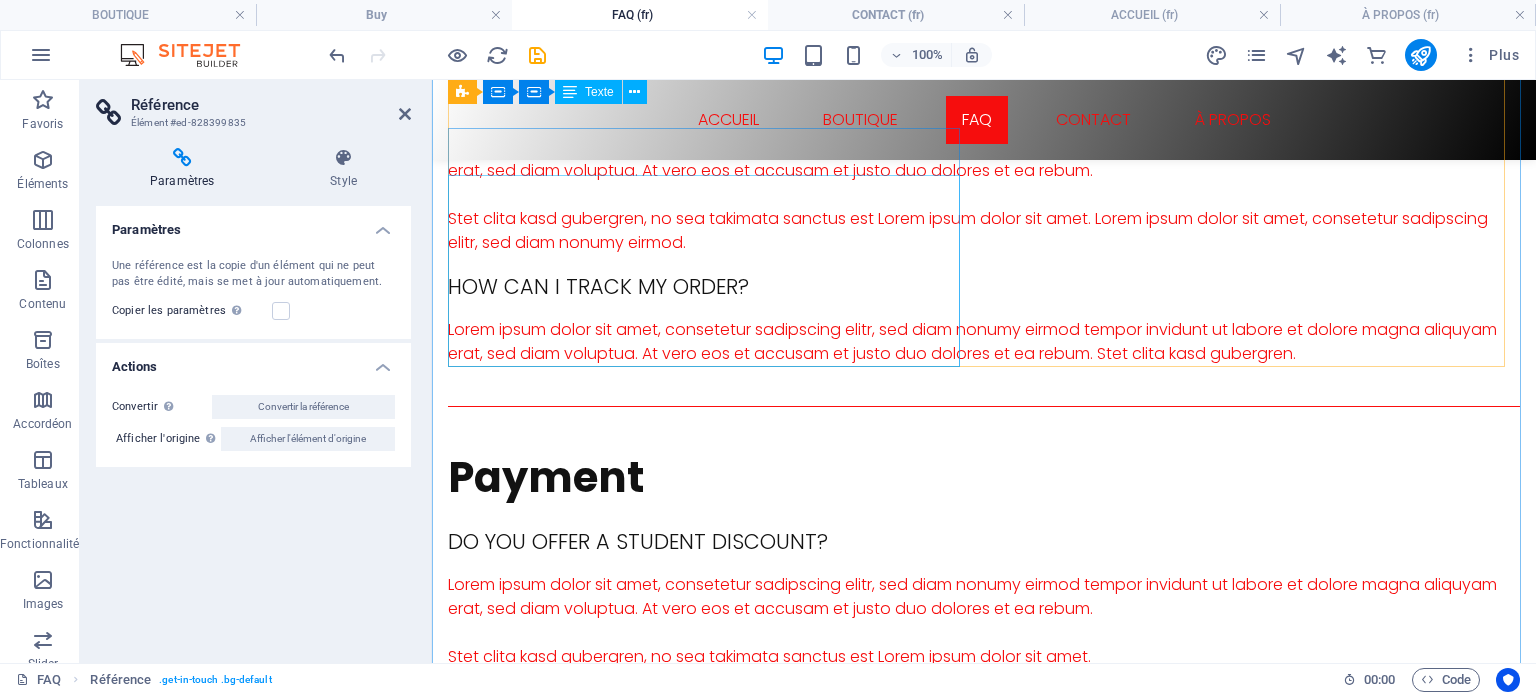 scroll, scrollTop: 728, scrollLeft: 0, axis: vertical 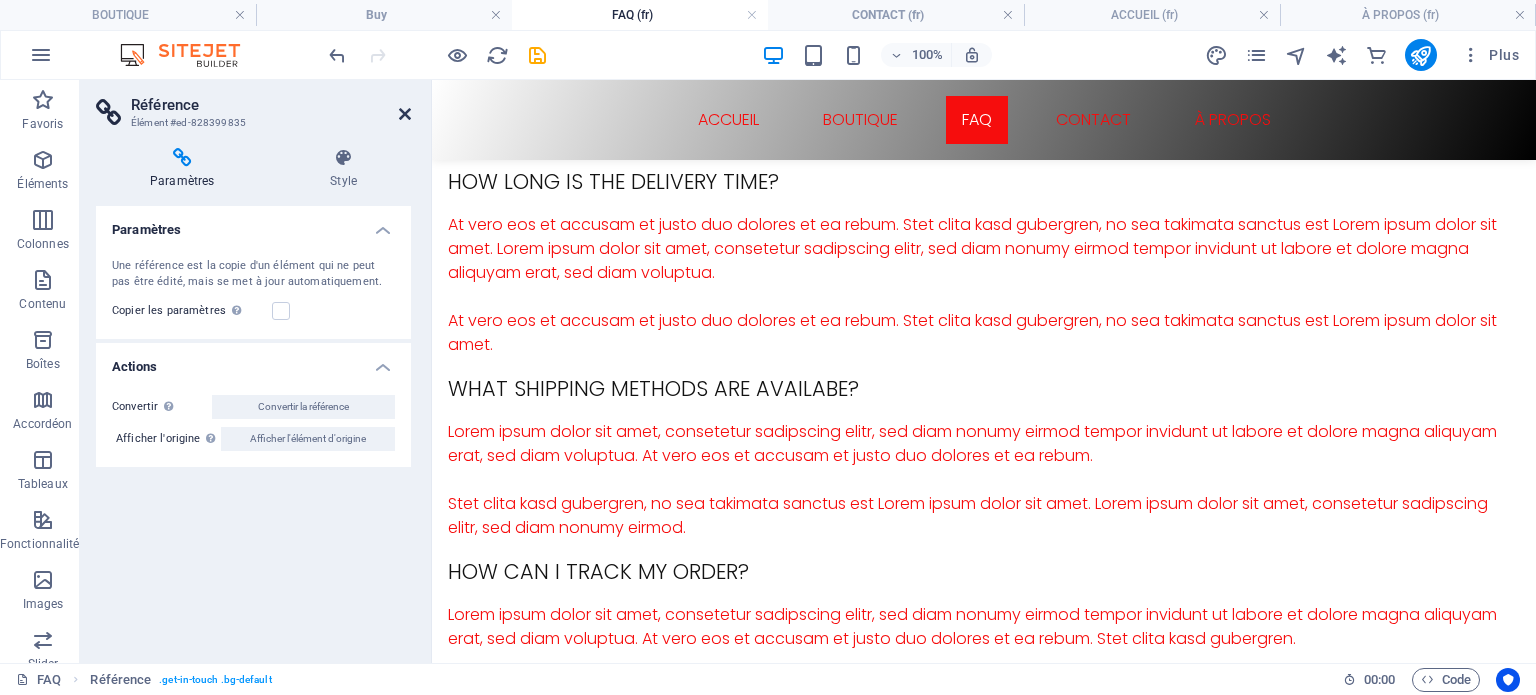 click at bounding box center [405, 114] 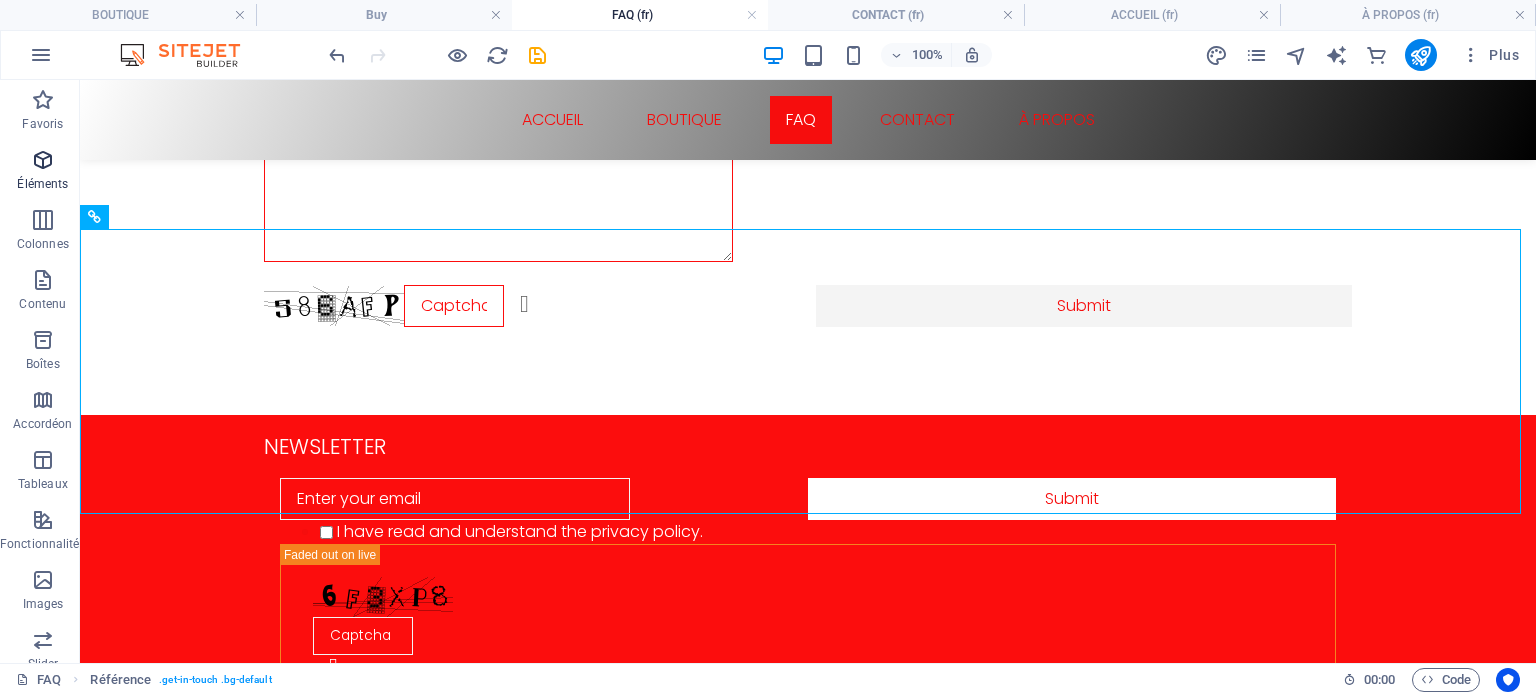 click on "Éléments" at bounding box center [43, 172] 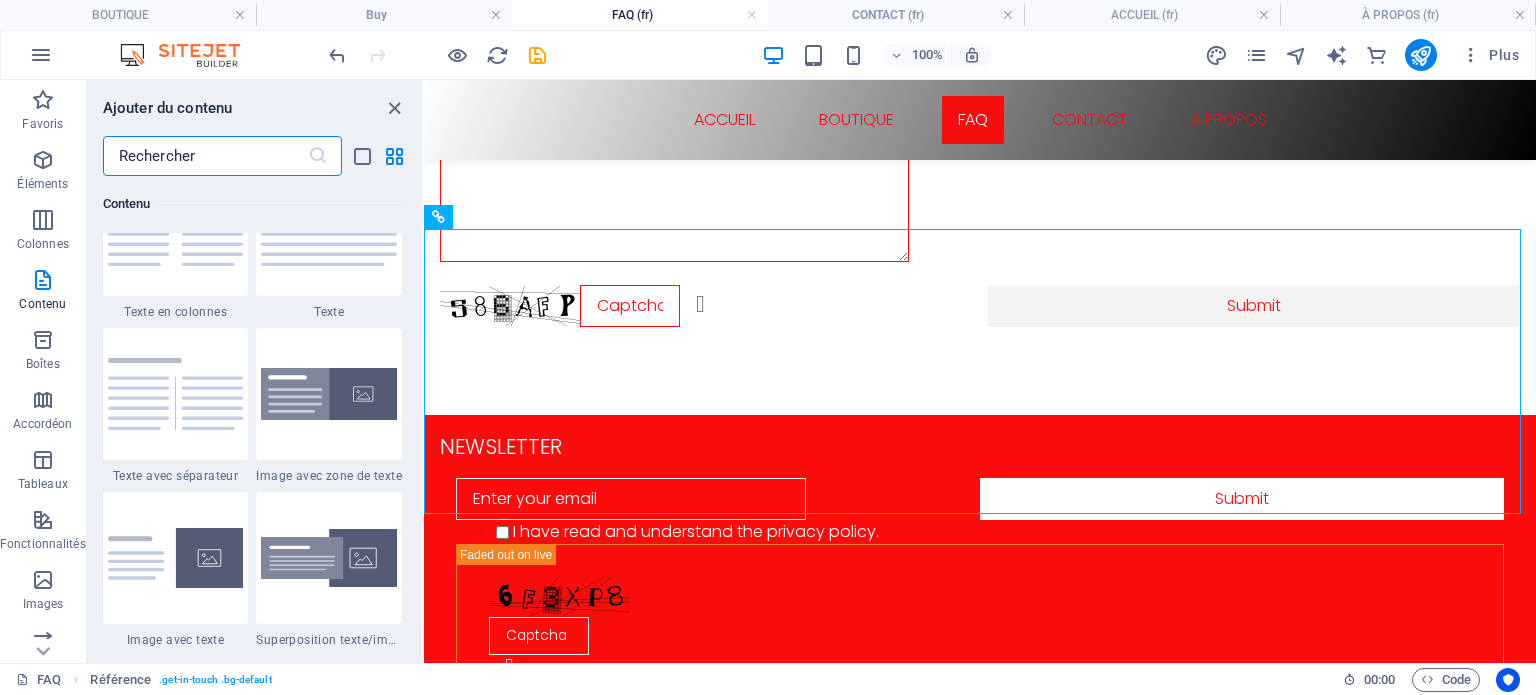 scroll, scrollTop: 3712, scrollLeft: 0, axis: vertical 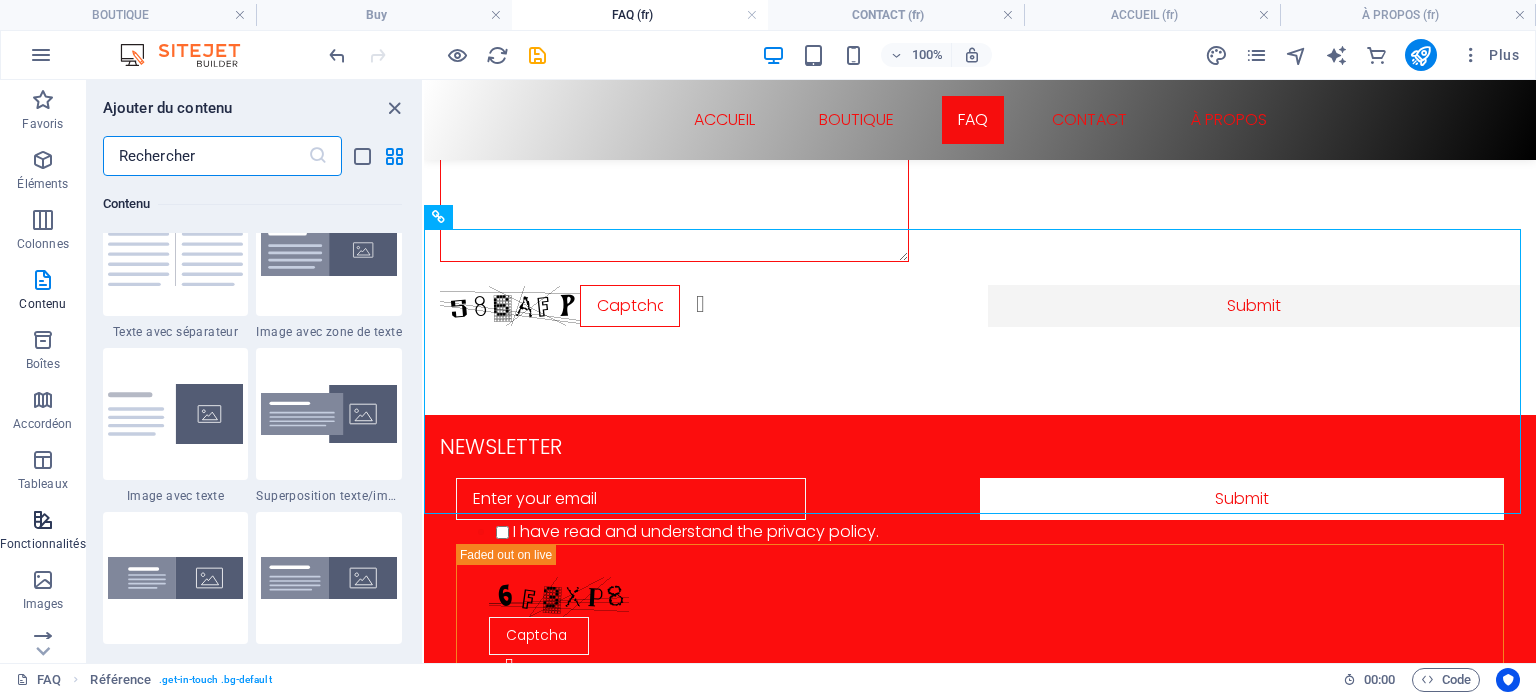 click at bounding box center [43, 520] 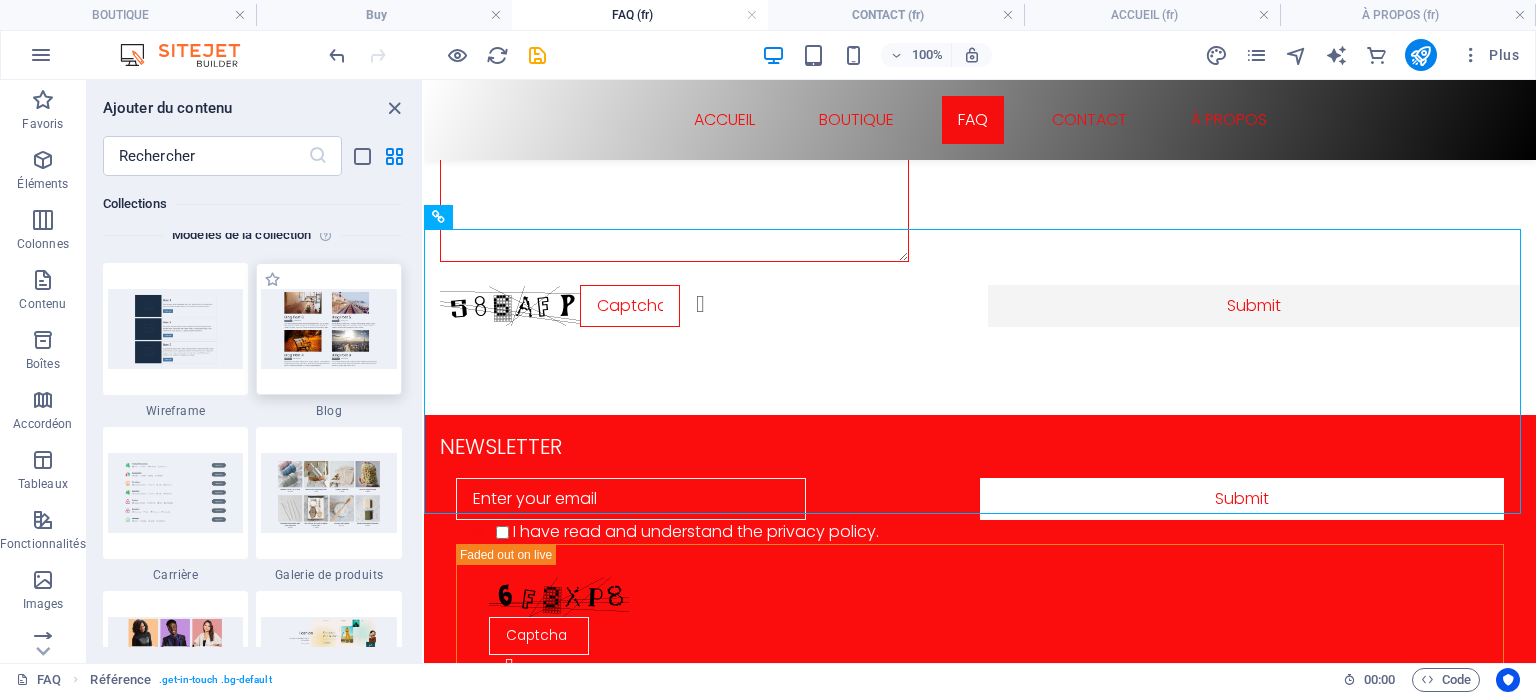 scroll, scrollTop: 18595, scrollLeft: 0, axis: vertical 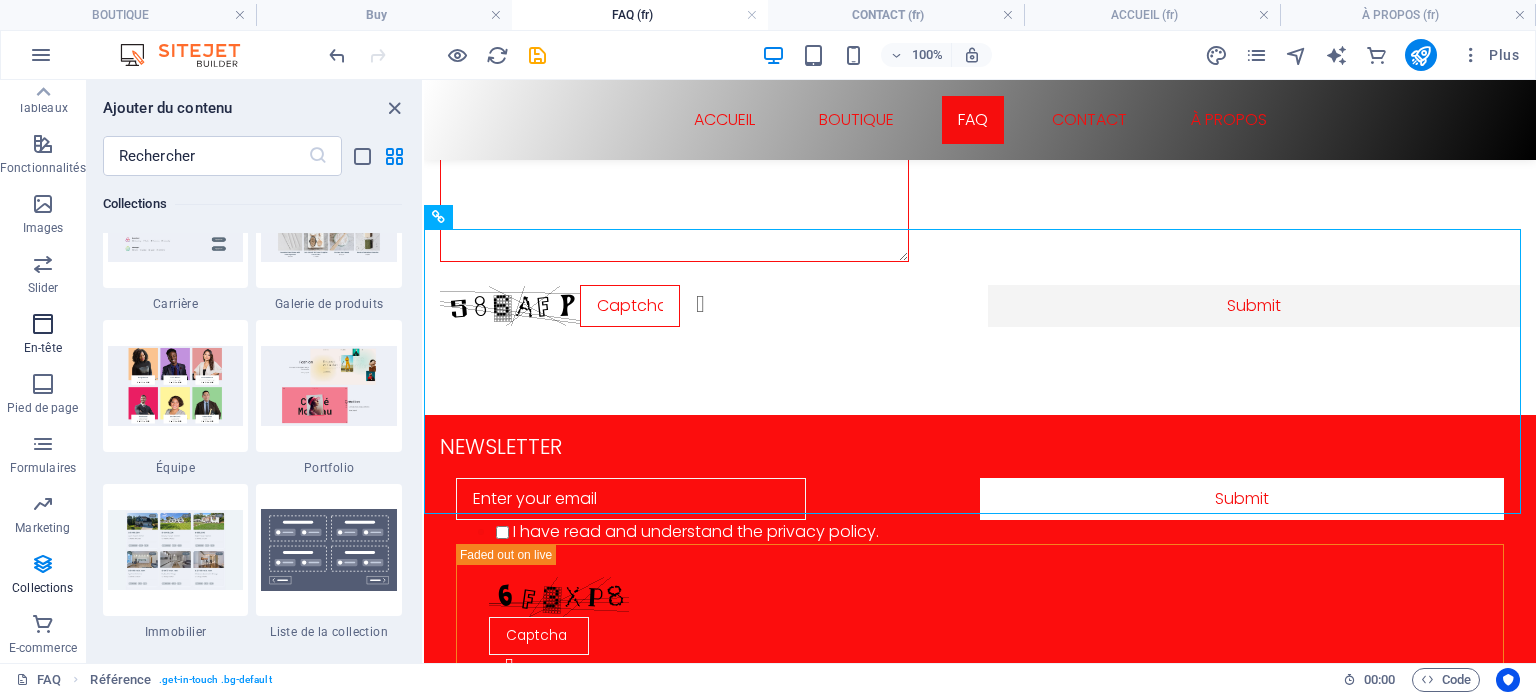 click at bounding box center [43, 324] 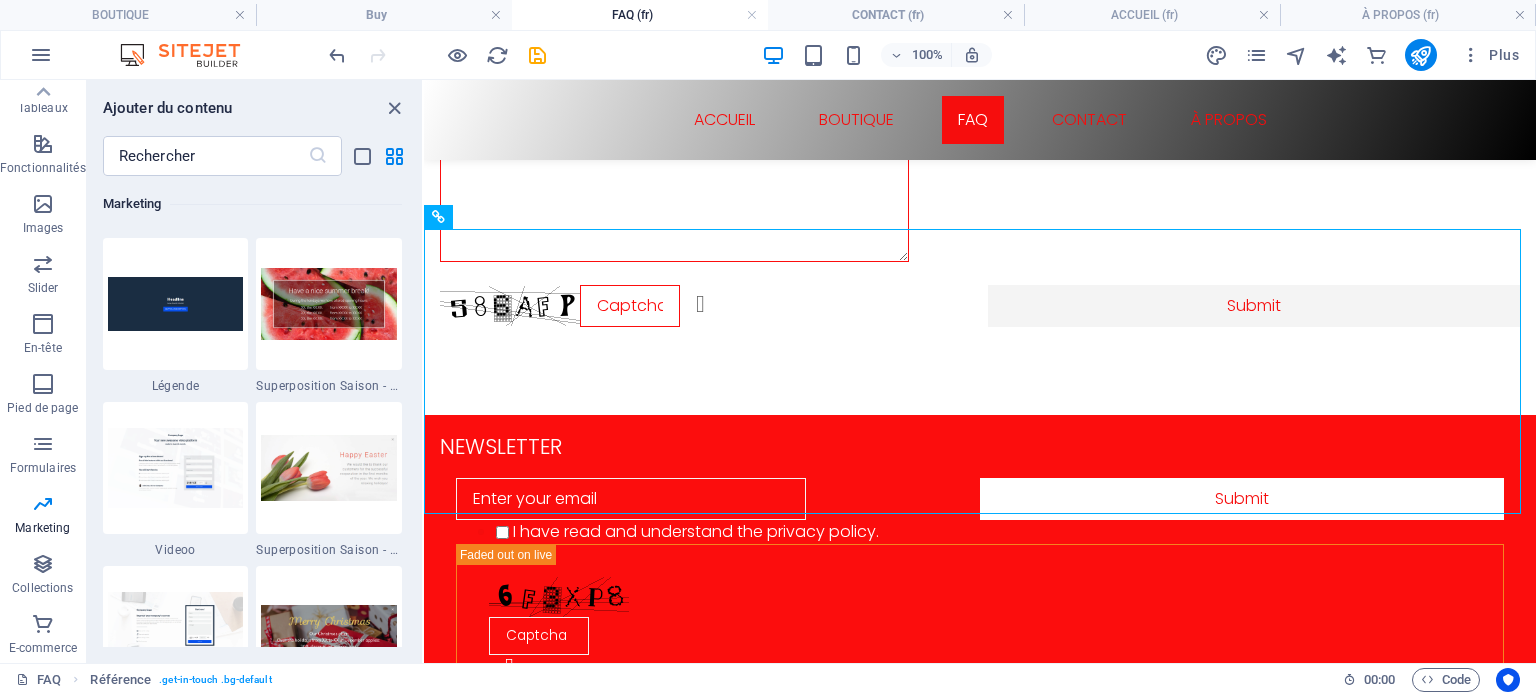 scroll, scrollTop: 16642, scrollLeft: 0, axis: vertical 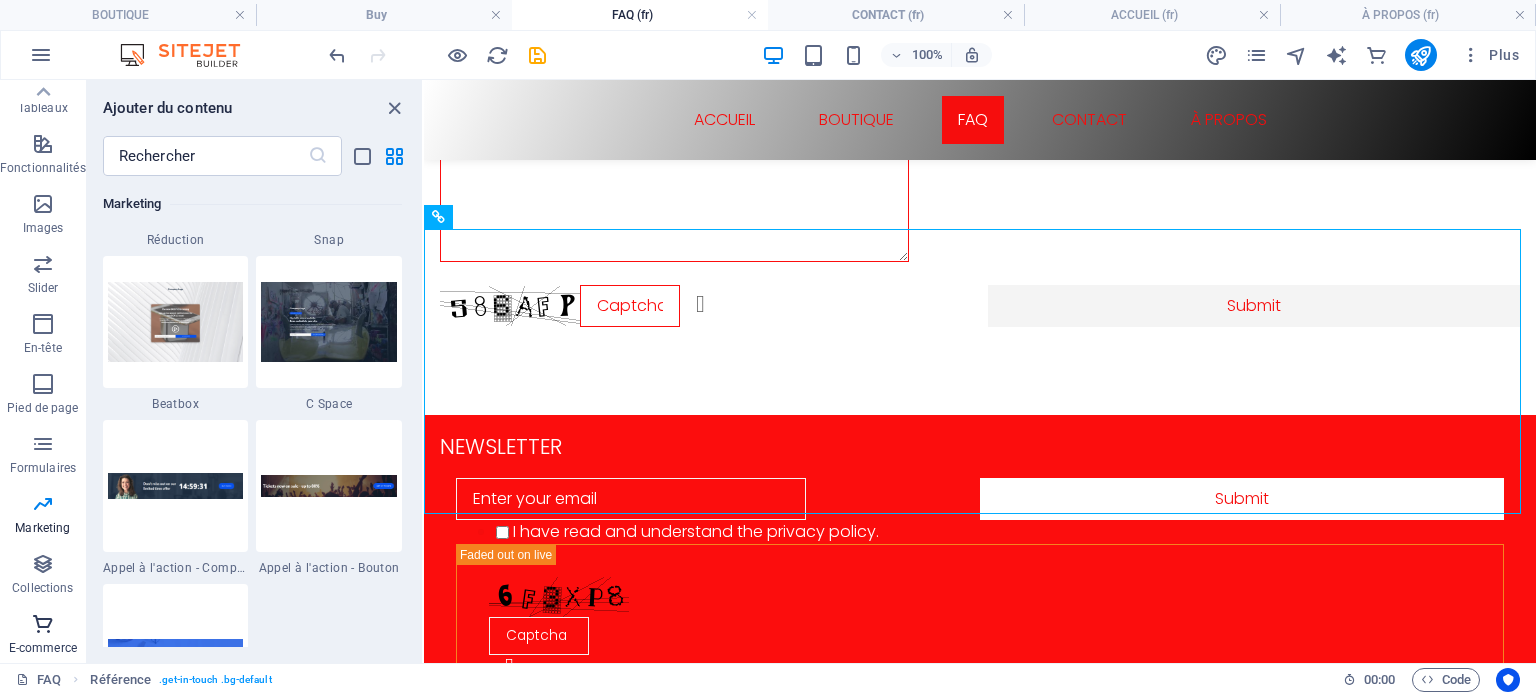 click on "E-commerce" at bounding box center [43, 636] 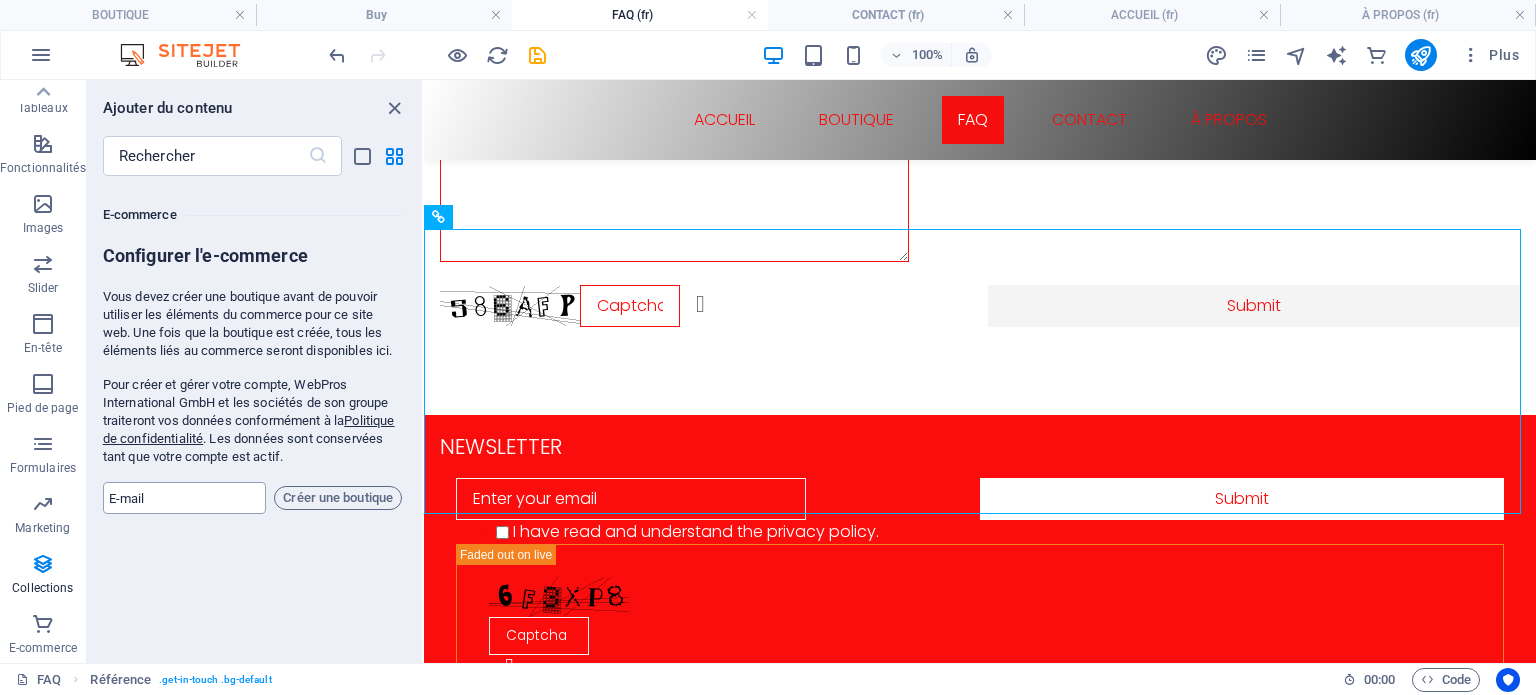 scroll, scrollTop: 19271, scrollLeft: 0, axis: vertical 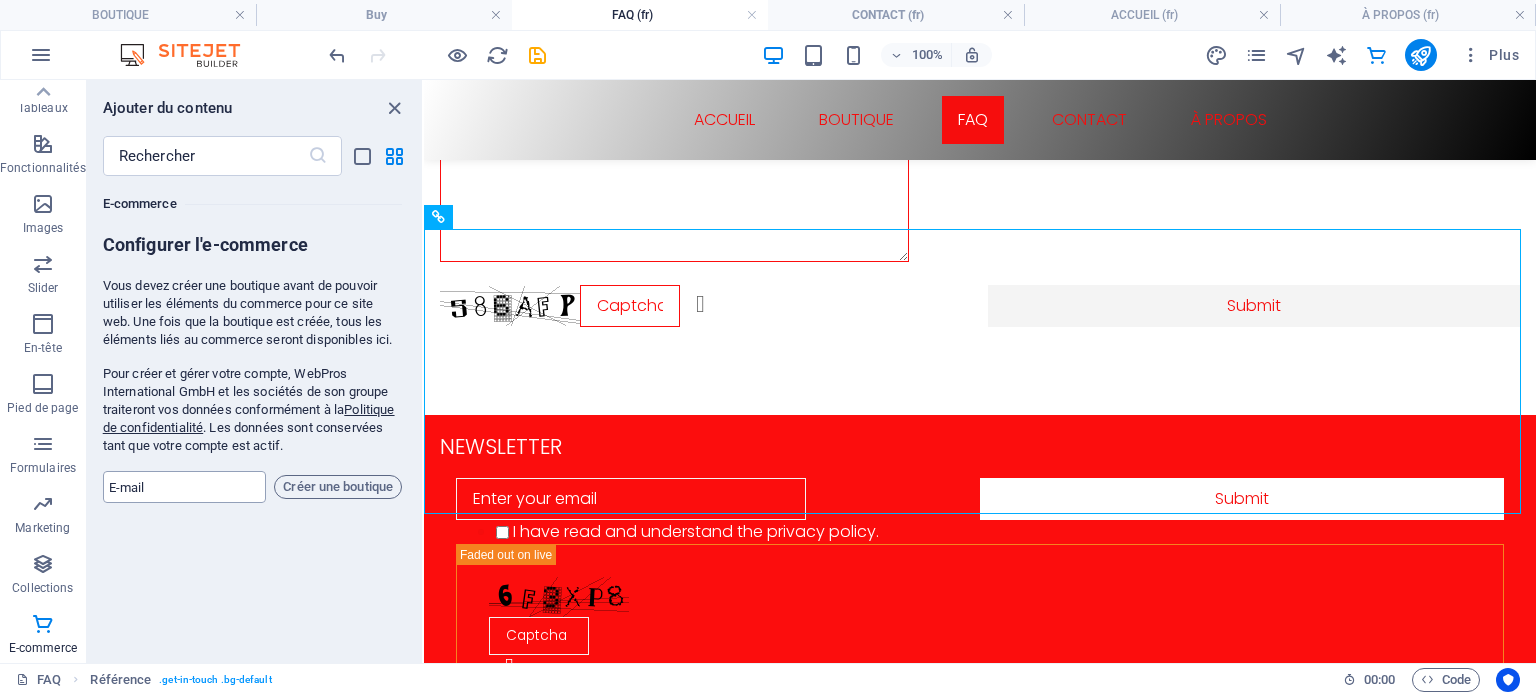 click at bounding box center [185, 487] 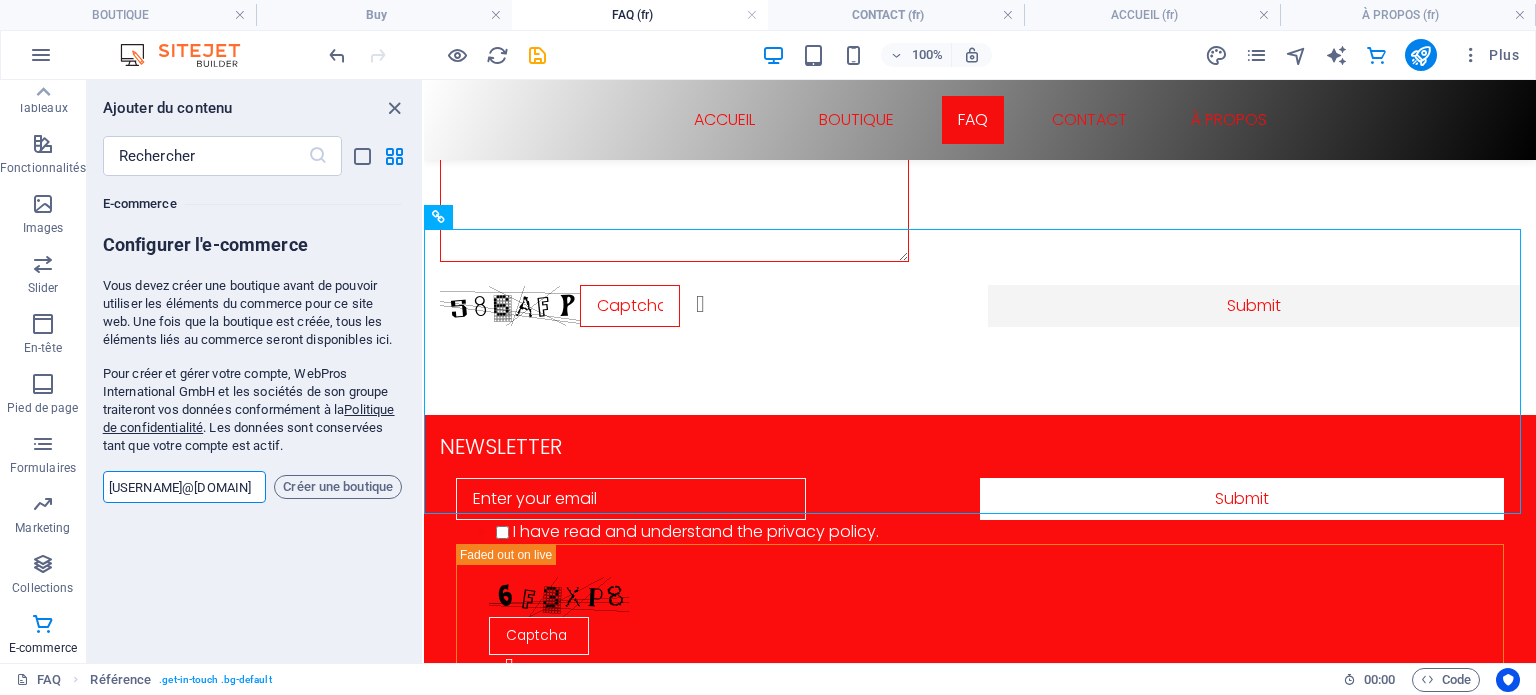 scroll, scrollTop: 0, scrollLeft: 12, axis: horizontal 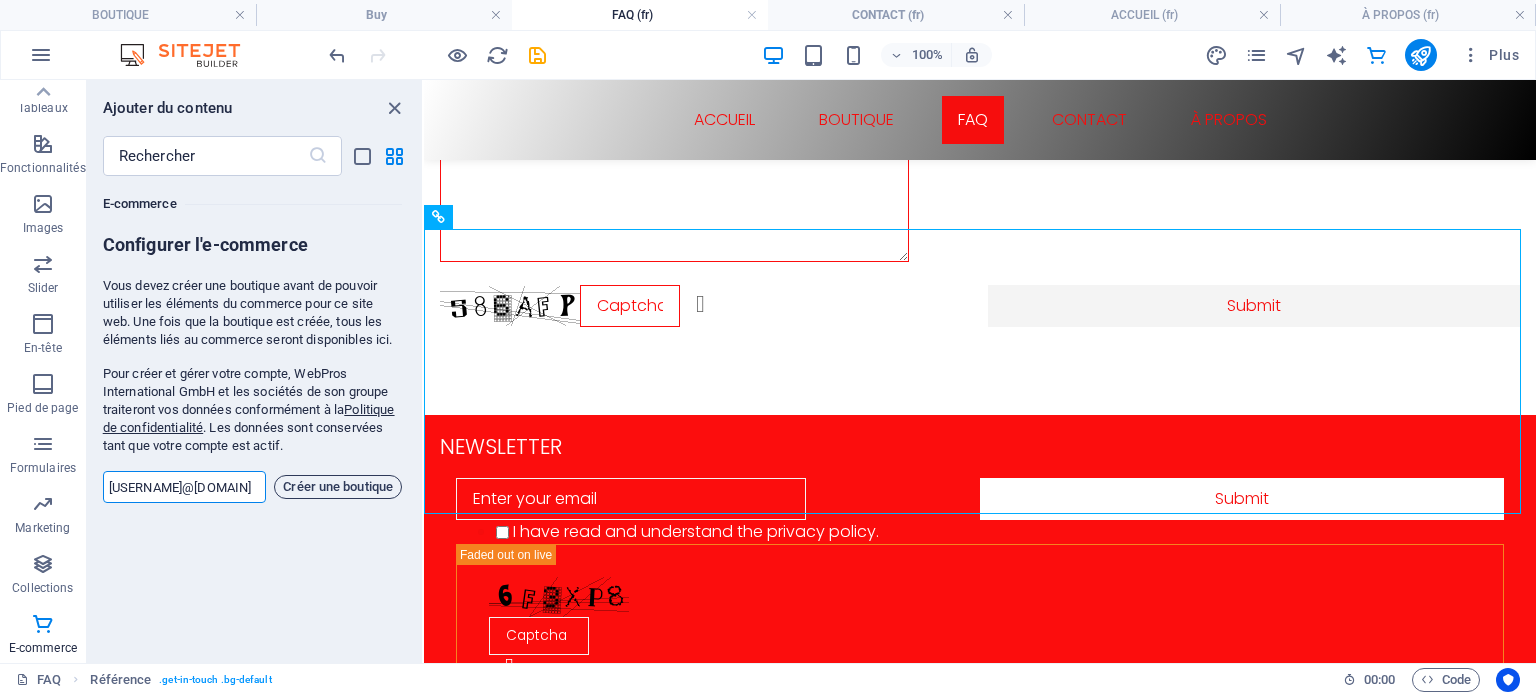 type on "[USERNAME]@[DOMAIN]" 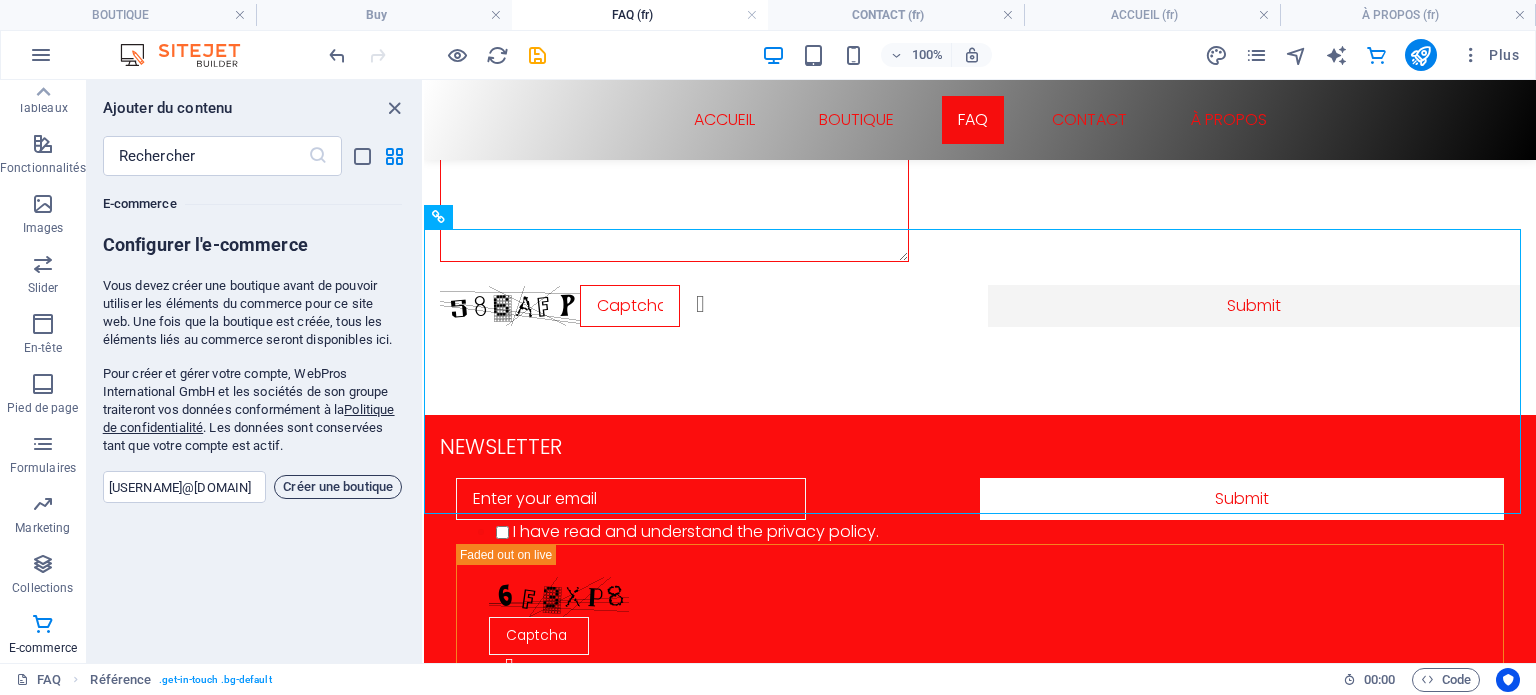 click on "Créer une boutique" at bounding box center (338, 487) 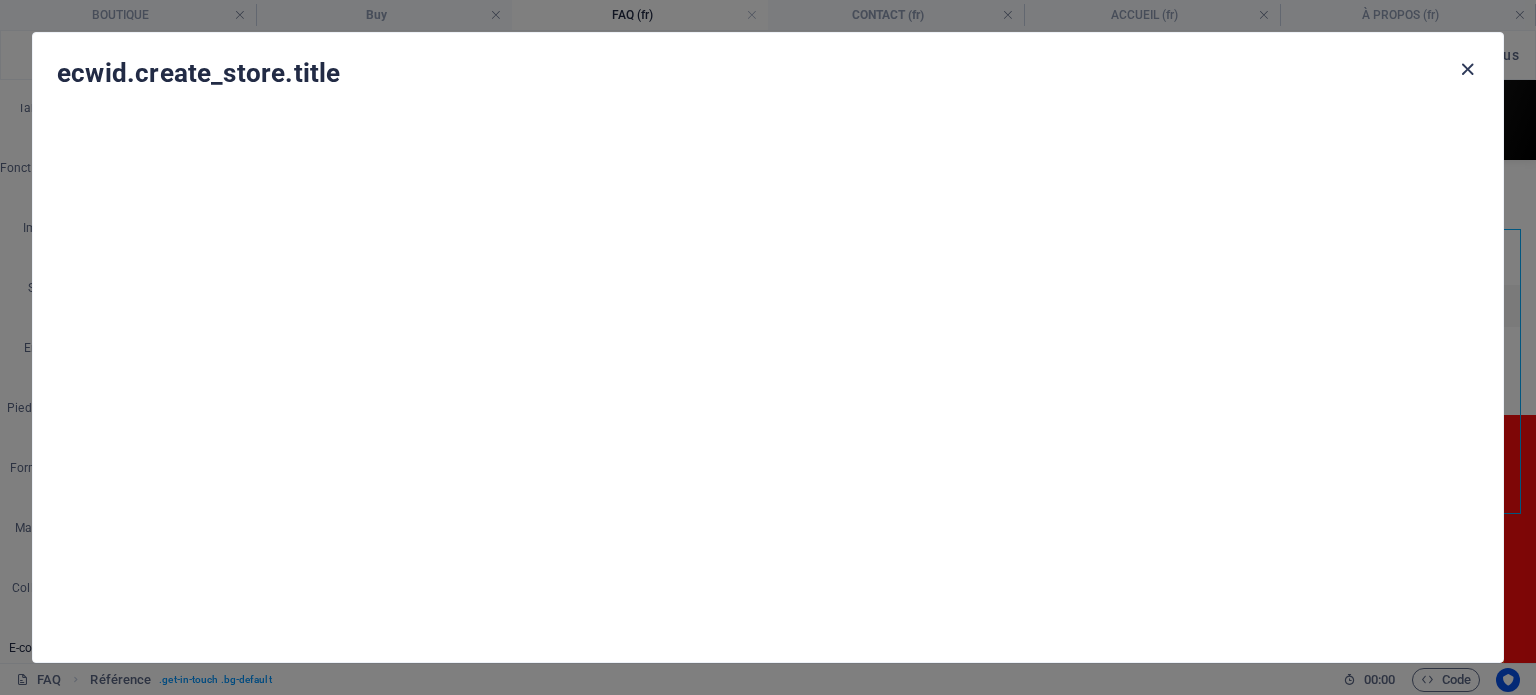 click at bounding box center (1467, 69) 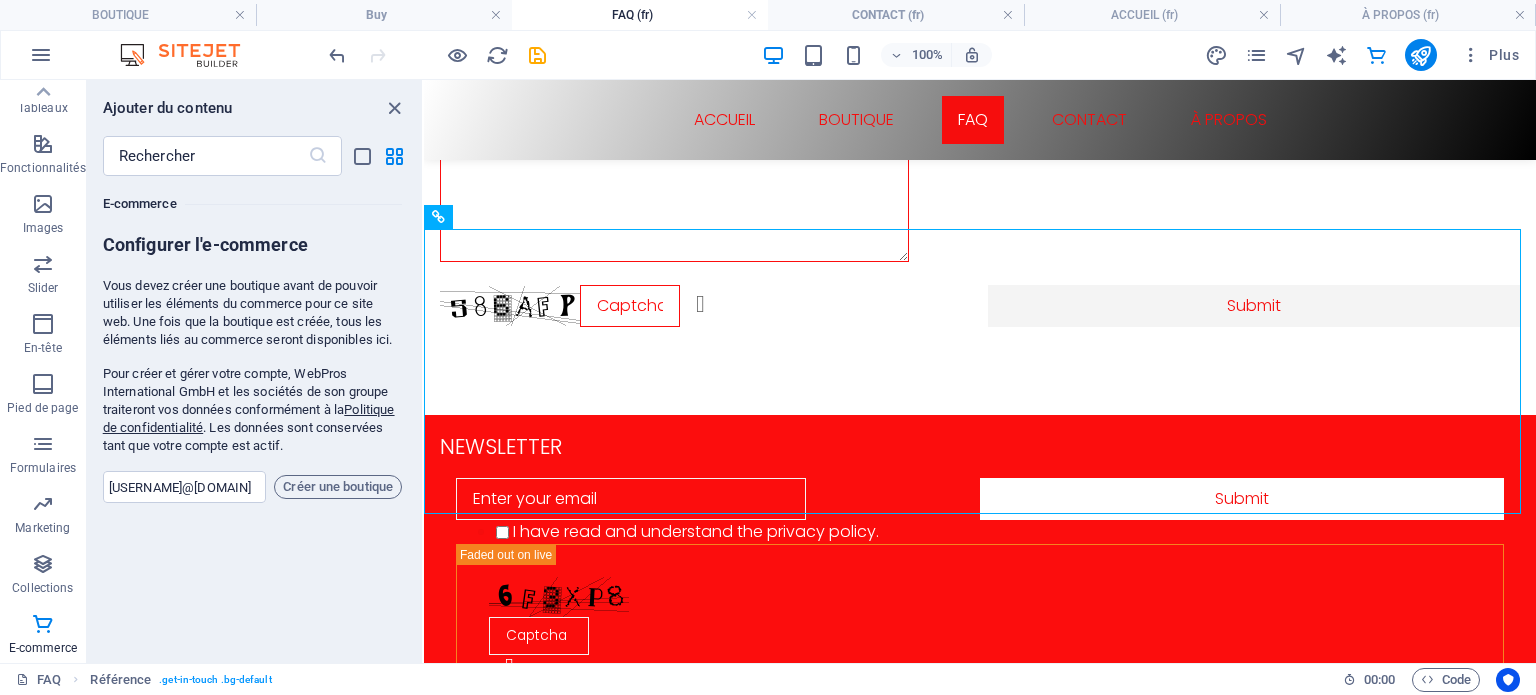 click on "​" at bounding box center [254, 156] 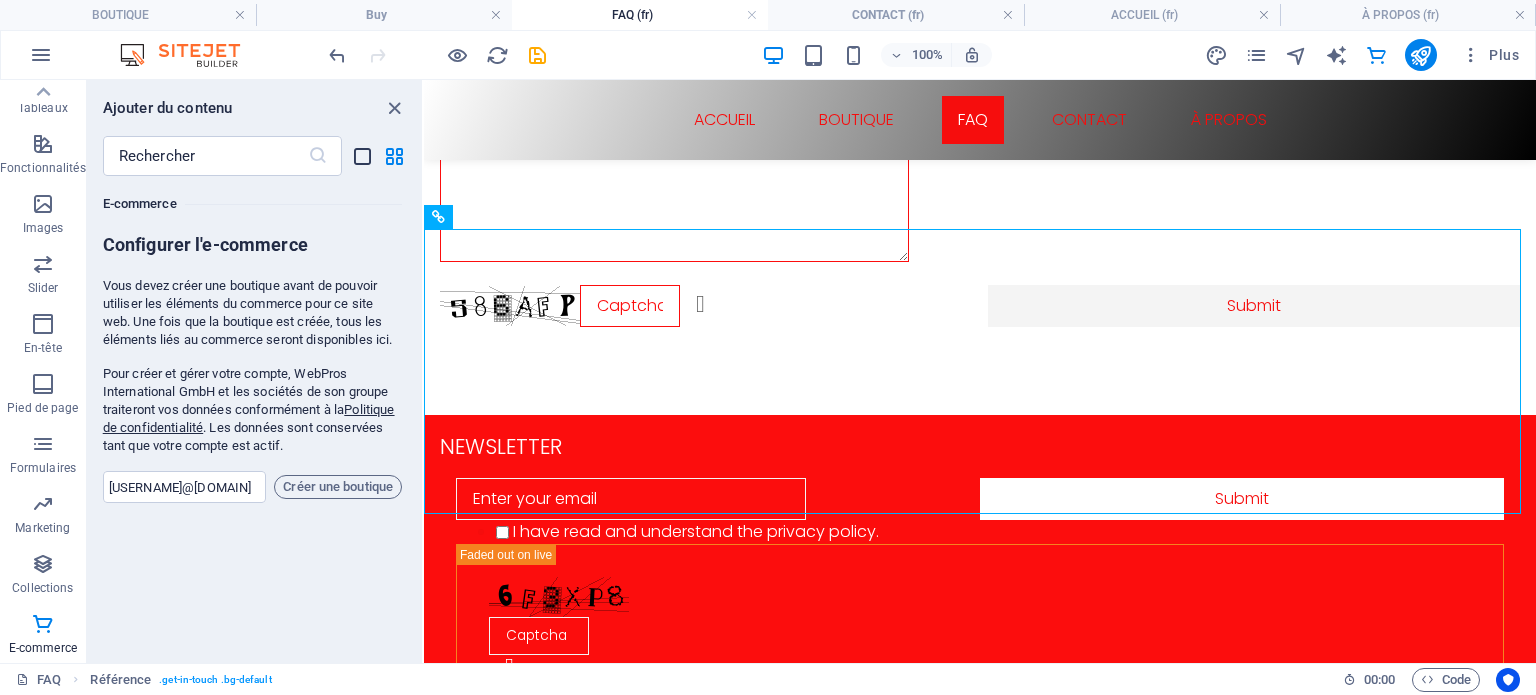 click at bounding box center [362, 156] 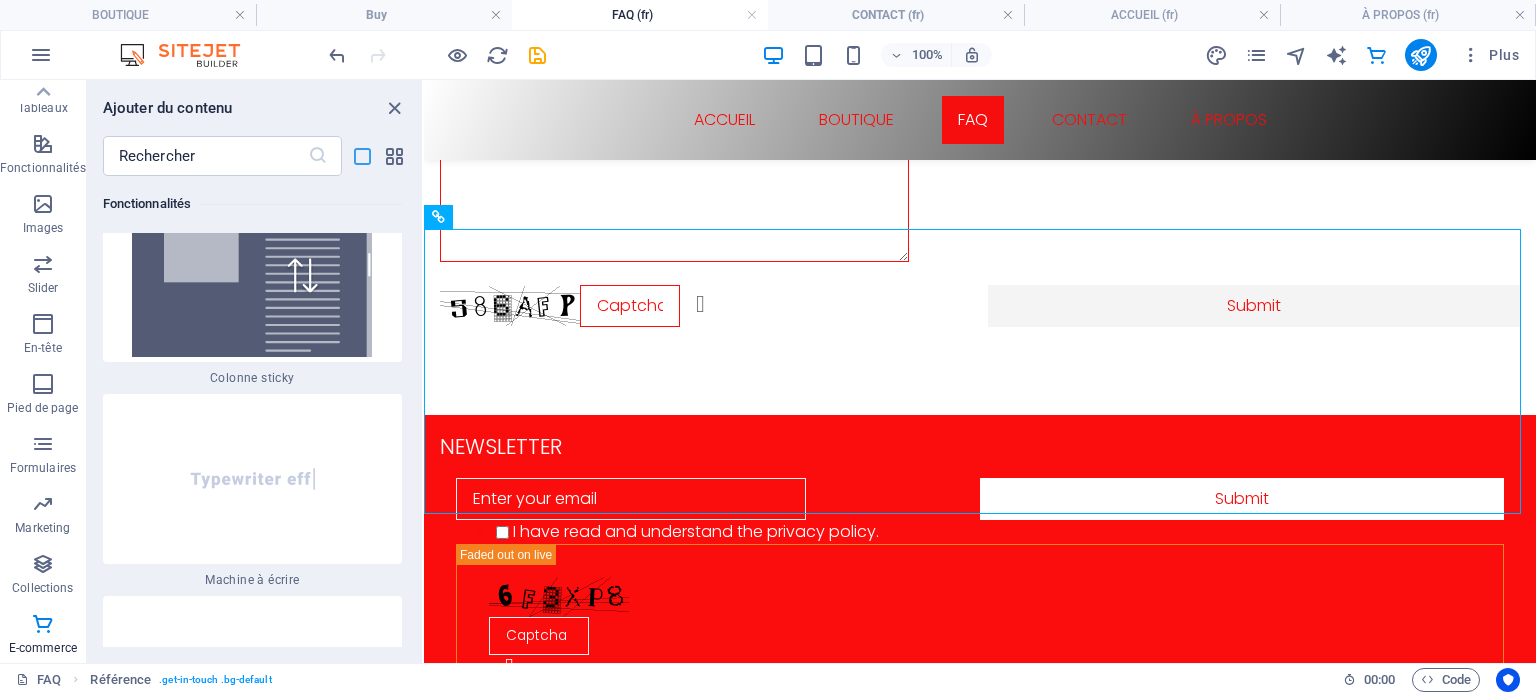 scroll, scrollTop: 43064, scrollLeft: 0, axis: vertical 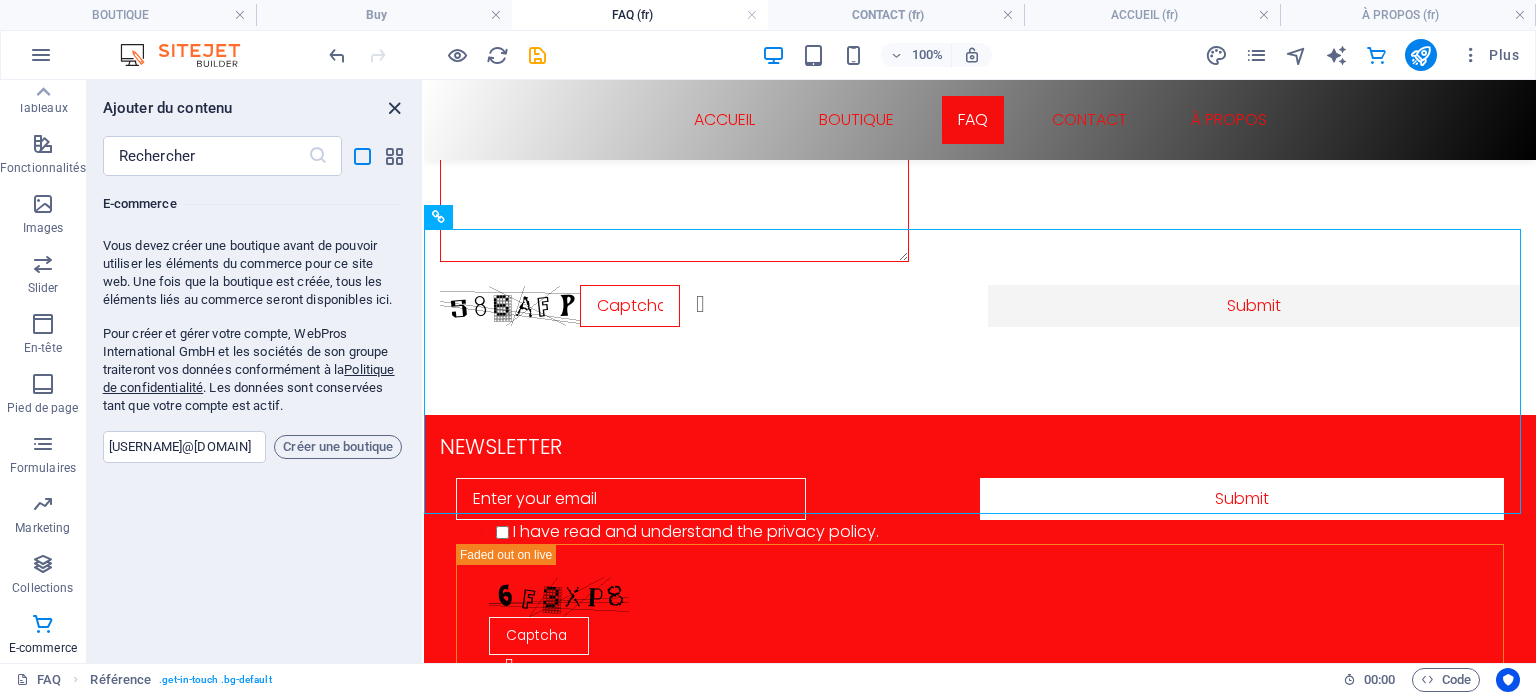 click at bounding box center (394, 108) 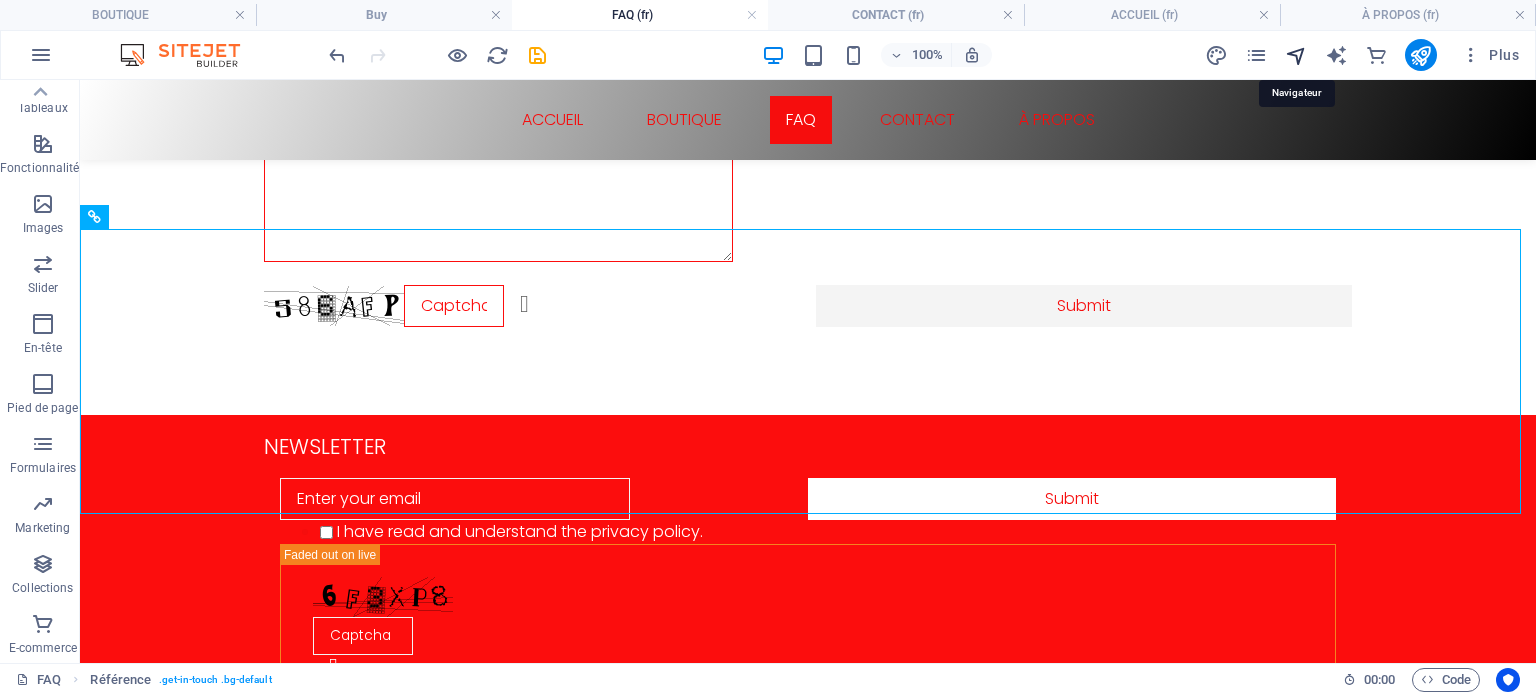 click at bounding box center [1296, 55] 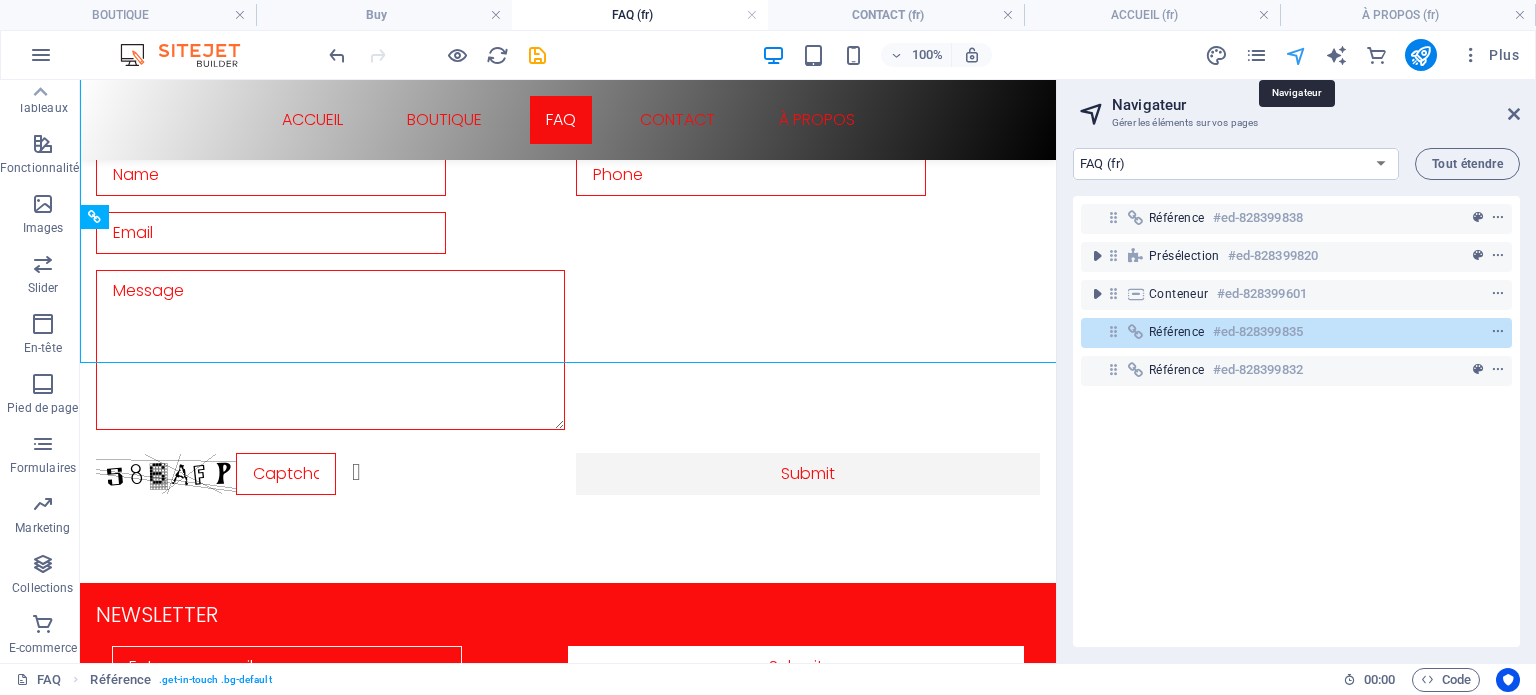 scroll, scrollTop: 3145, scrollLeft: 0, axis: vertical 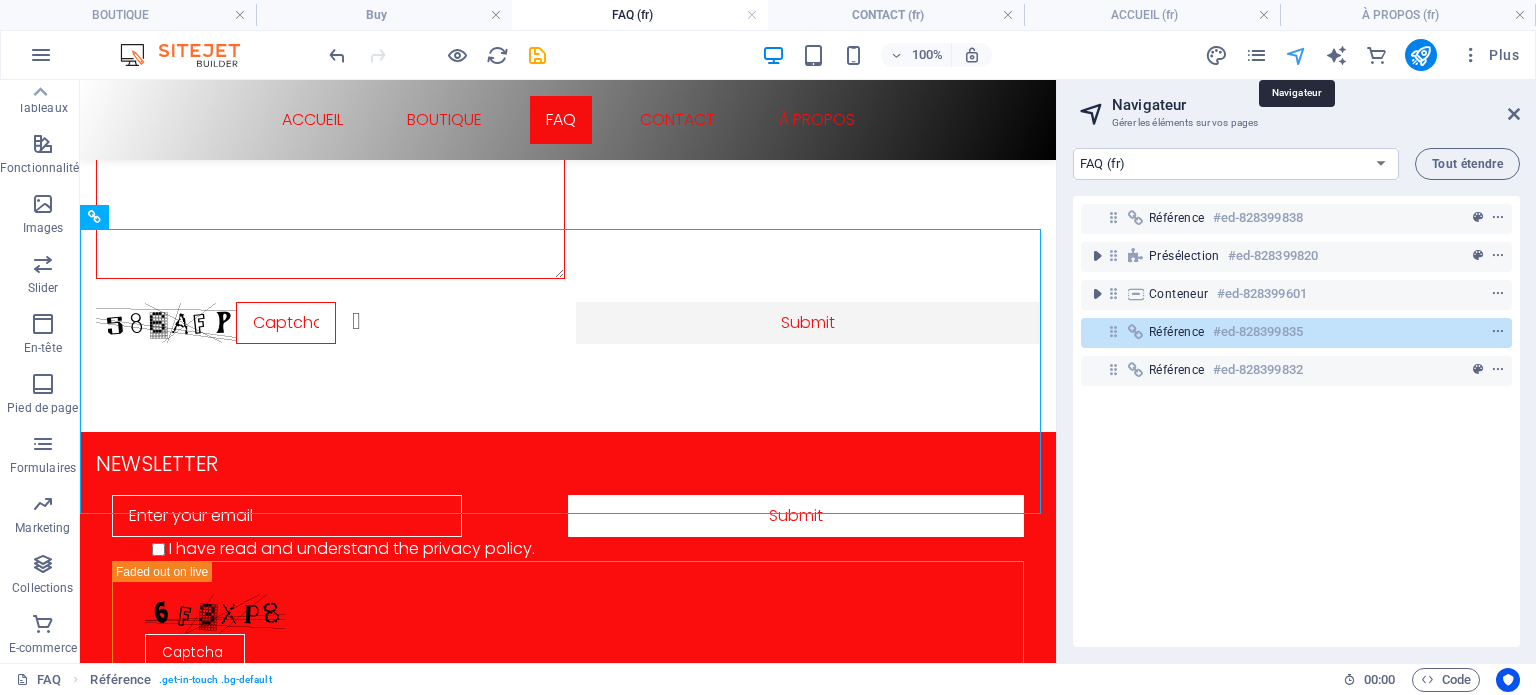 click at bounding box center [1296, 55] 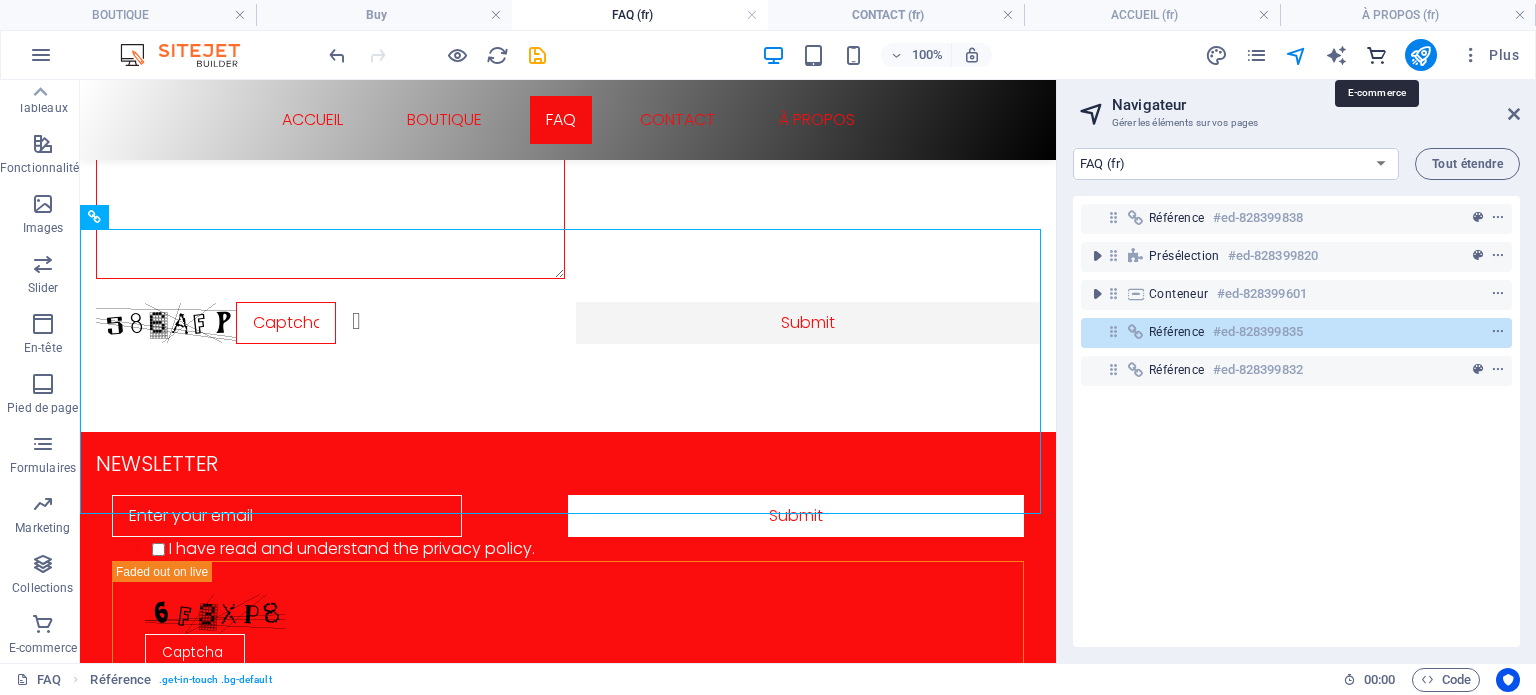 click at bounding box center (1376, 55) 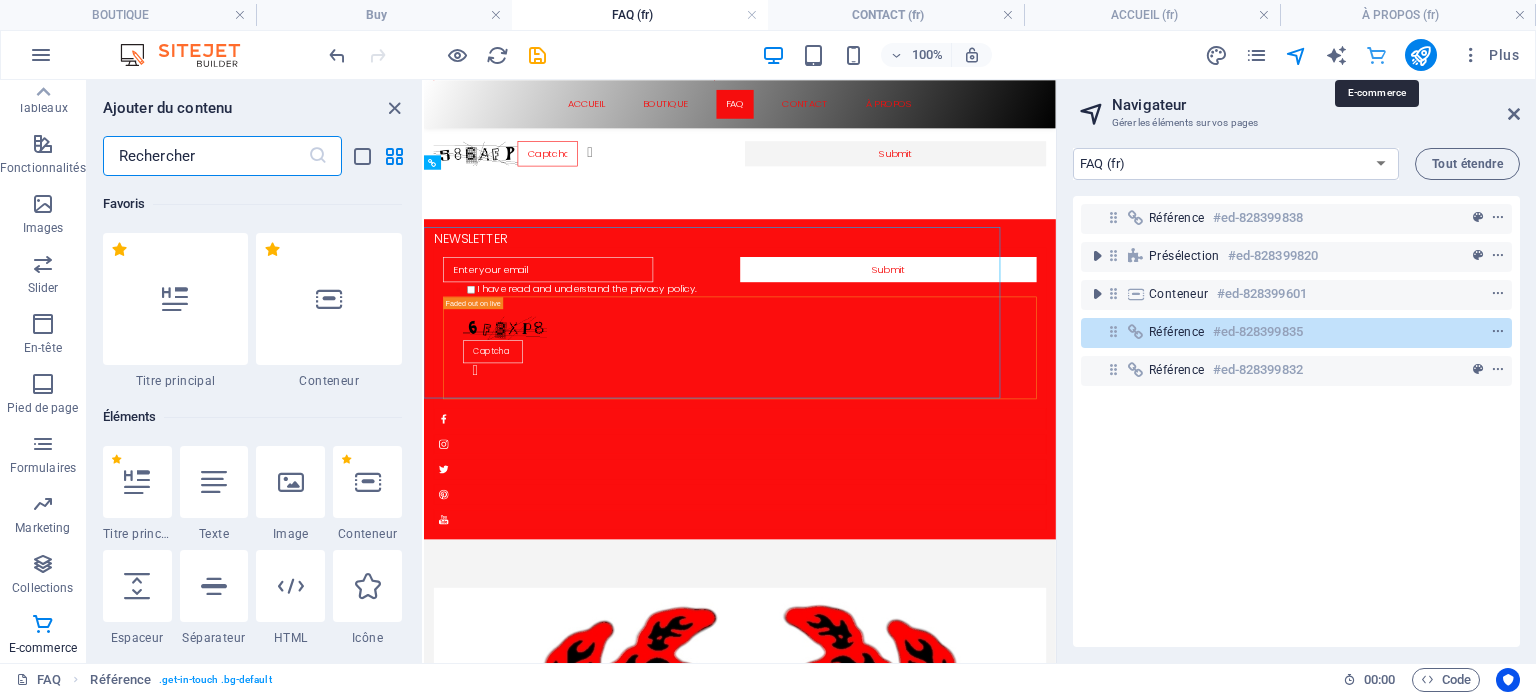 scroll, scrollTop: 3049, scrollLeft: 0, axis: vertical 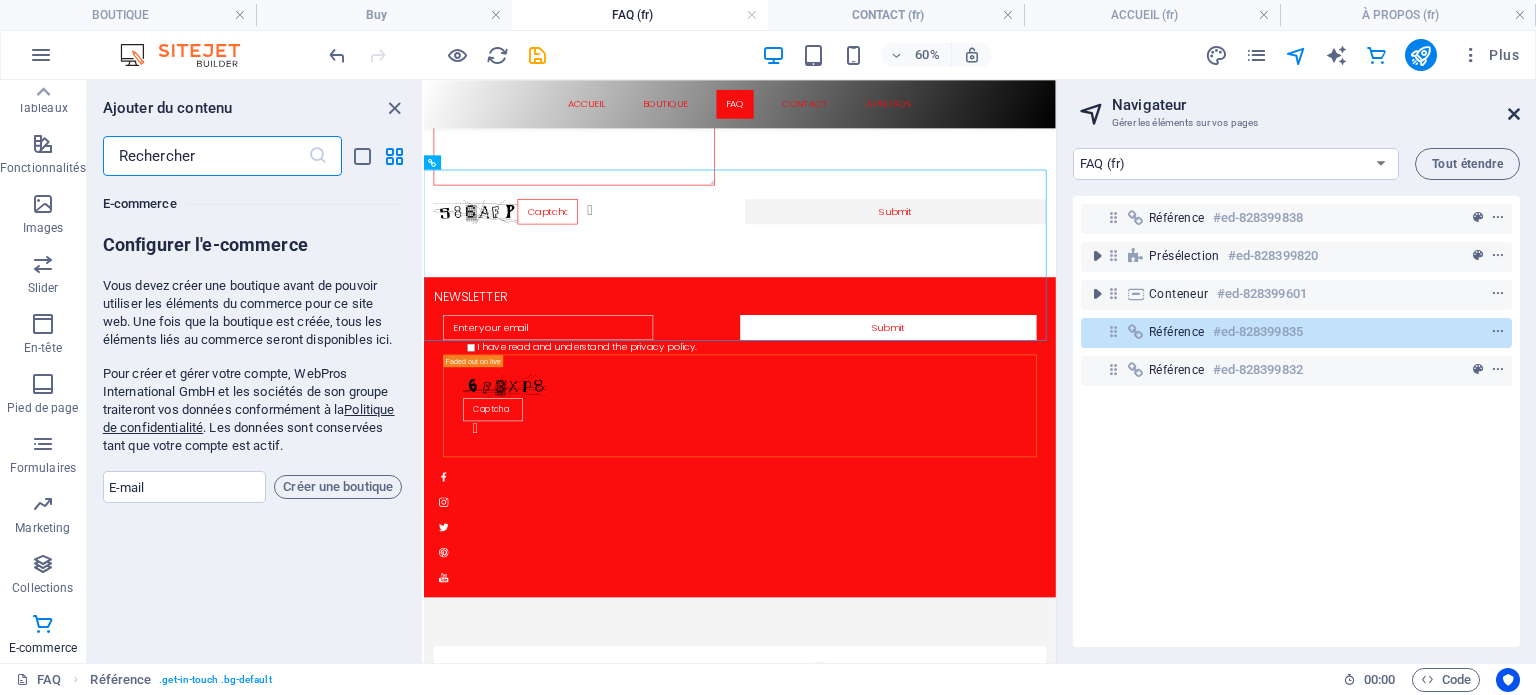click at bounding box center (1514, 114) 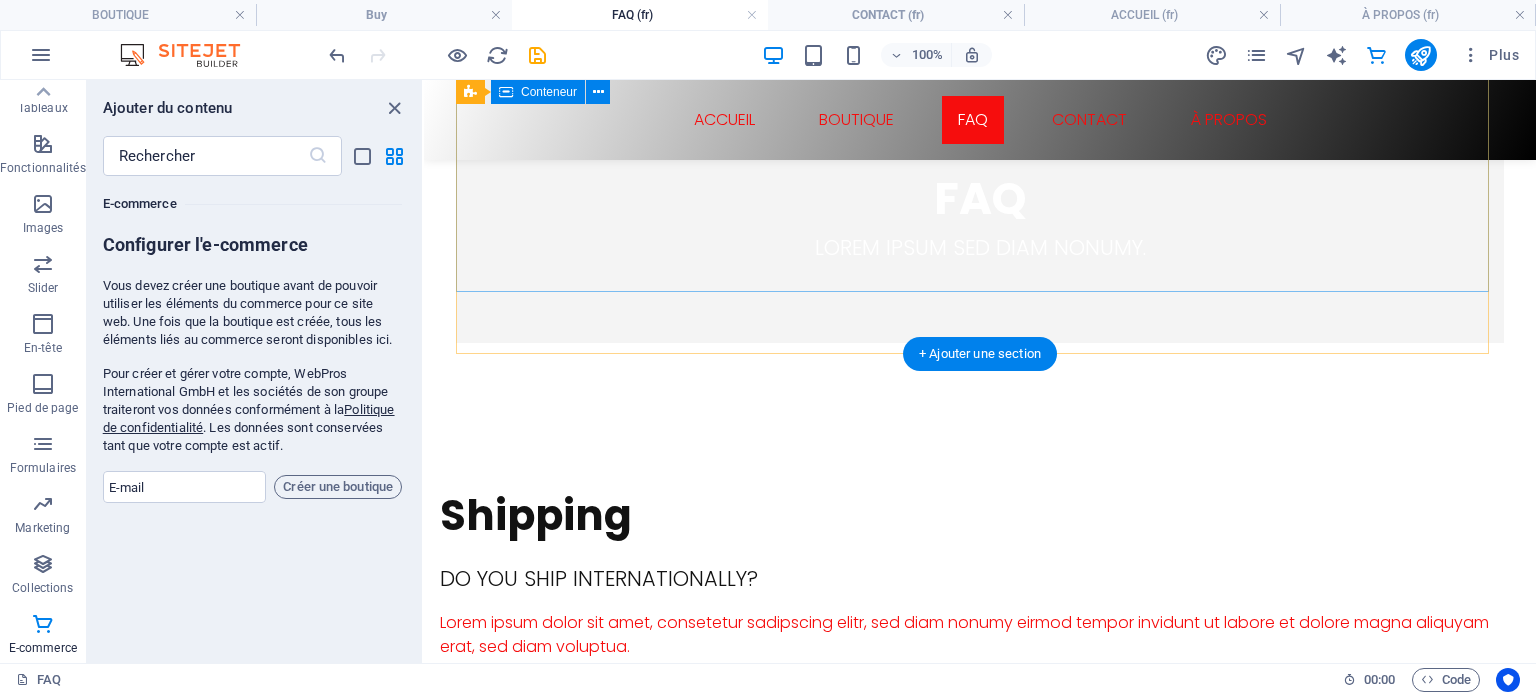 scroll, scrollTop: 94, scrollLeft: 0, axis: vertical 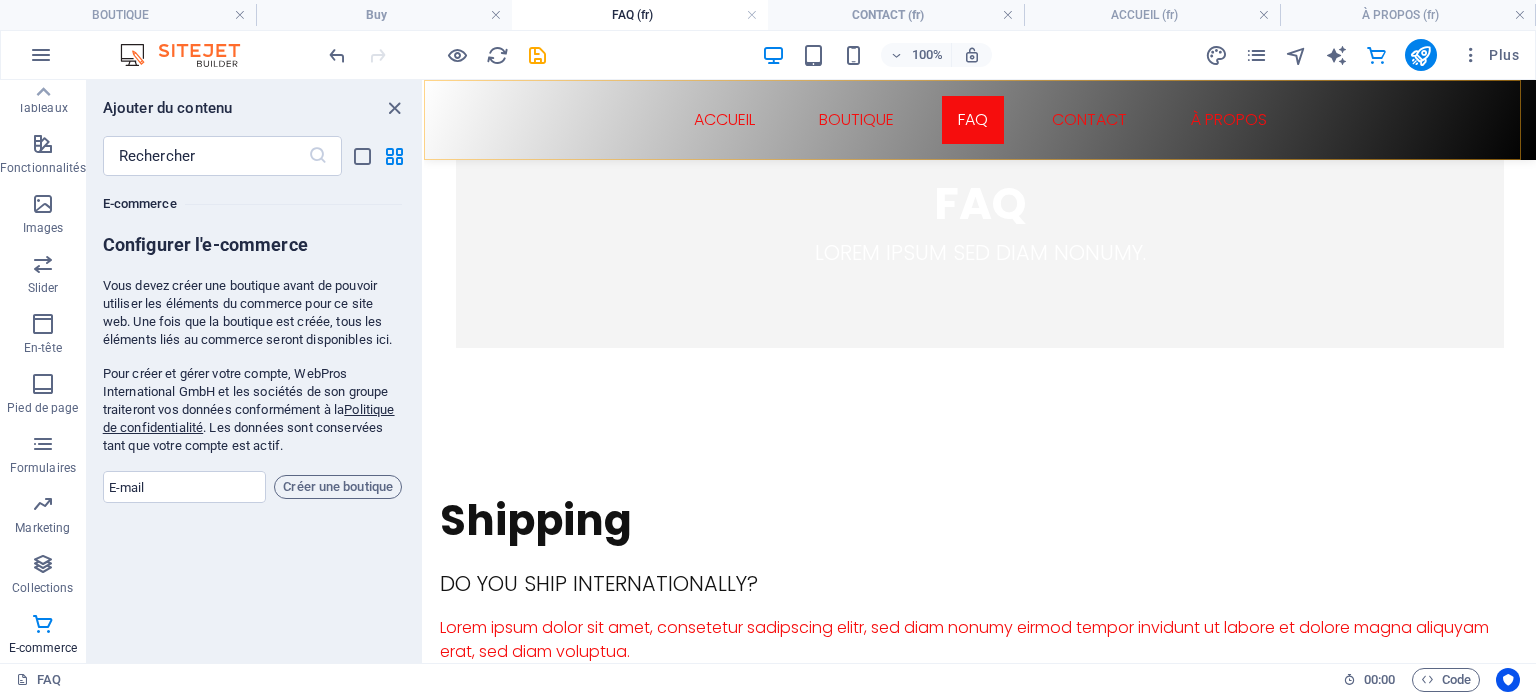 click on "ACCUEIL BOUTIQUE FAQ CONTACT À PROPOS" at bounding box center [980, 120] 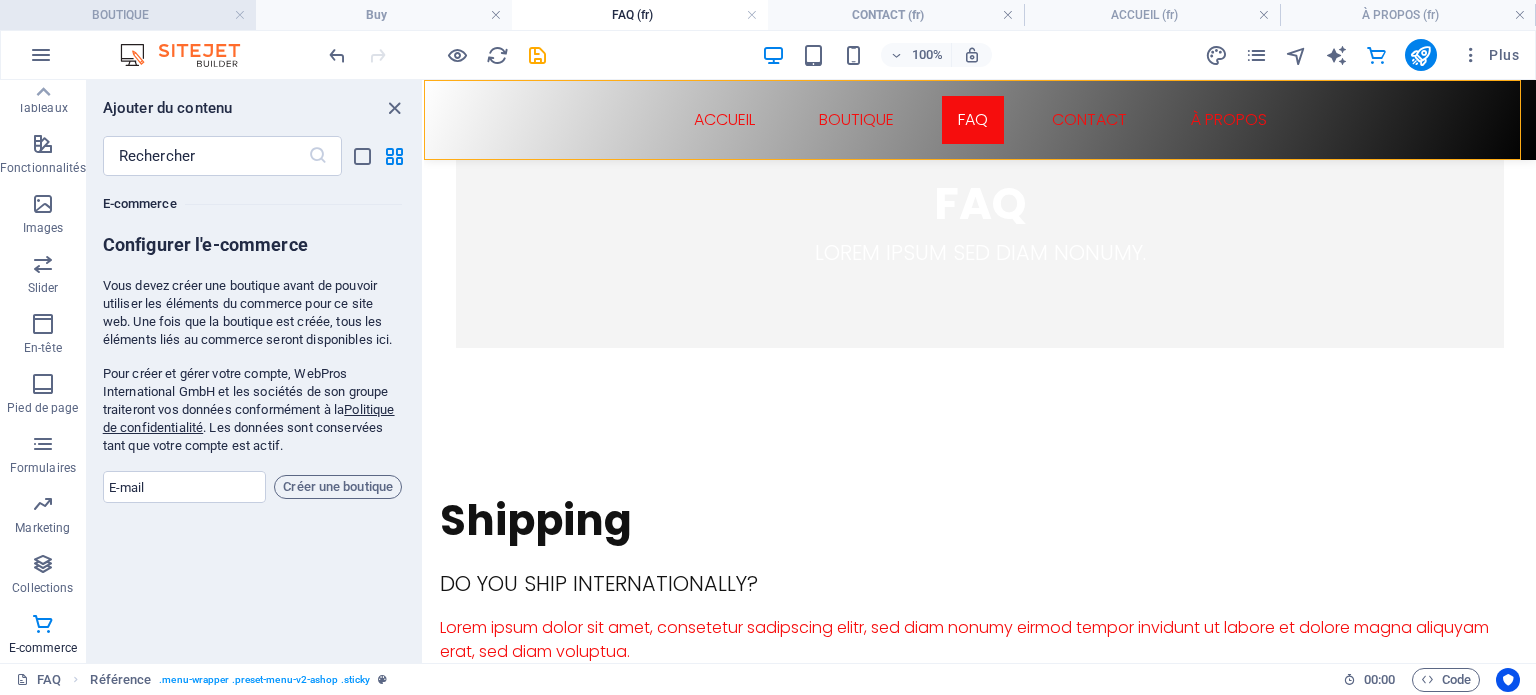 click on "BOUTIQUE" at bounding box center [128, 15] 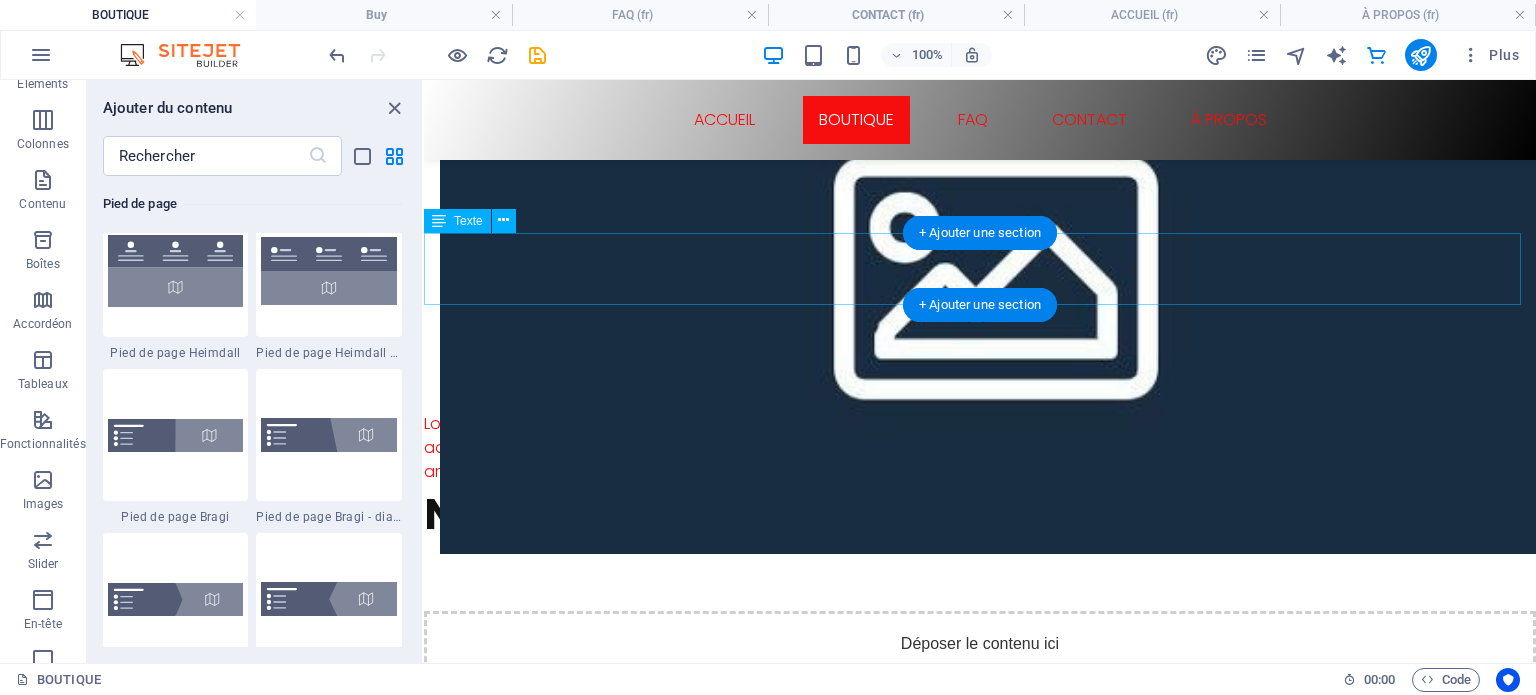 scroll, scrollTop: 224, scrollLeft: 0, axis: vertical 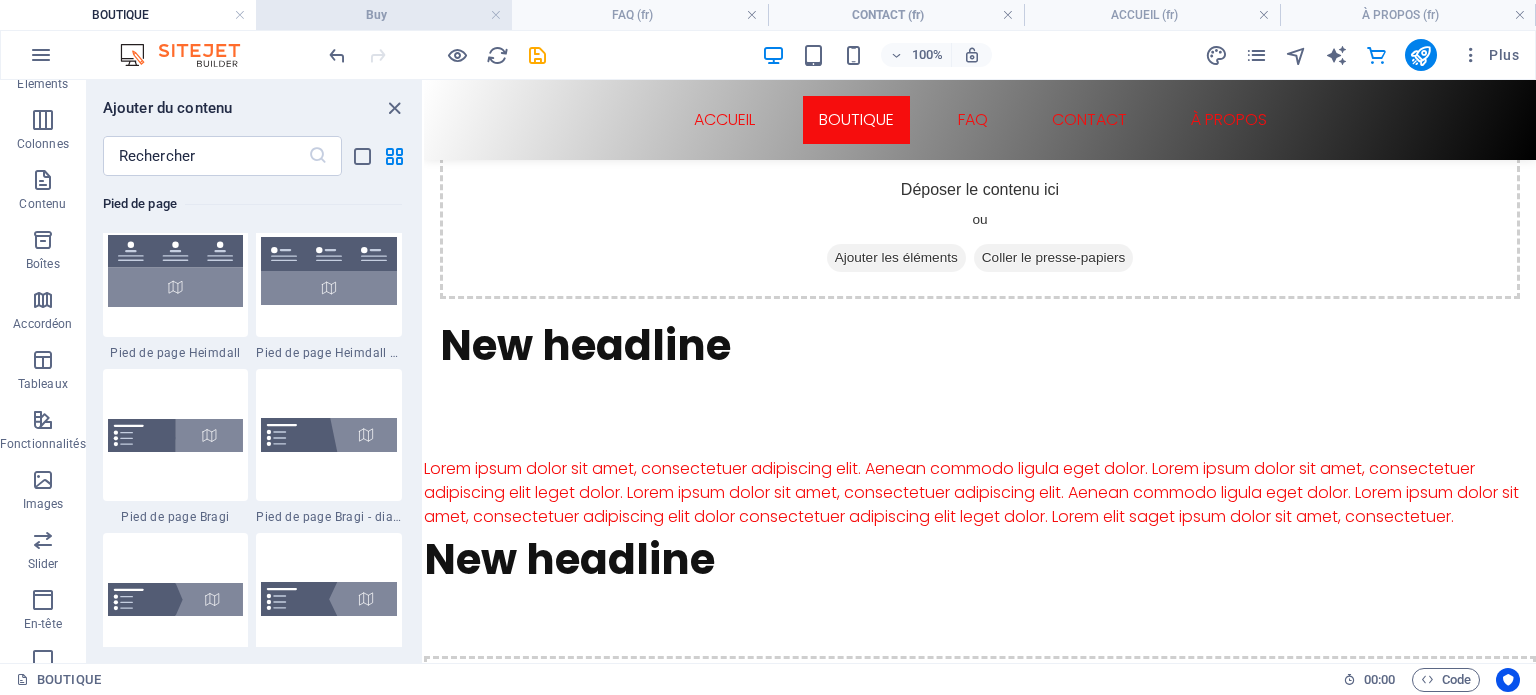 click on "Buy" at bounding box center [384, 15] 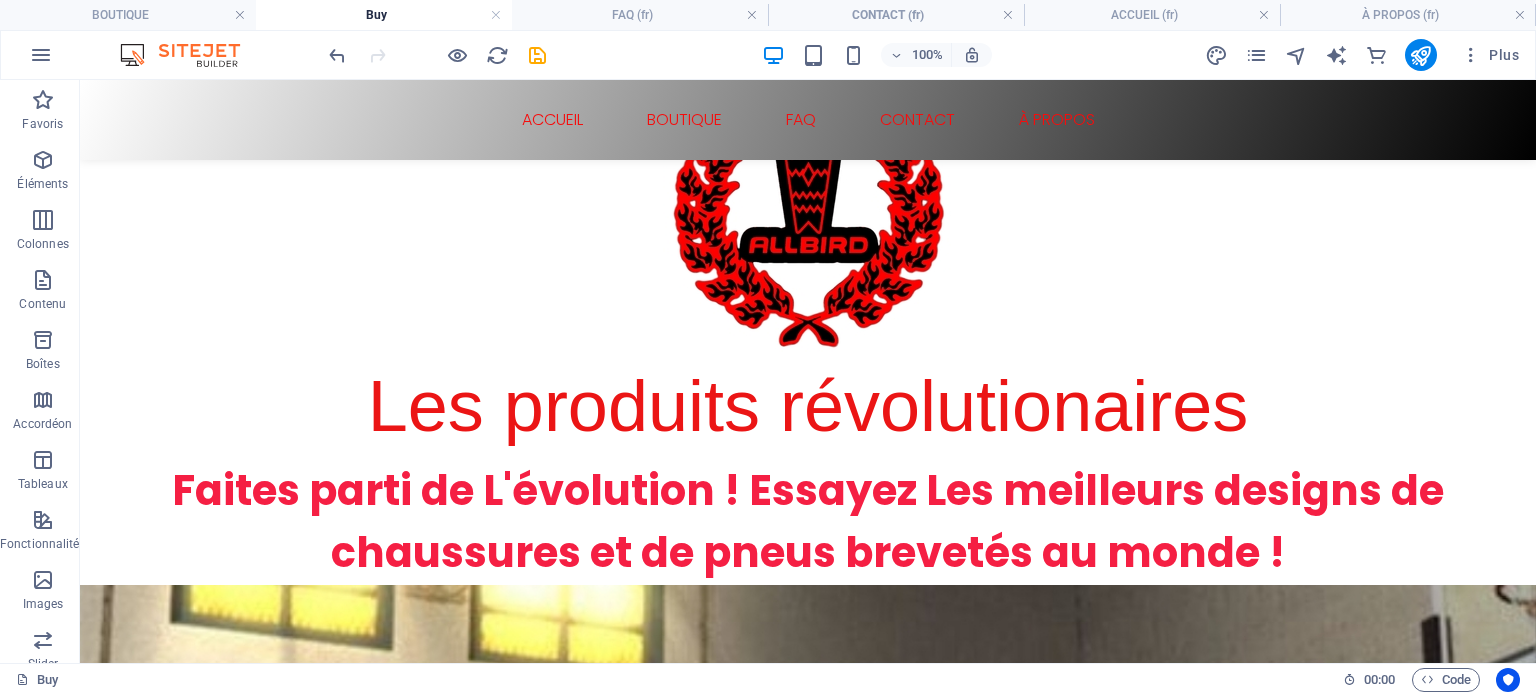 scroll, scrollTop: 300, scrollLeft: 0, axis: vertical 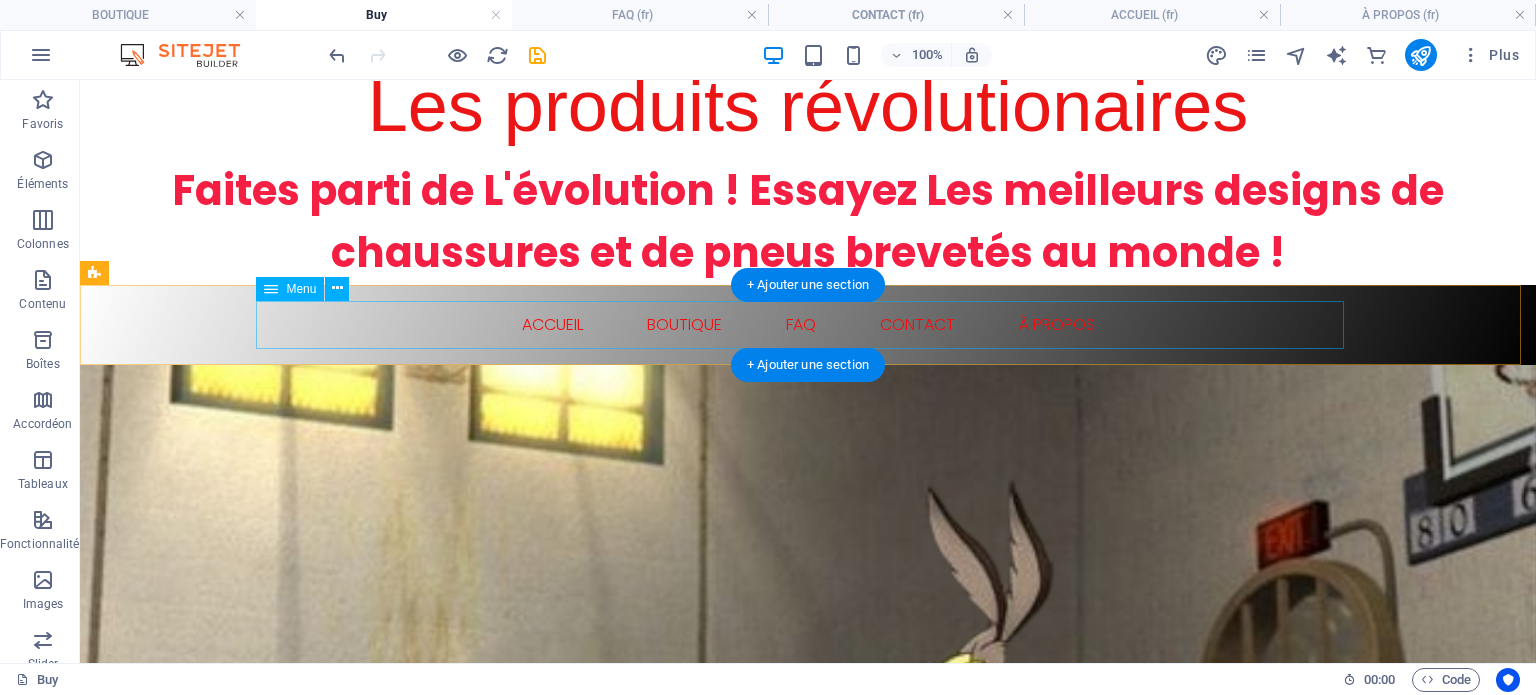 click on "ACCUEIL BOUTIQUE FAQ CONTACT À PROPOS" at bounding box center [808, 325] 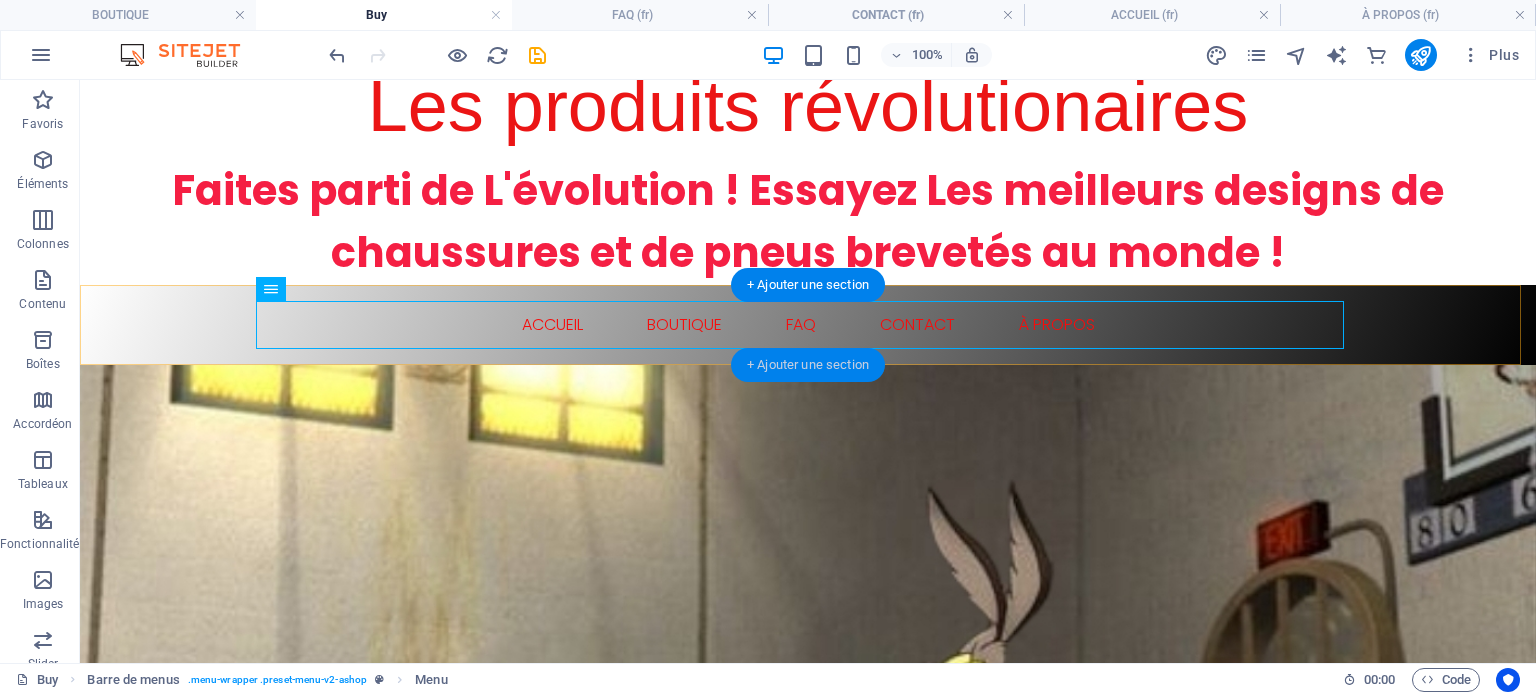click on "+ Ajouter une section" at bounding box center (808, 365) 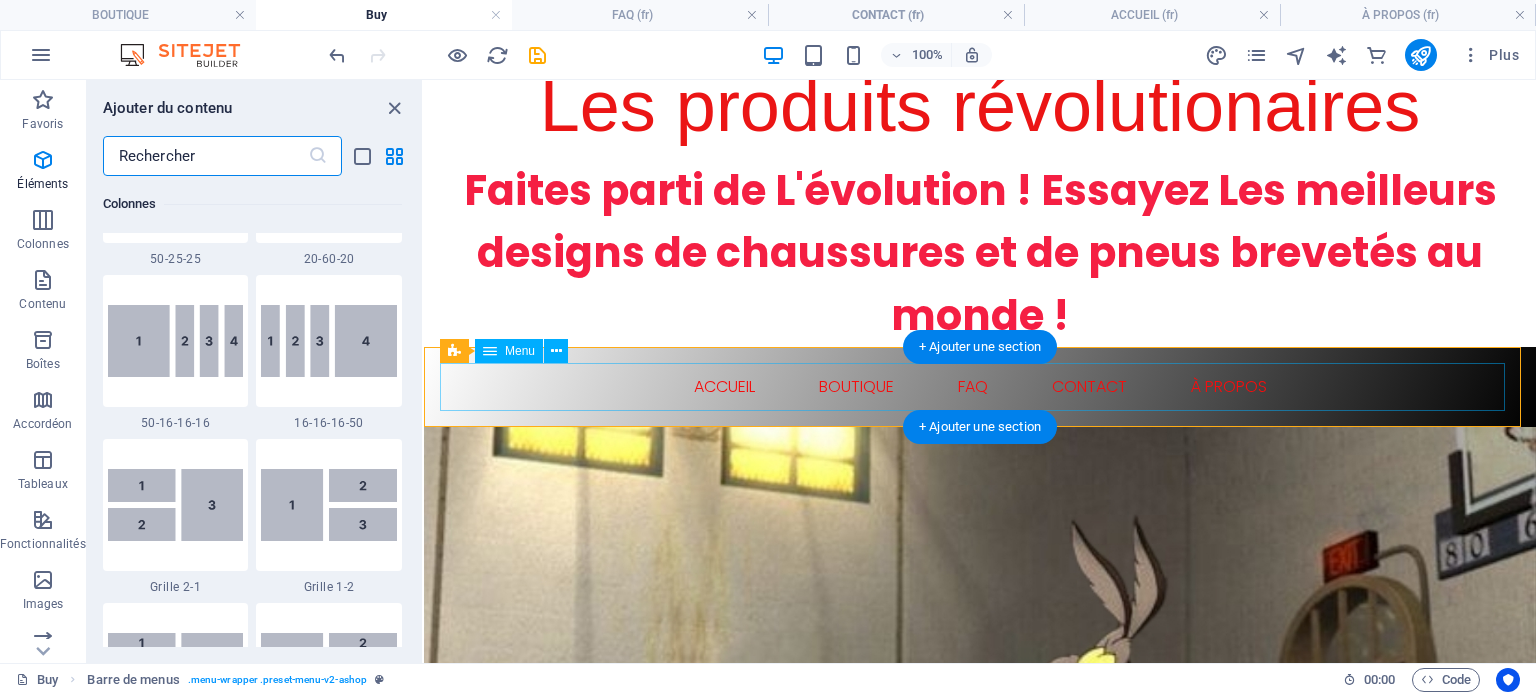 scroll, scrollTop: 3499, scrollLeft: 0, axis: vertical 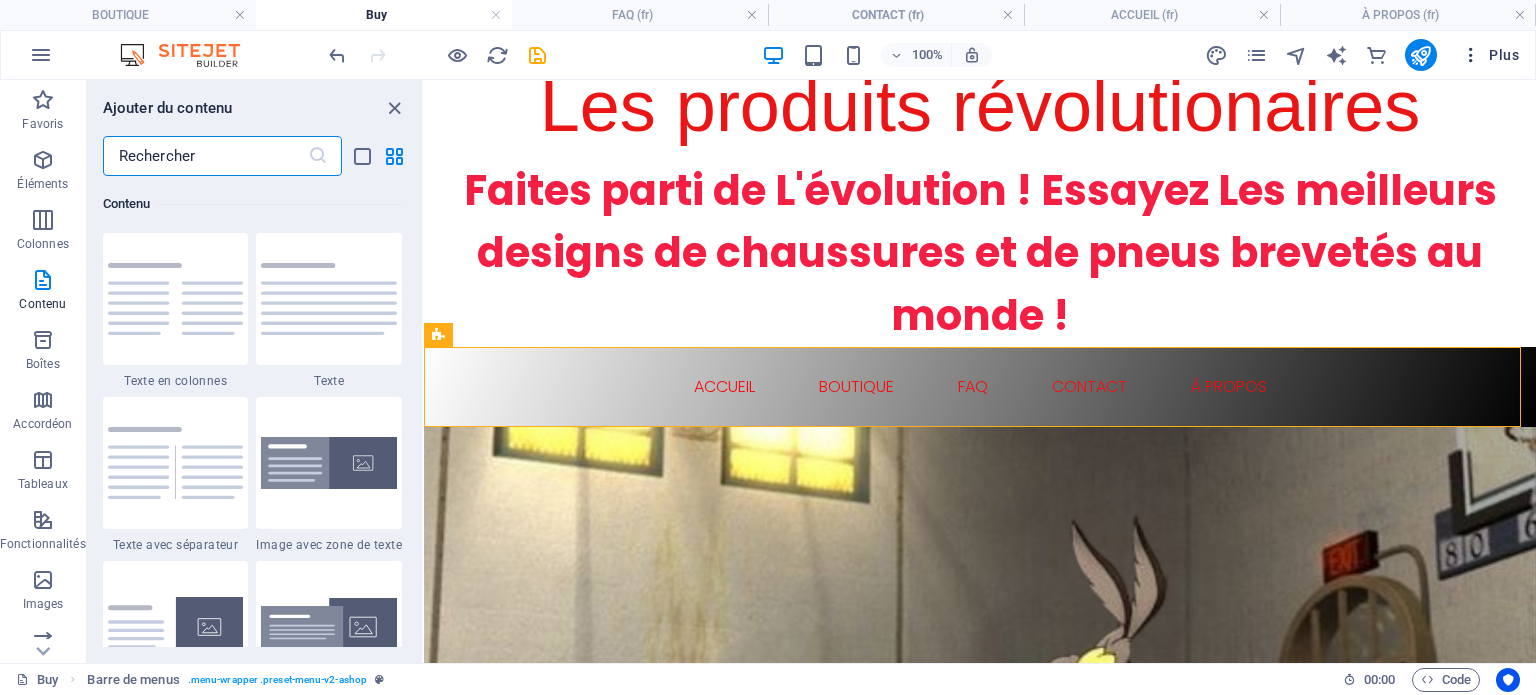 click on "Plus" at bounding box center [1490, 55] 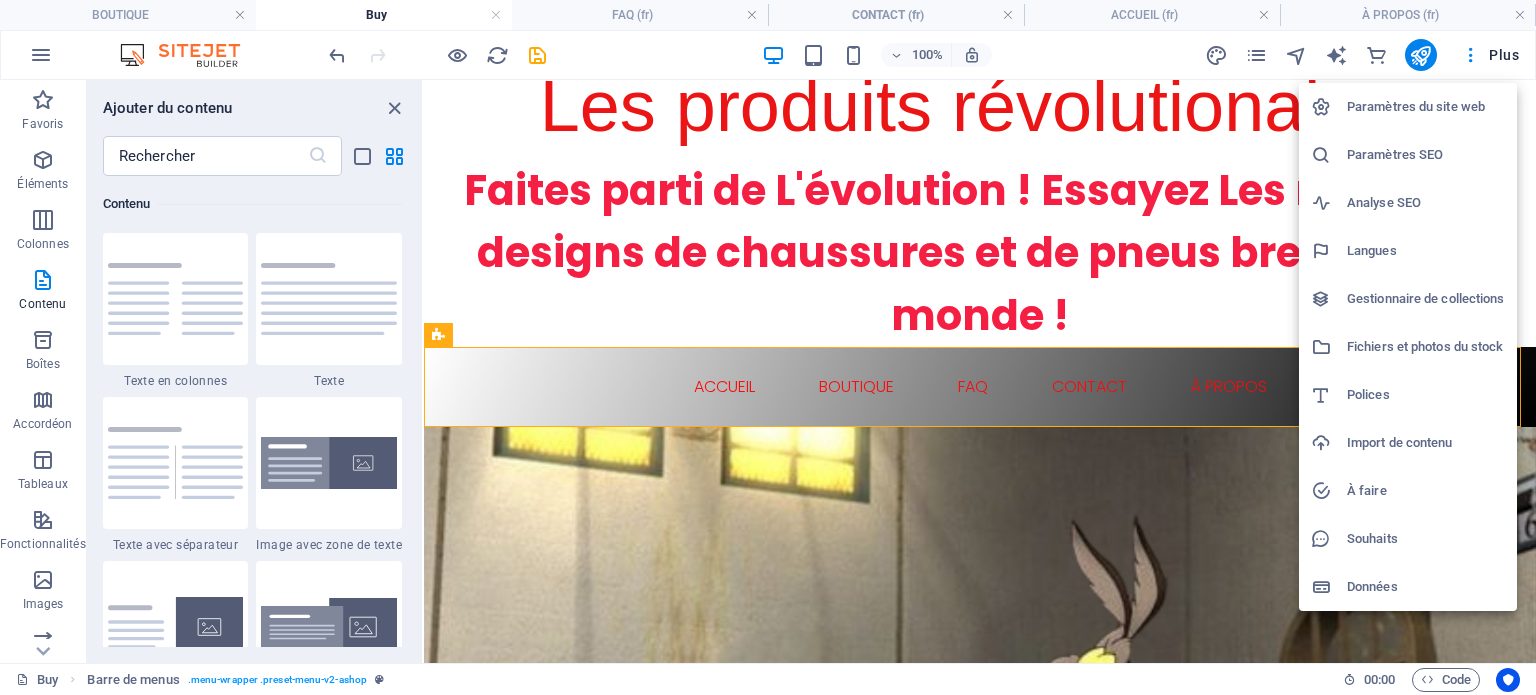 click at bounding box center (768, 347) 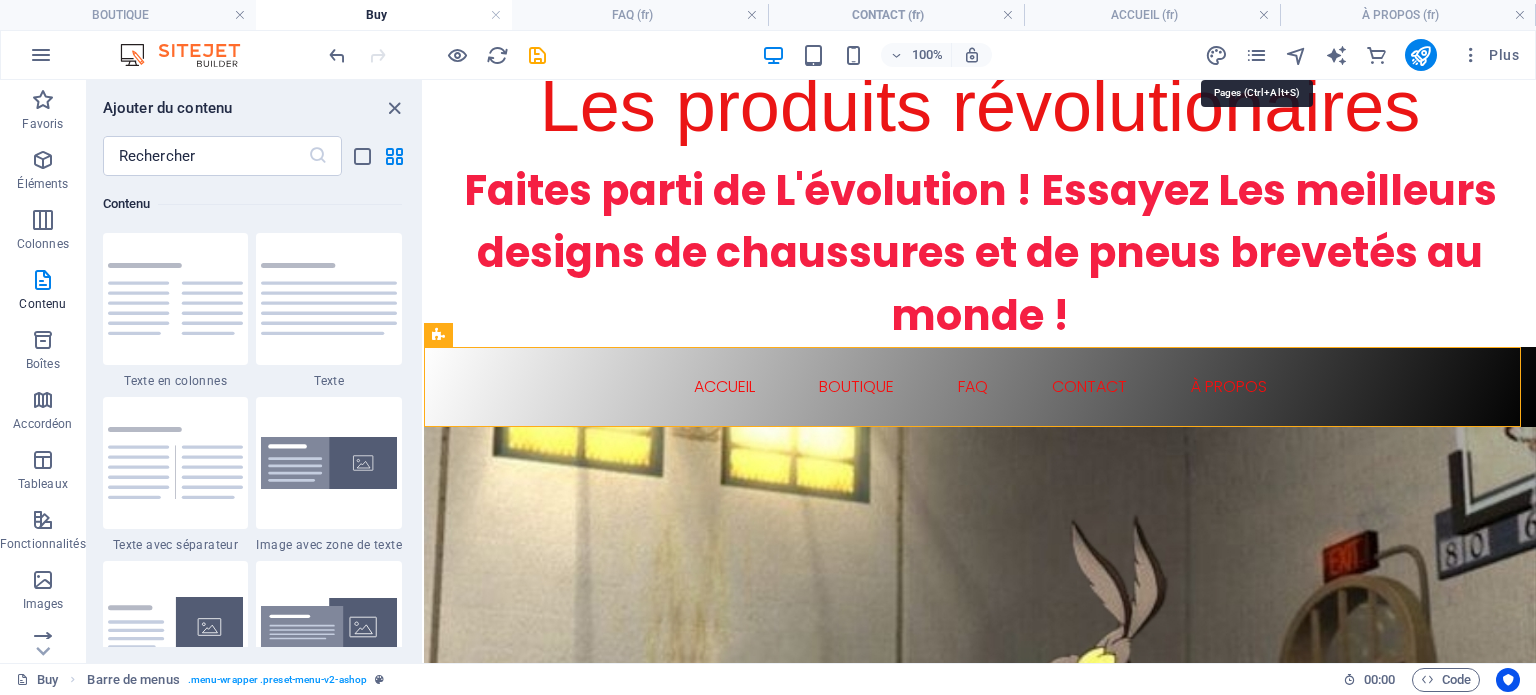 click at bounding box center (1256, 55) 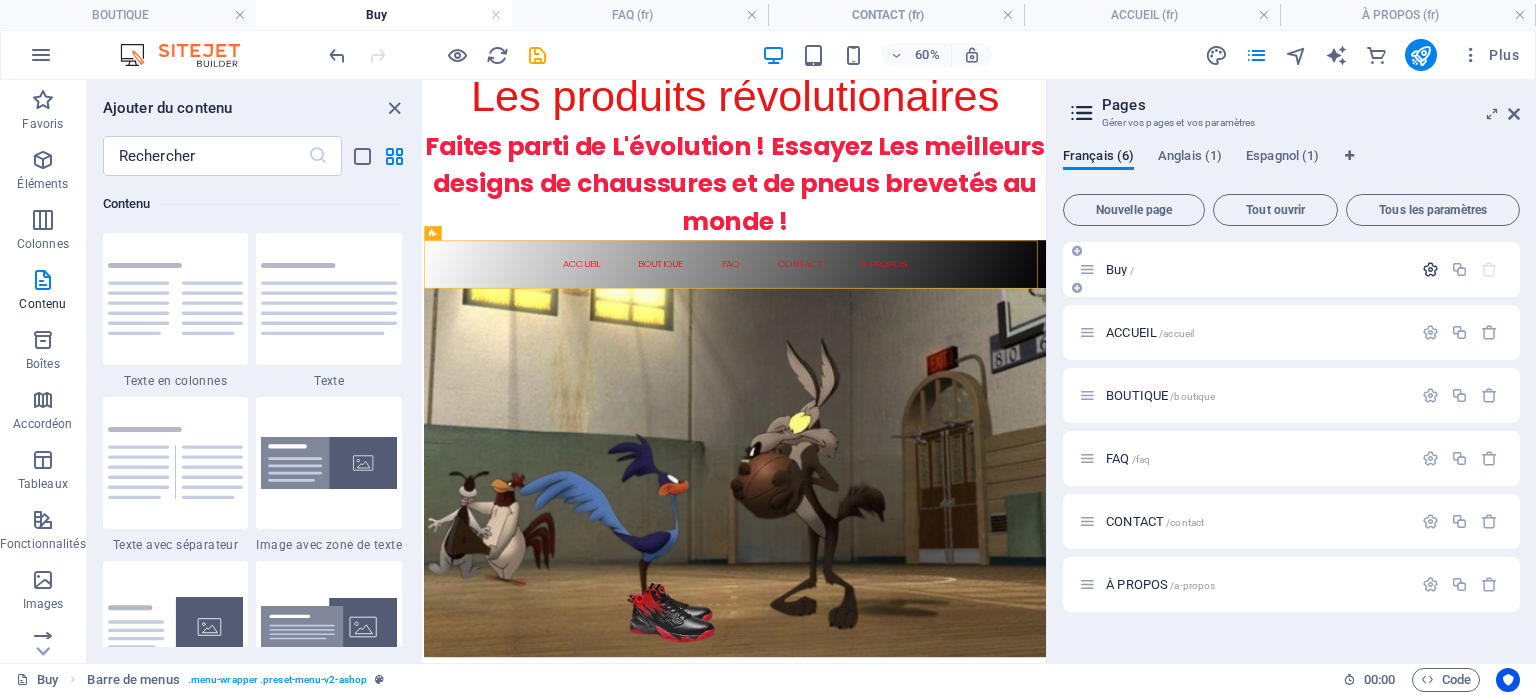 click at bounding box center (1430, 269) 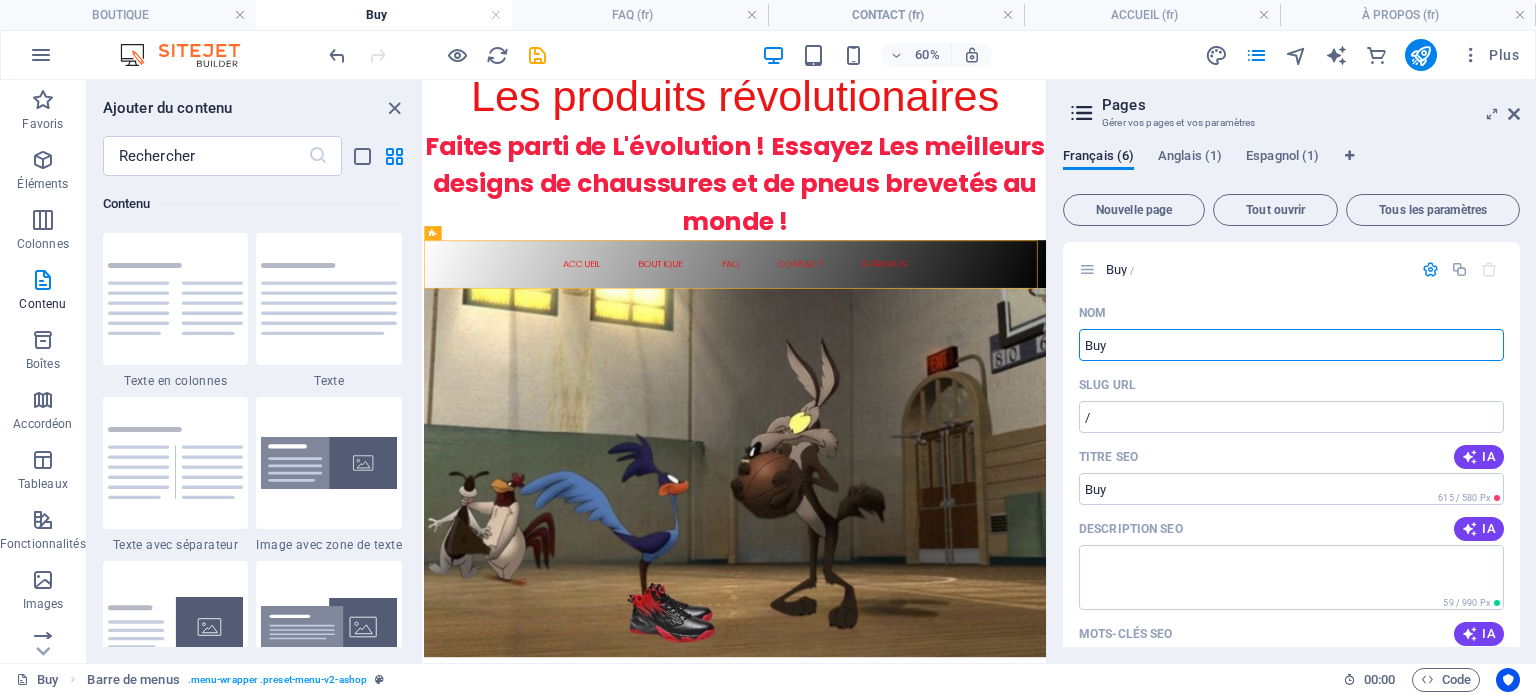 click at bounding box center [1082, 113] 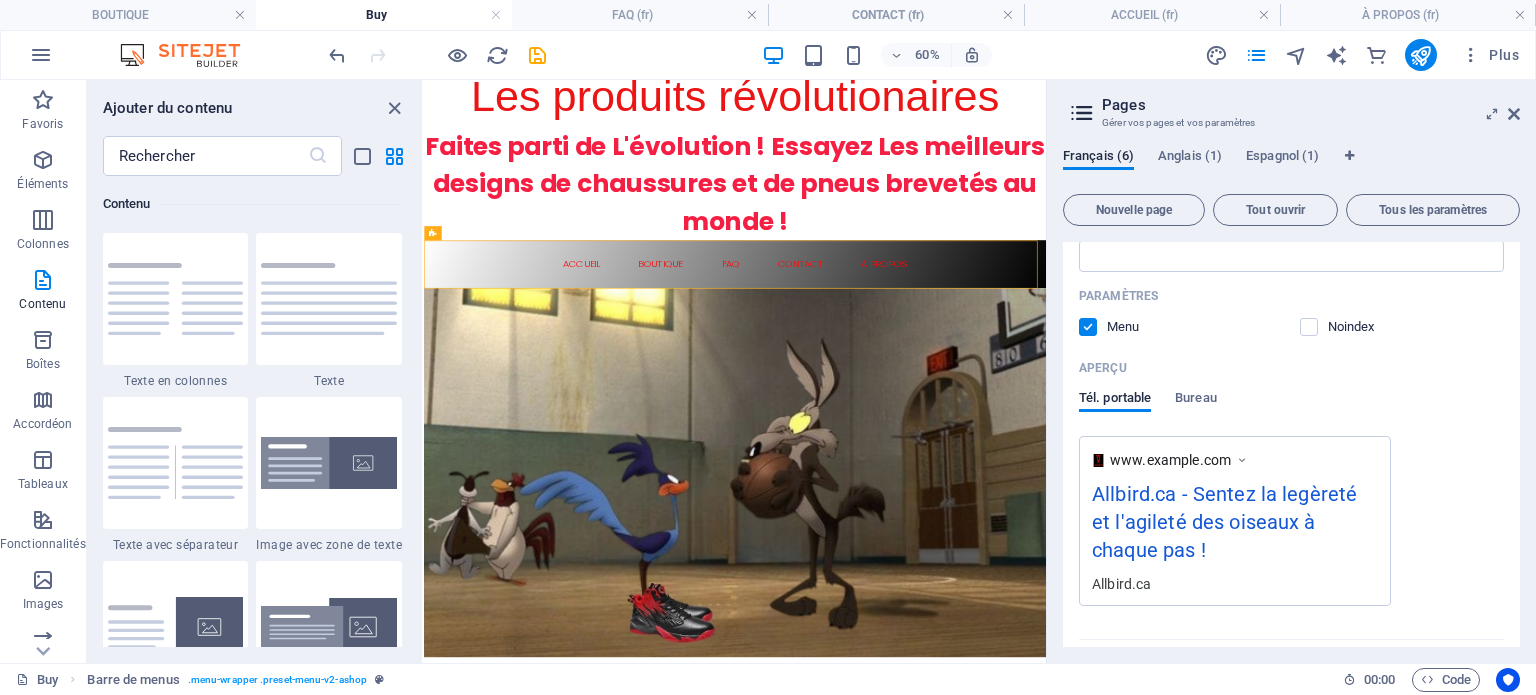 scroll, scrollTop: 573, scrollLeft: 0, axis: vertical 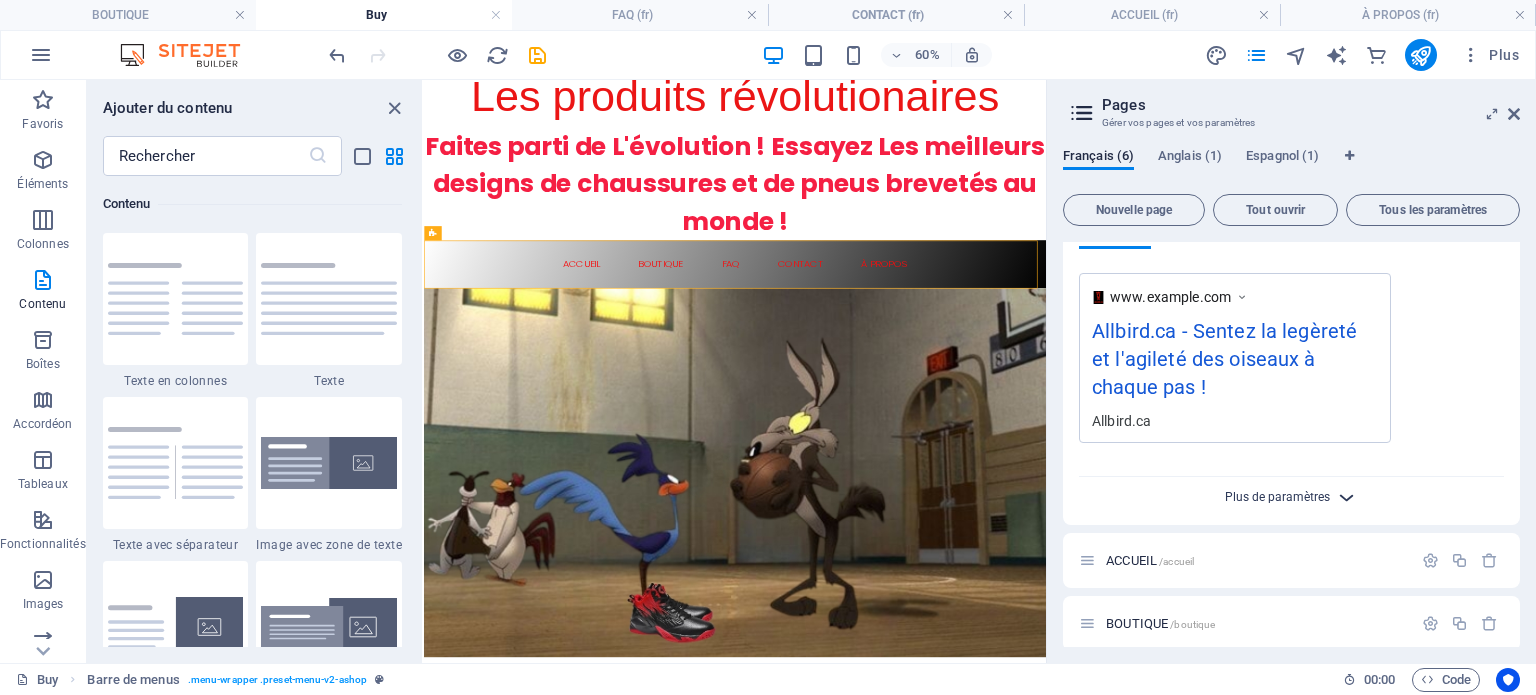 click on "Plus de paramètres" at bounding box center (1277, 497) 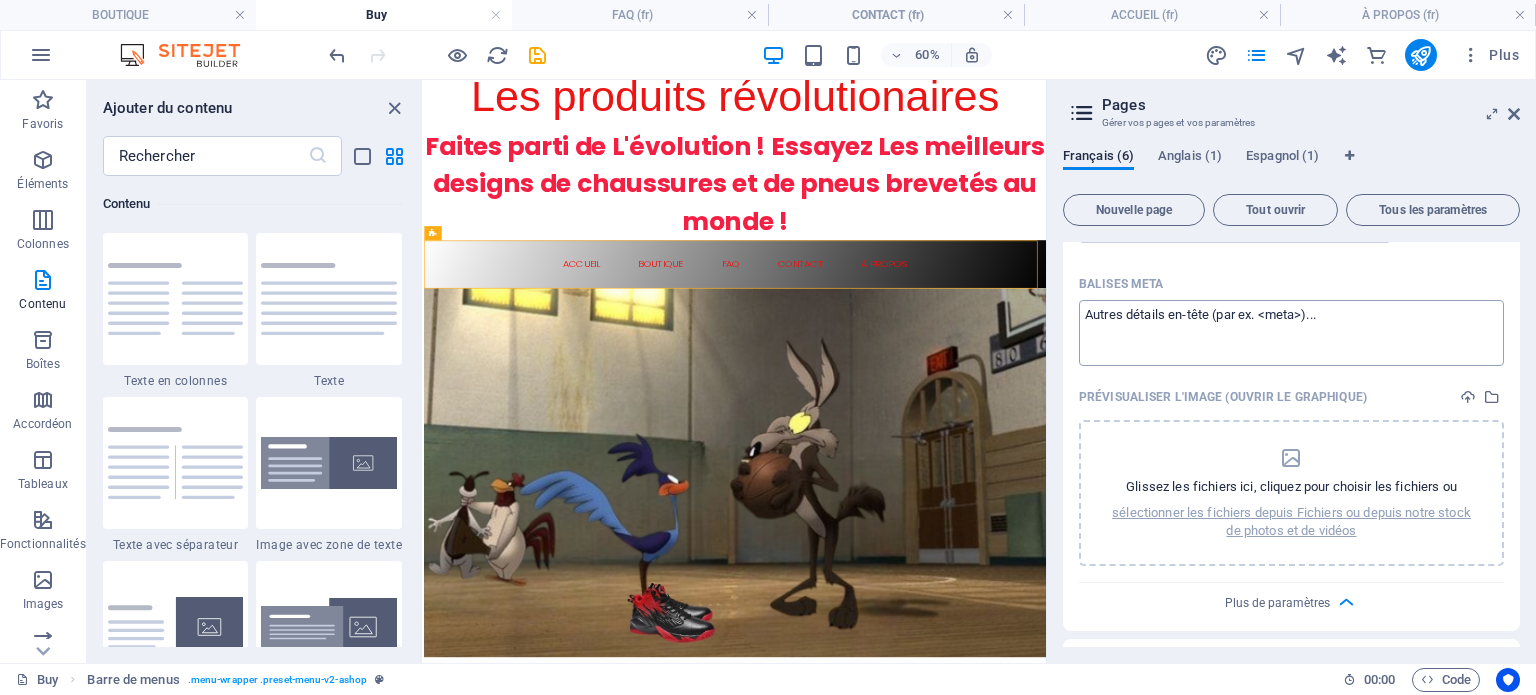 scroll, scrollTop: 373, scrollLeft: 0, axis: vertical 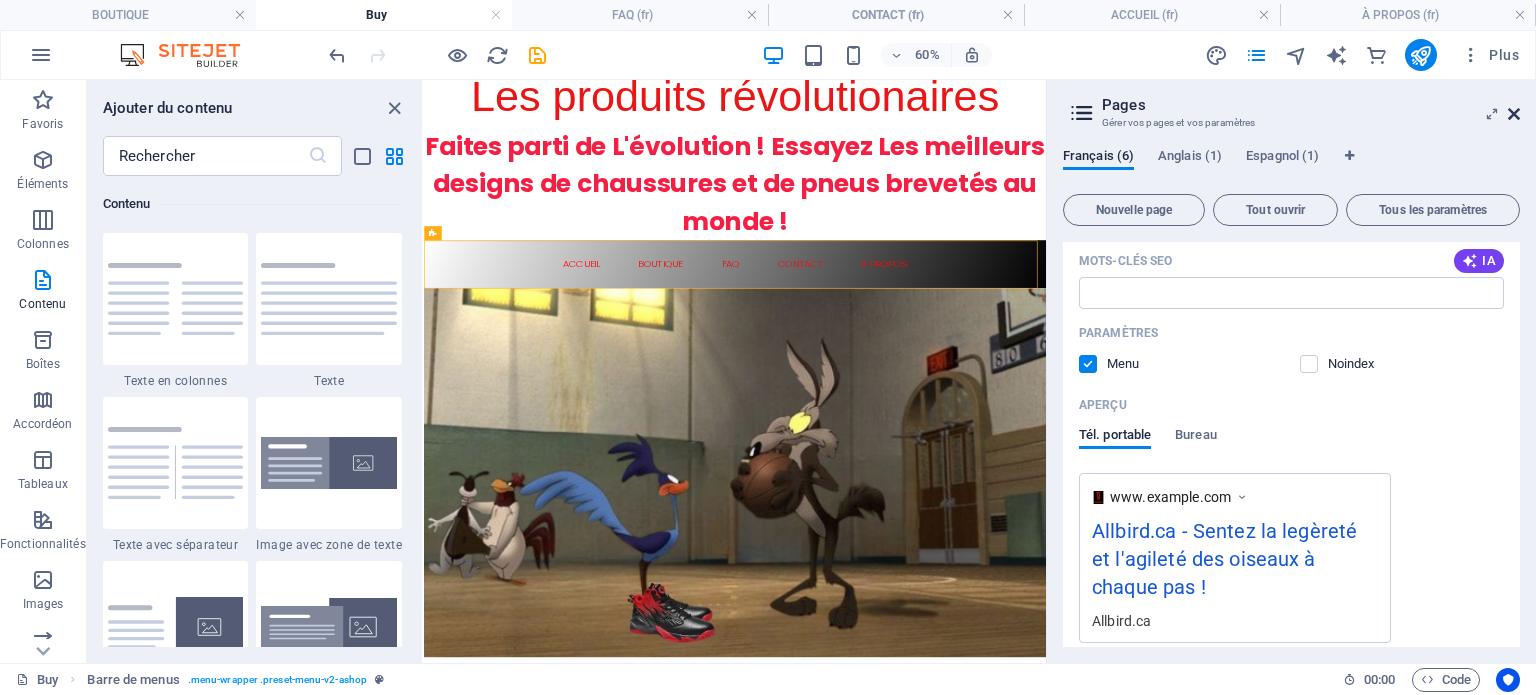 drag, startPoint x: 1513, startPoint y: 112, endPoint x: 995, endPoint y: 58, distance: 520.80707 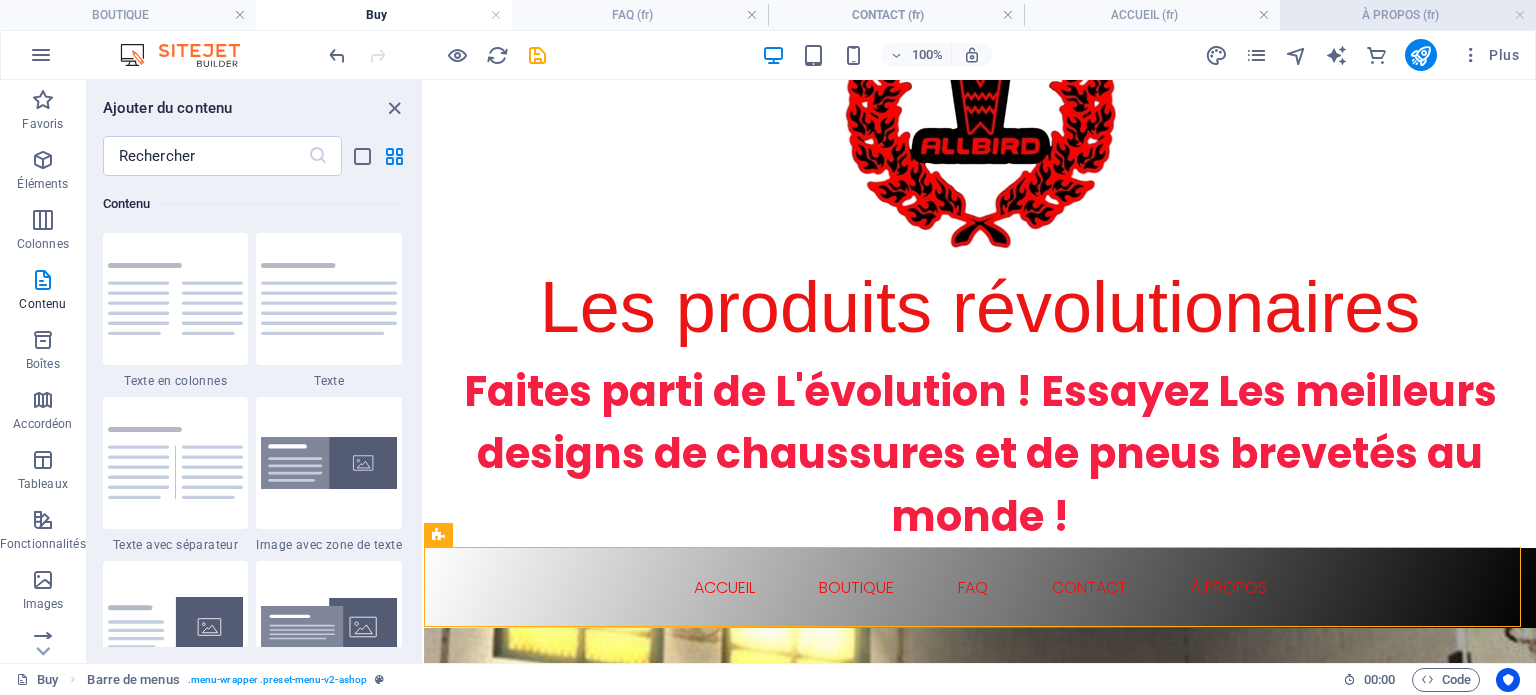 scroll, scrollTop: 100, scrollLeft: 0, axis: vertical 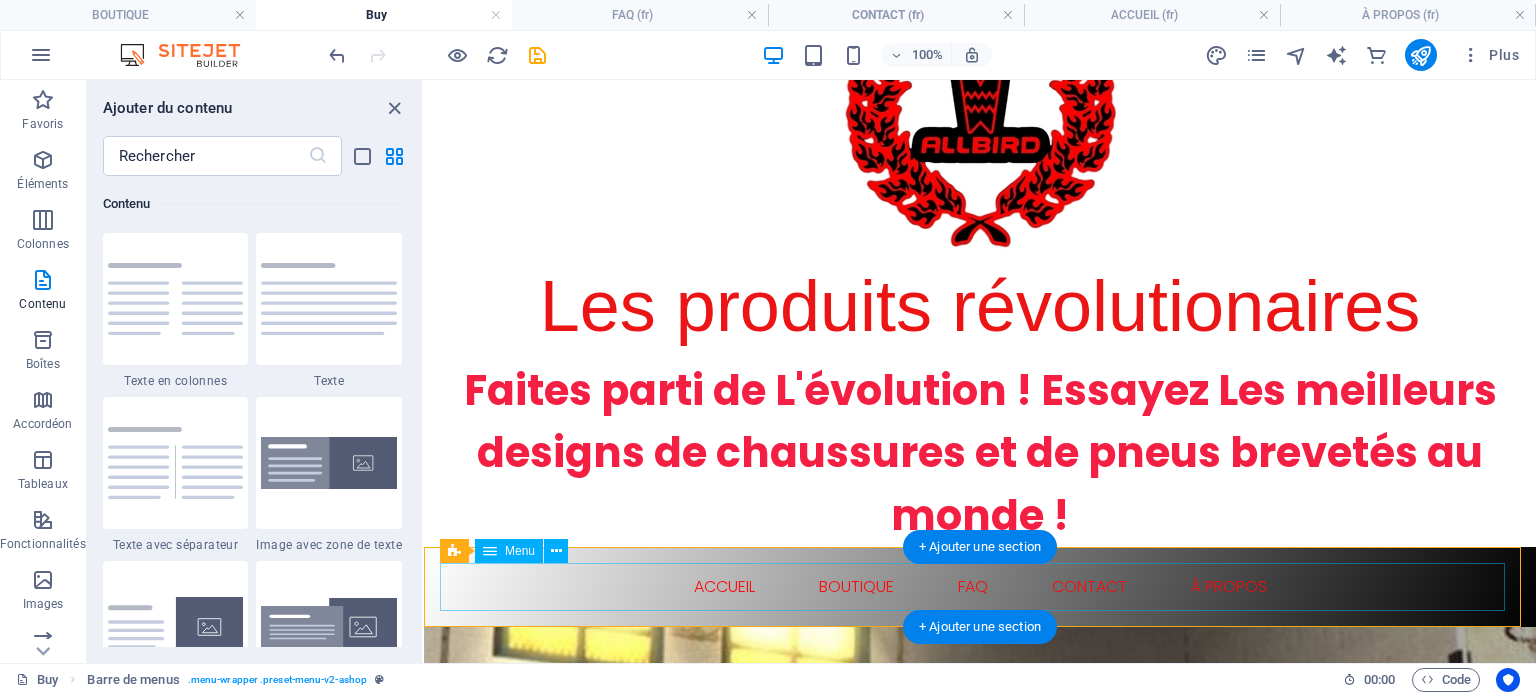 drag, startPoint x: 1802, startPoint y: 133, endPoint x: 1324, endPoint y: 575, distance: 651.0361 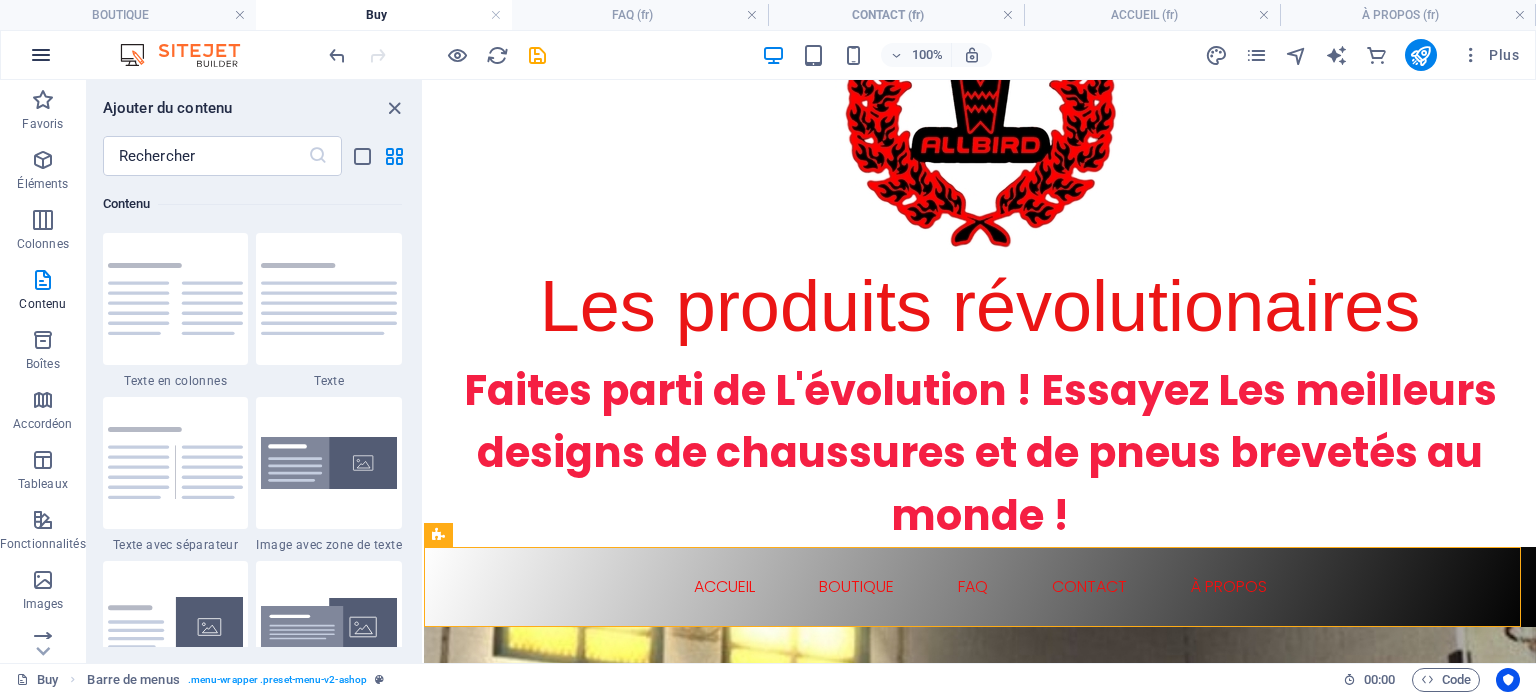 click at bounding box center (41, 55) 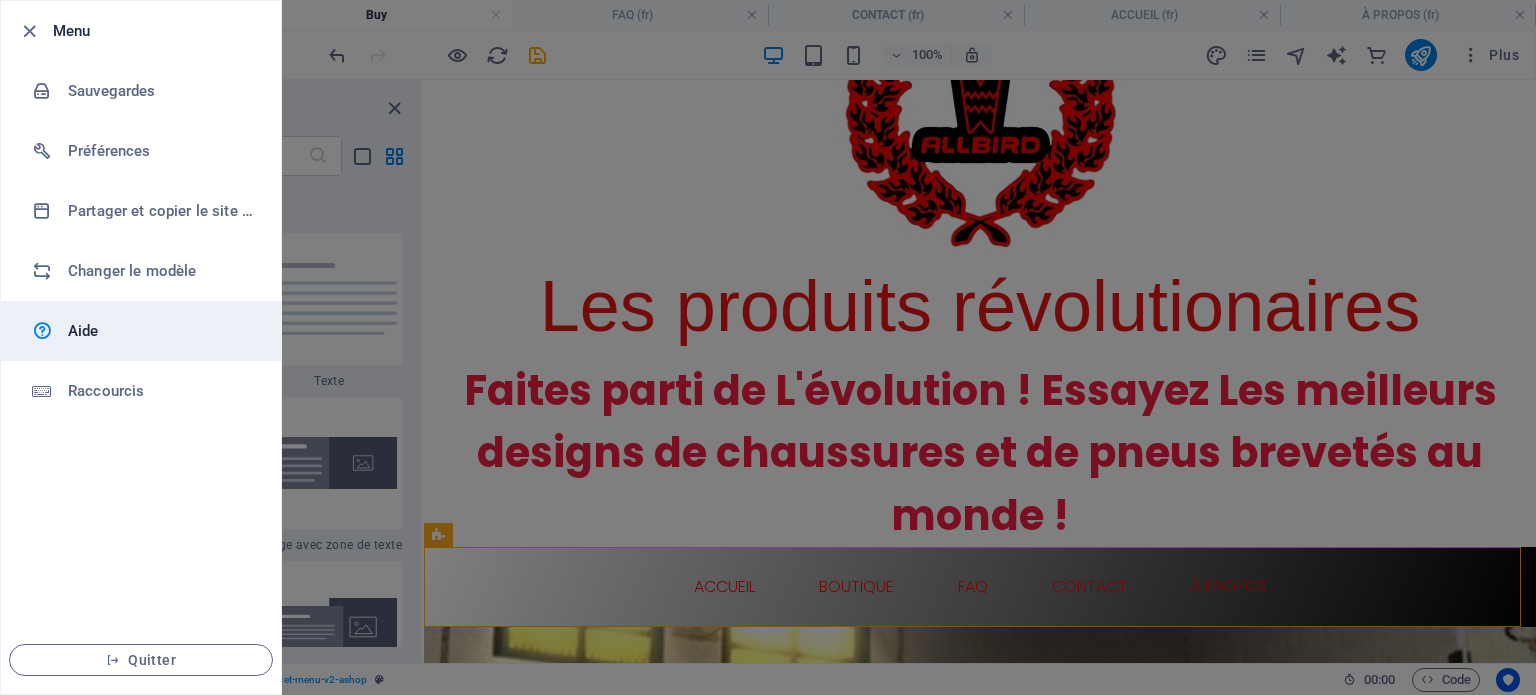 click on "Aide" at bounding box center [160, 331] 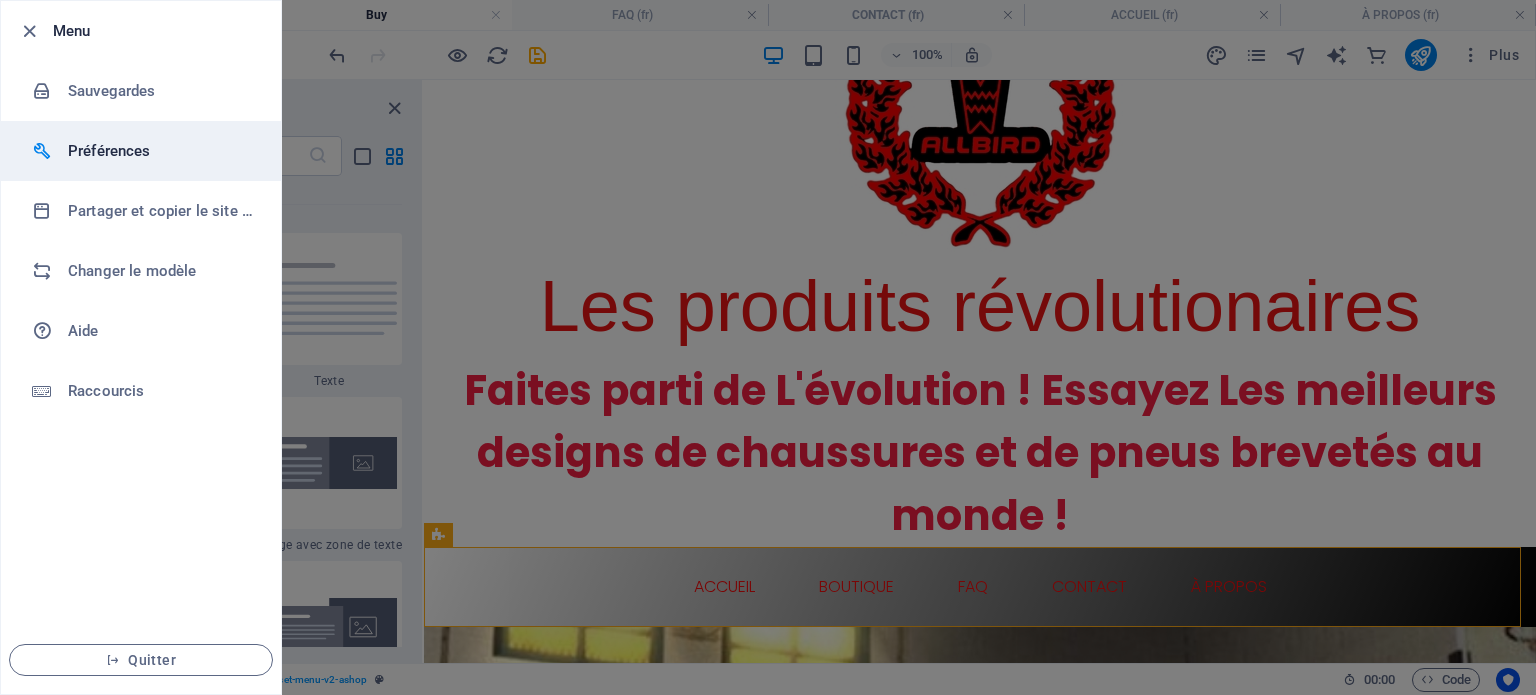 click on "Préférences" at bounding box center (141, 151) 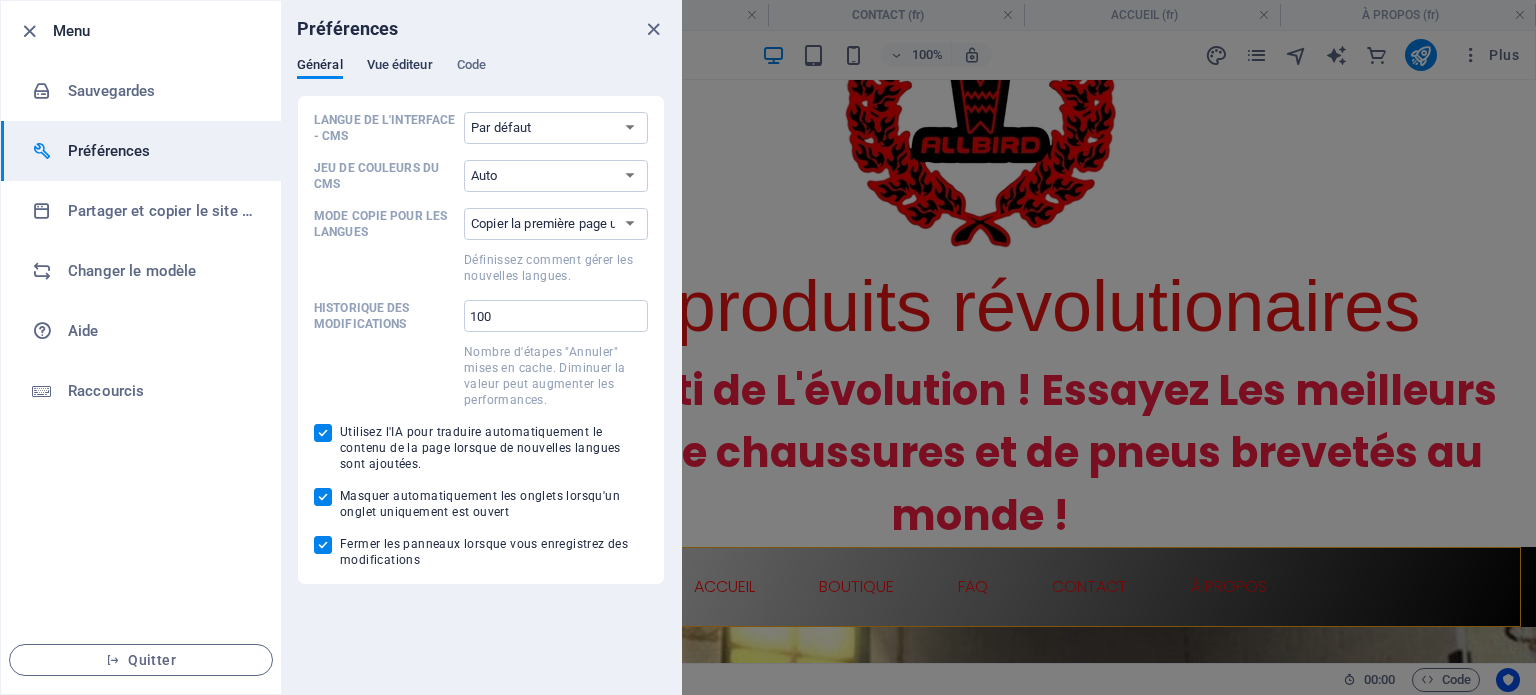click on "Vue éditeur" at bounding box center (400, 67) 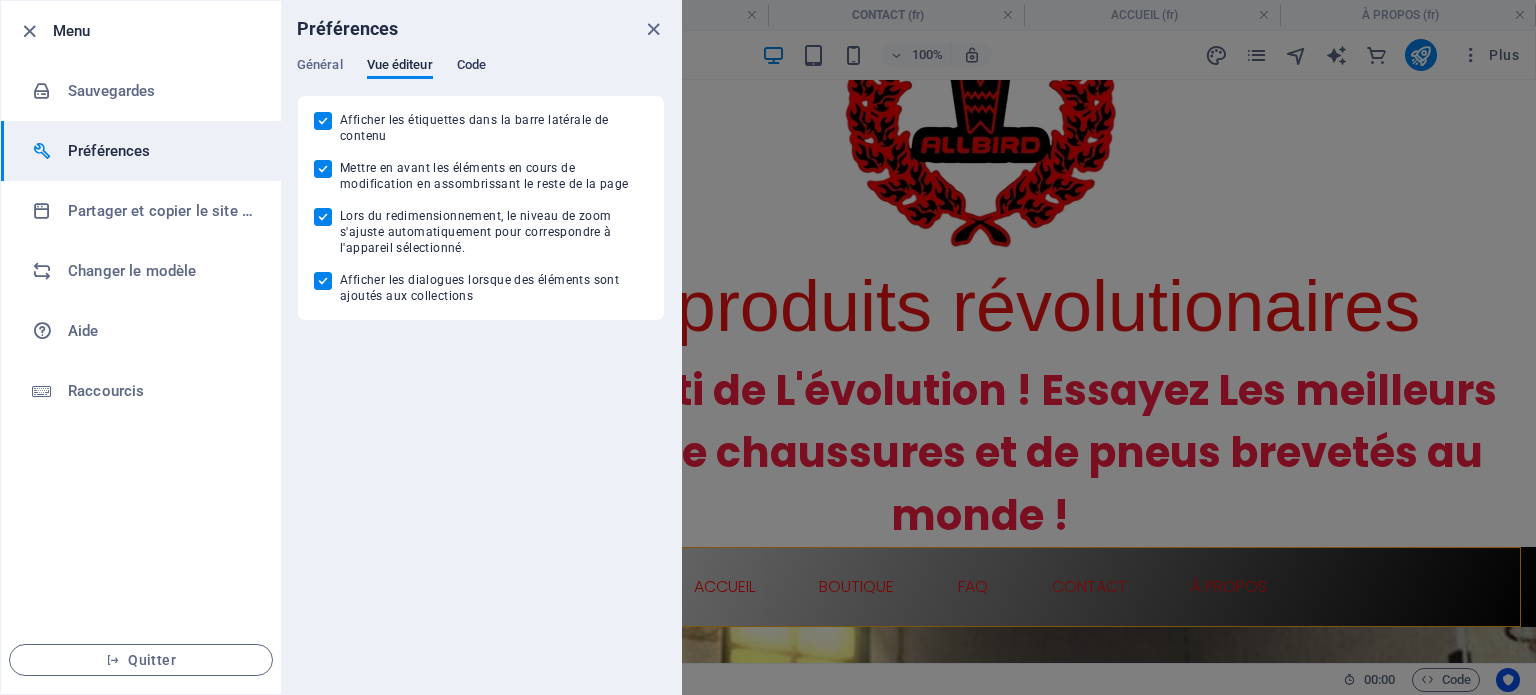 click on "Code" at bounding box center (471, 67) 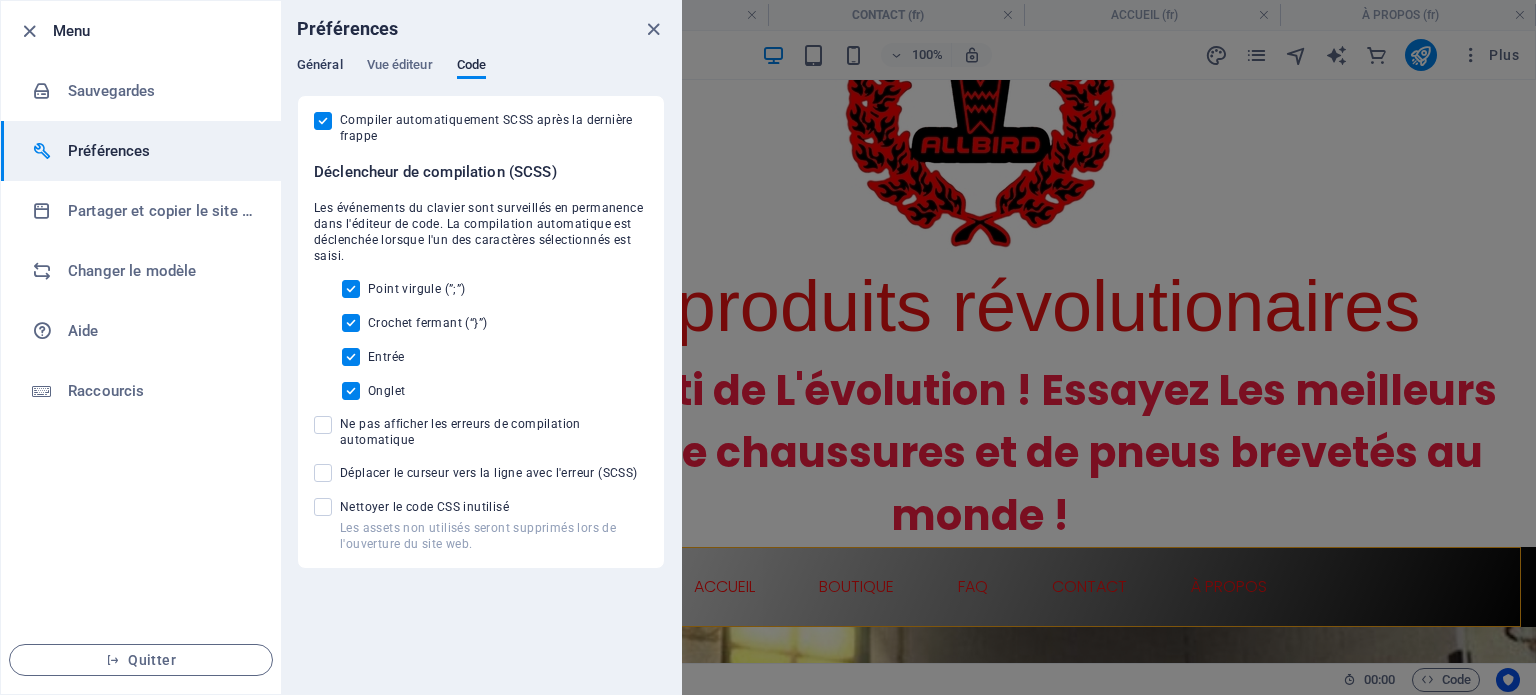 click on "Général" at bounding box center (320, 67) 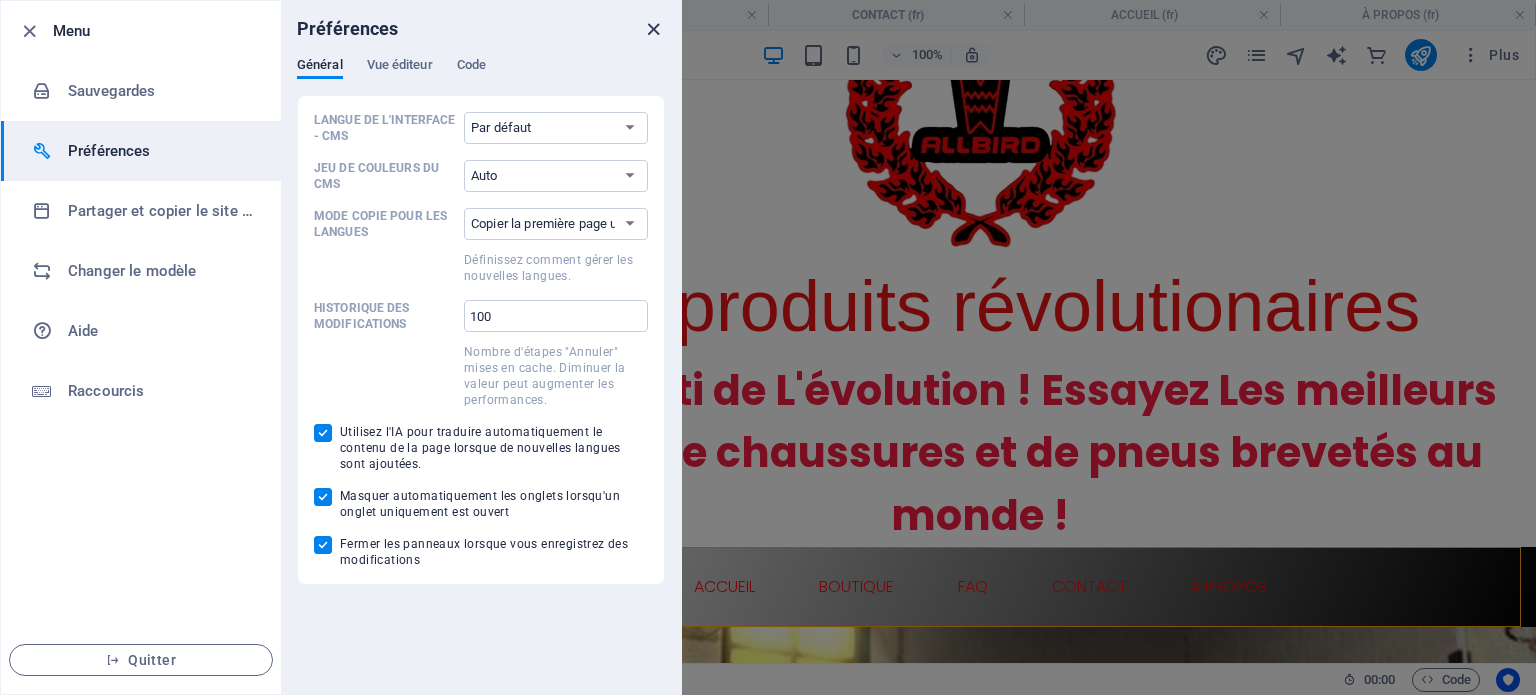 click at bounding box center (653, 29) 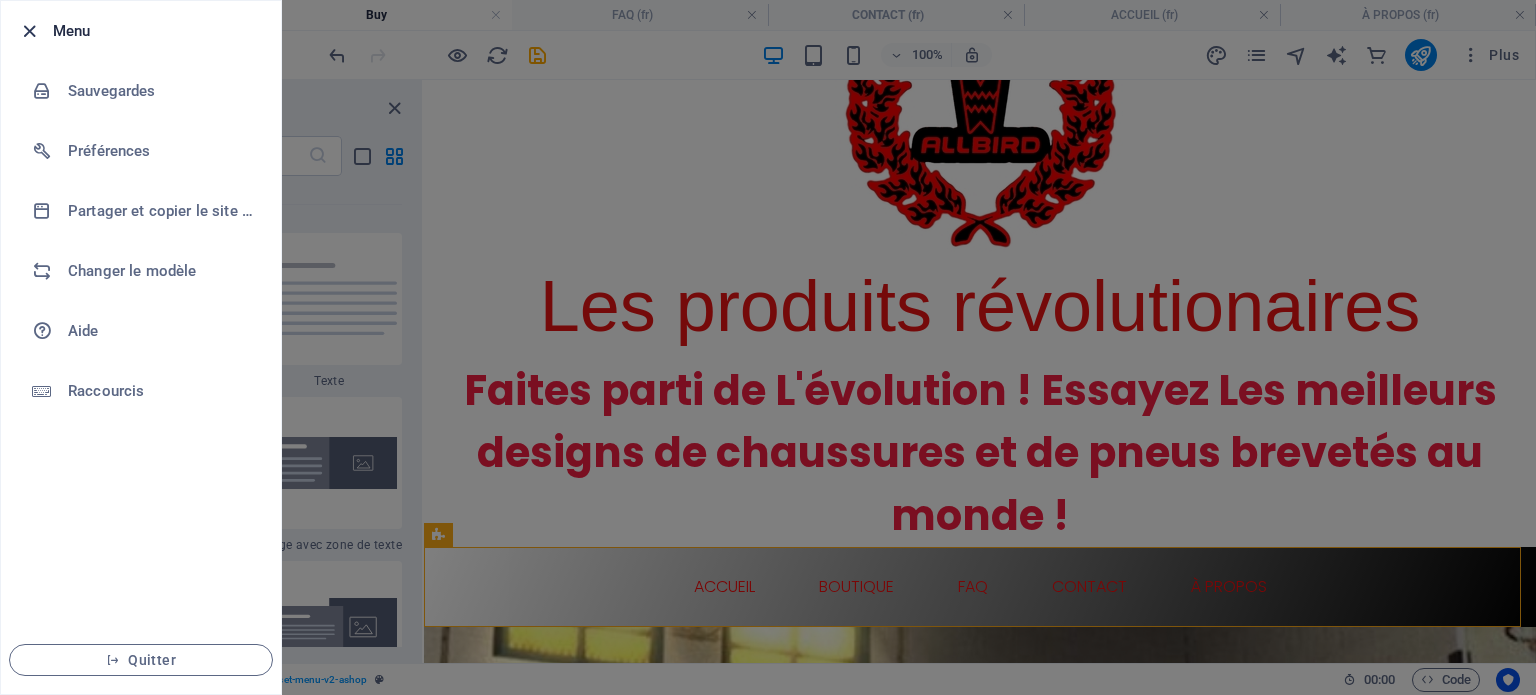 click at bounding box center [29, 31] 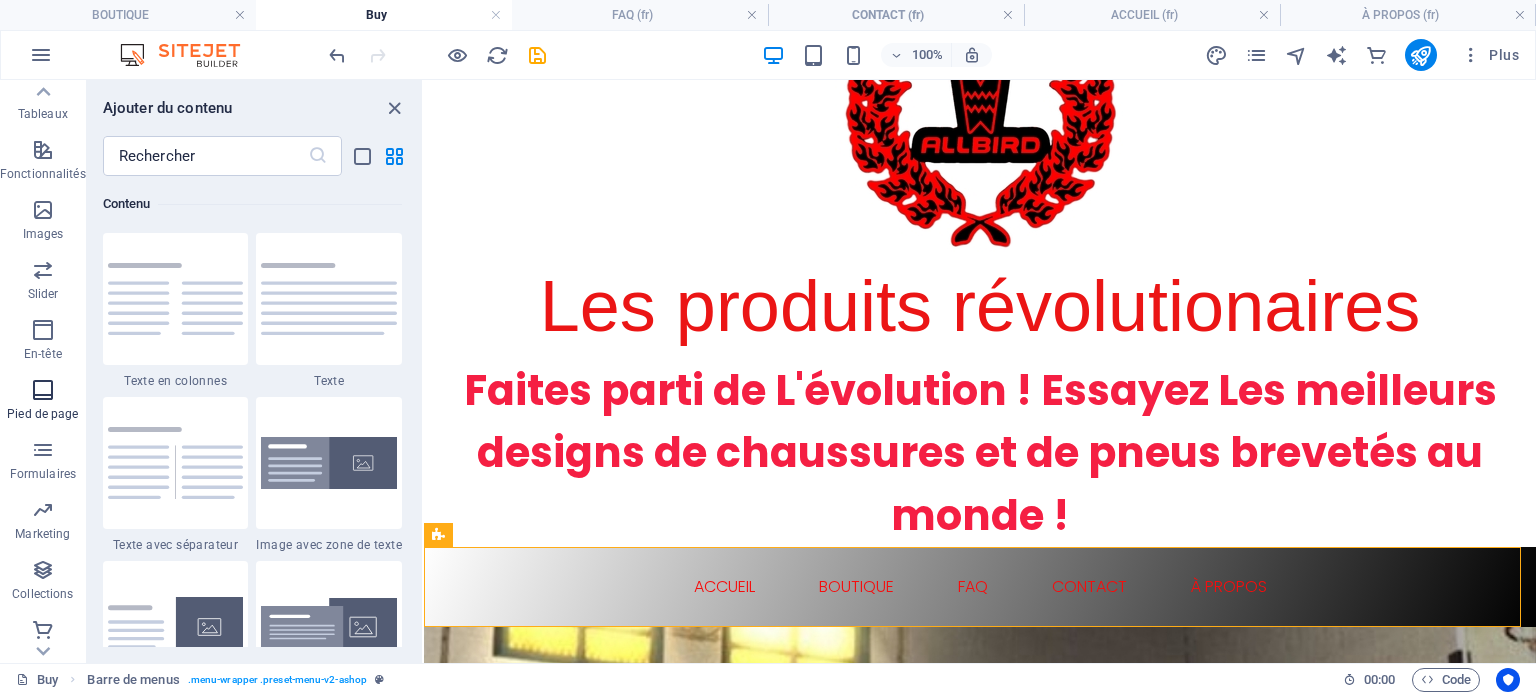 scroll, scrollTop: 376, scrollLeft: 0, axis: vertical 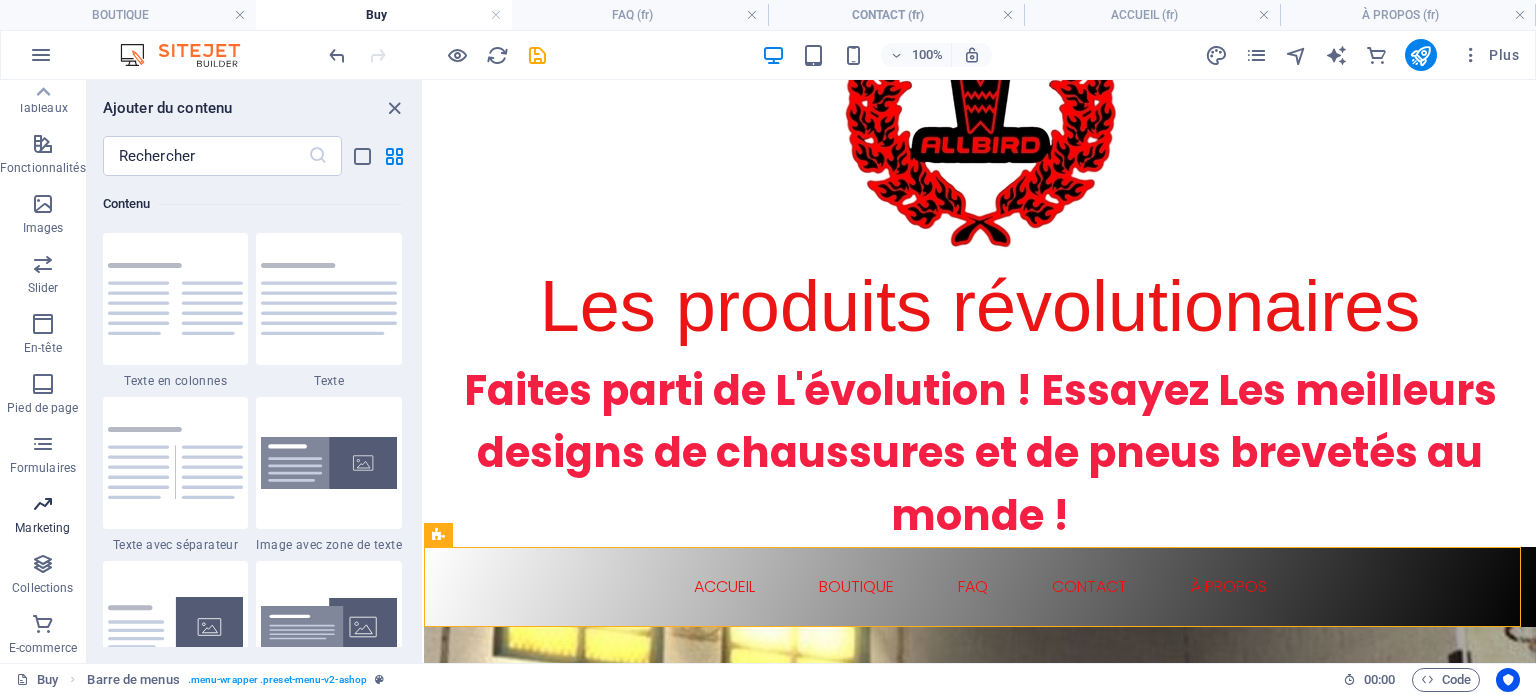 click on "Marketing" at bounding box center [42, 528] 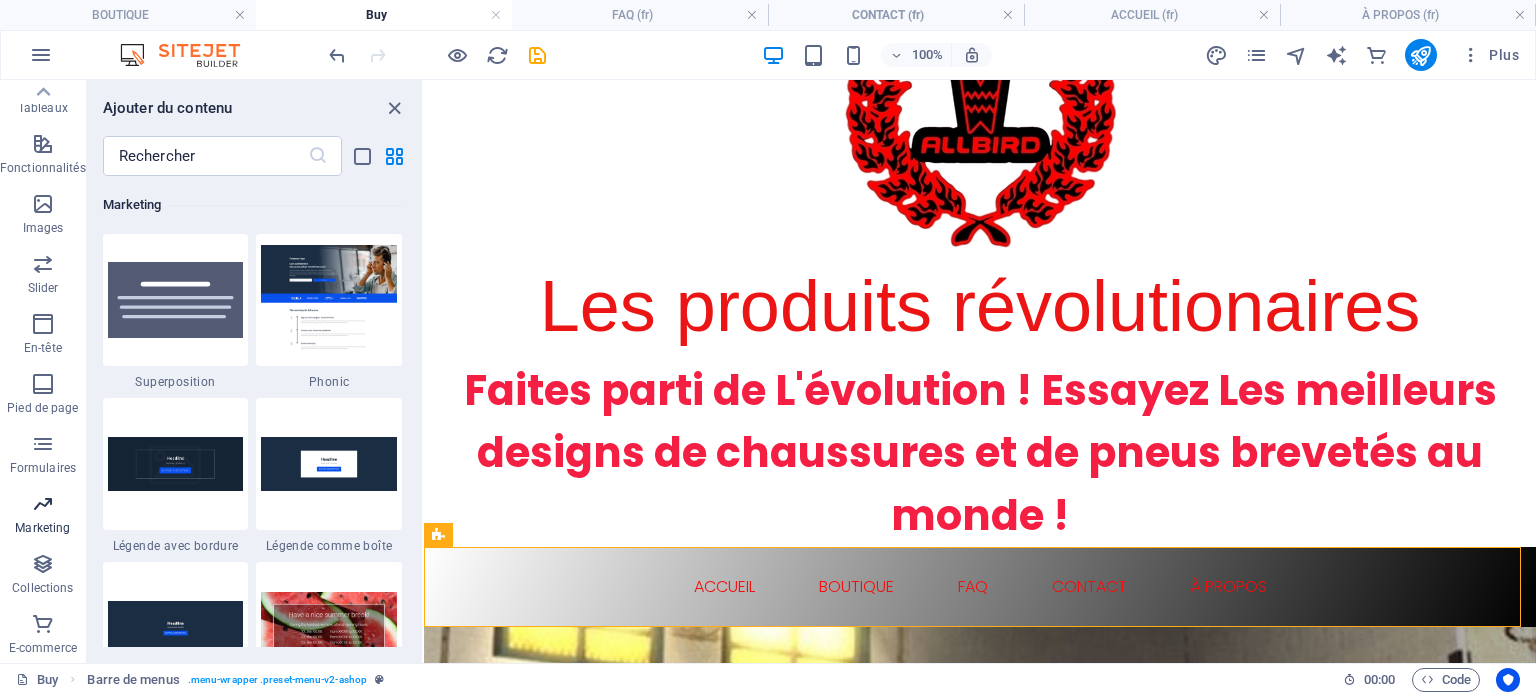 scroll, scrollTop: 16289, scrollLeft: 0, axis: vertical 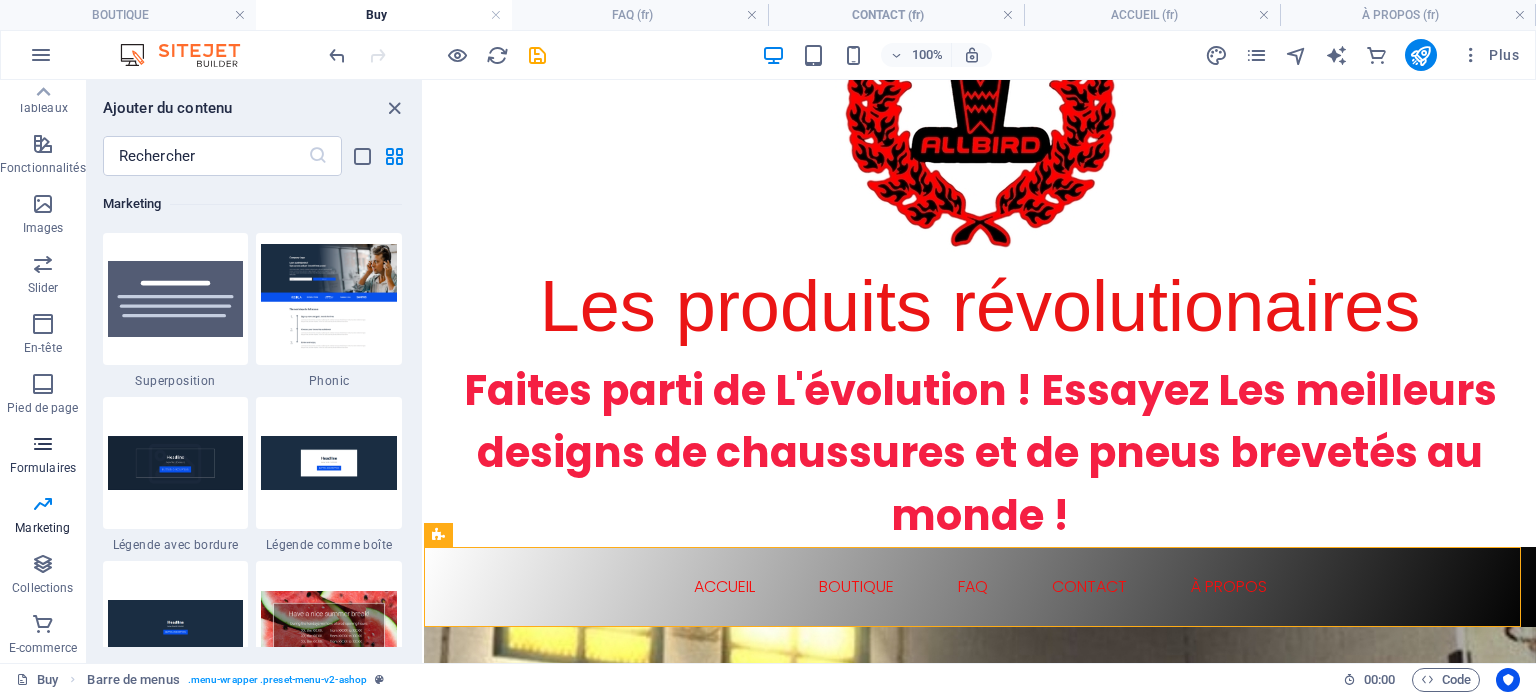 click at bounding box center [43, 444] 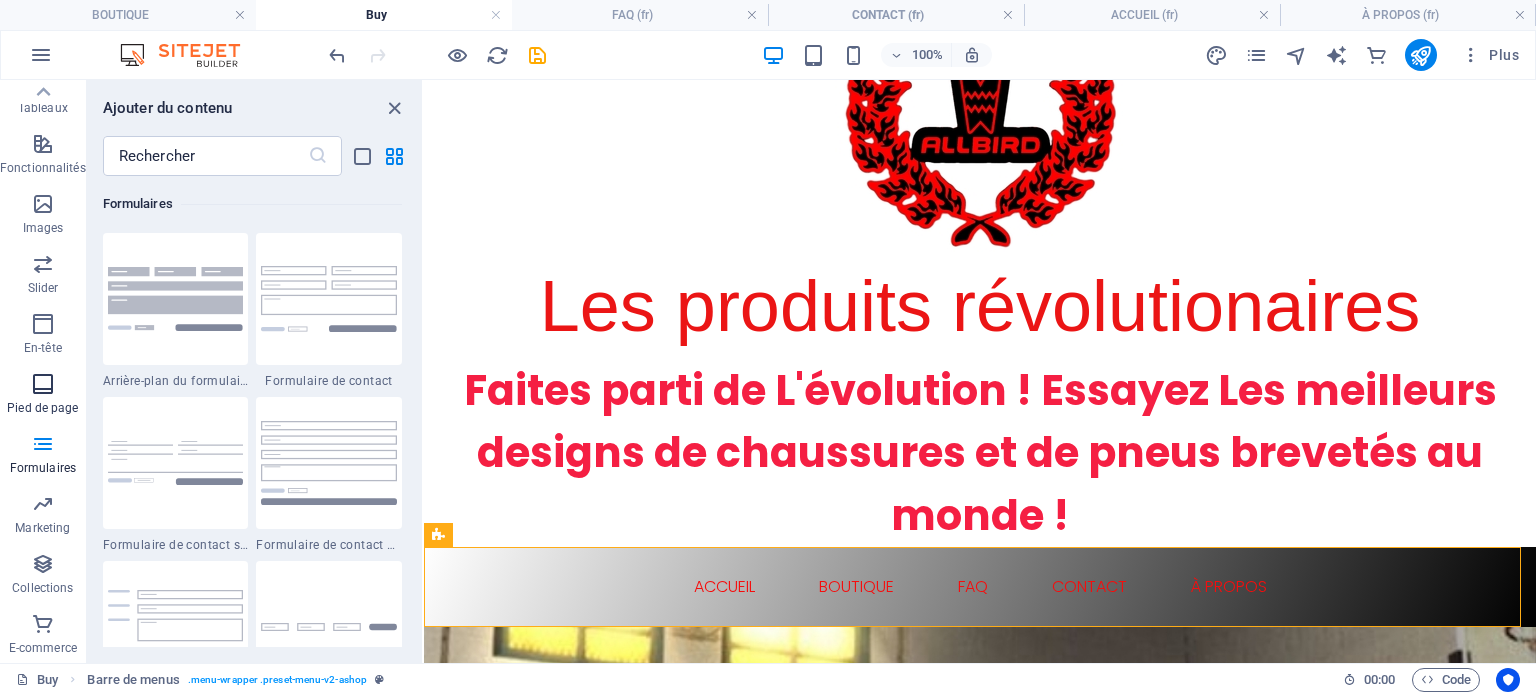 click at bounding box center [43, 384] 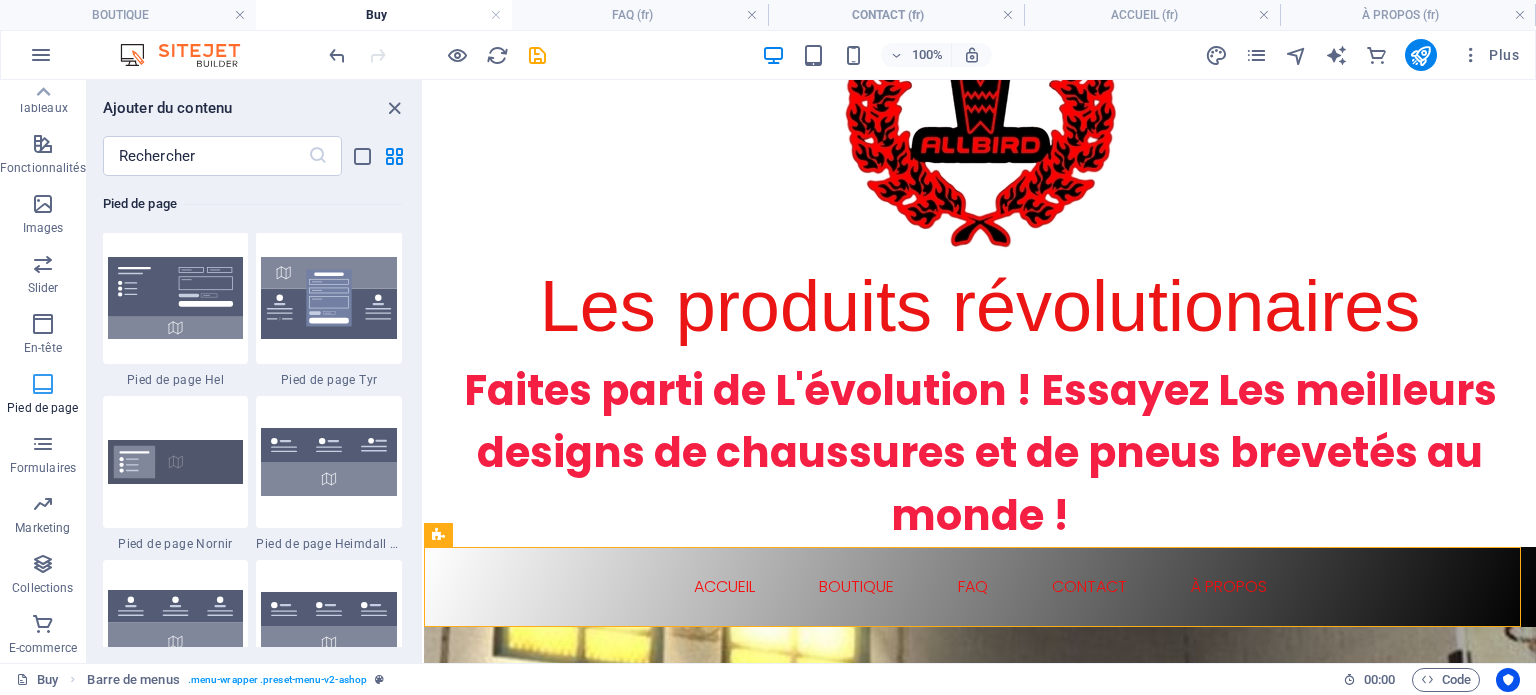 scroll, scrollTop: 13239, scrollLeft: 0, axis: vertical 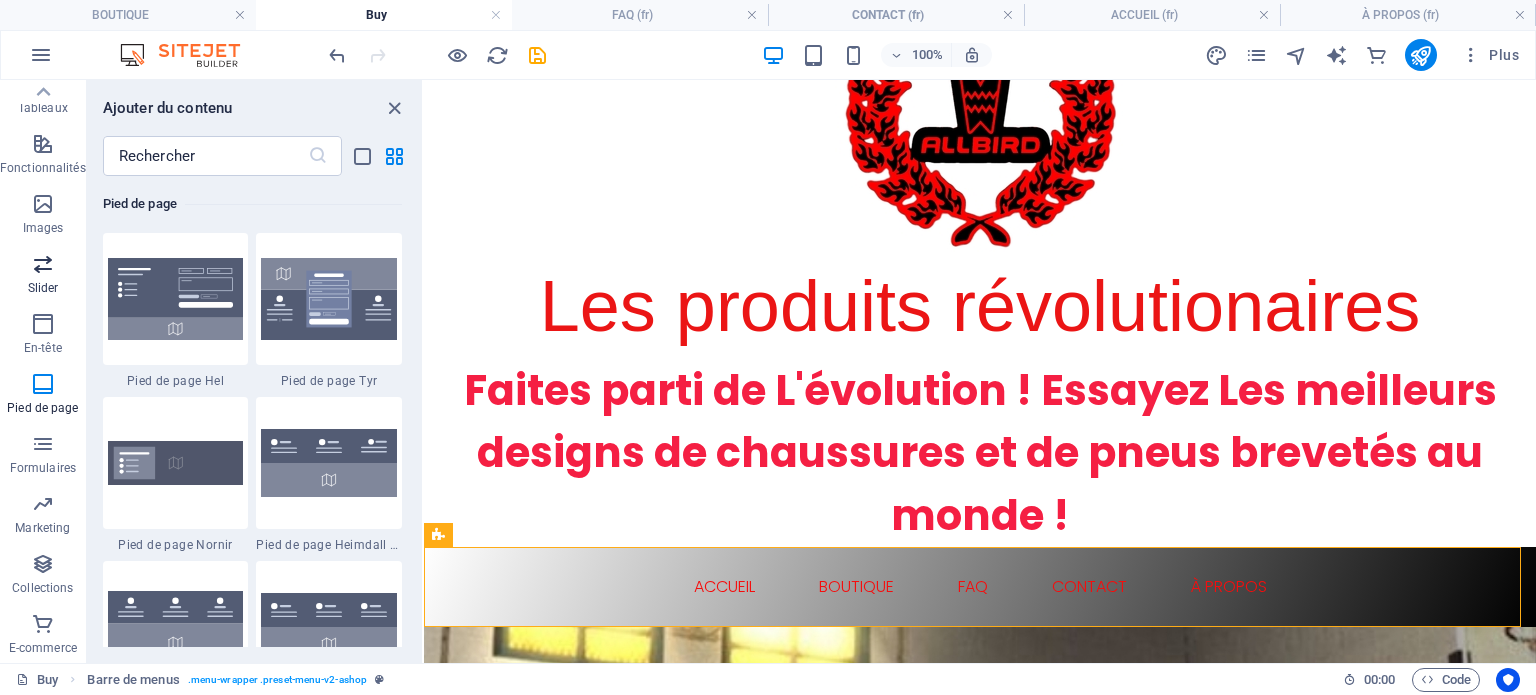 click on "En-tête" at bounding box center [43, 334] 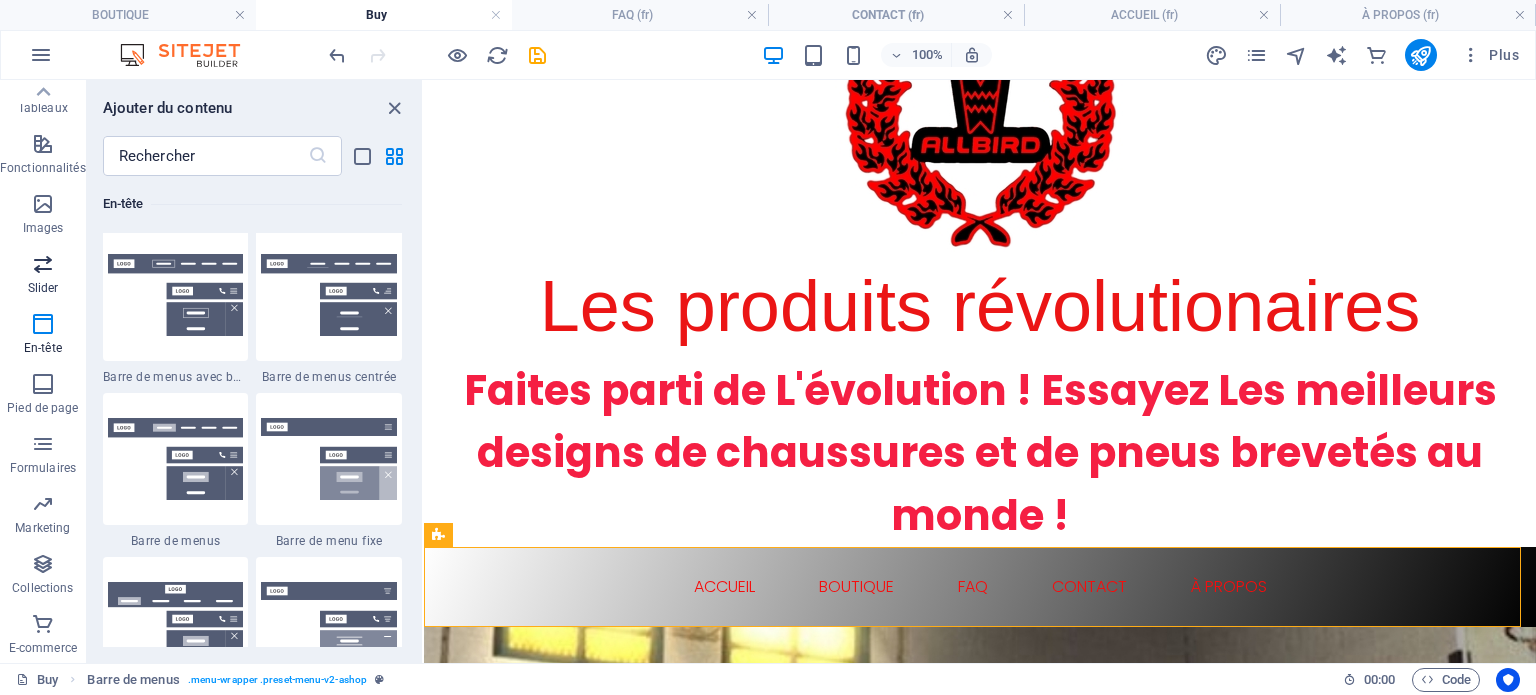 click at bounding box center [43, 264] 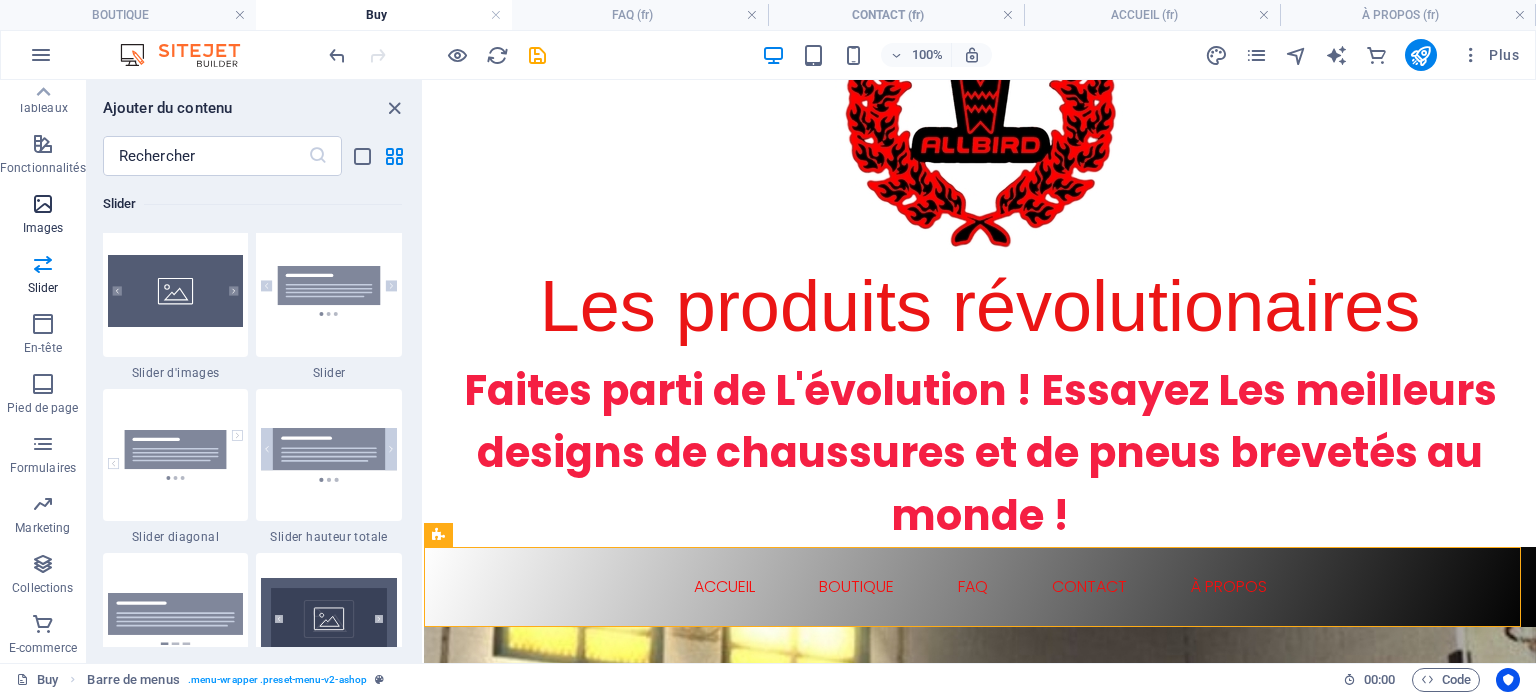 click at bounding box center [43, 204] 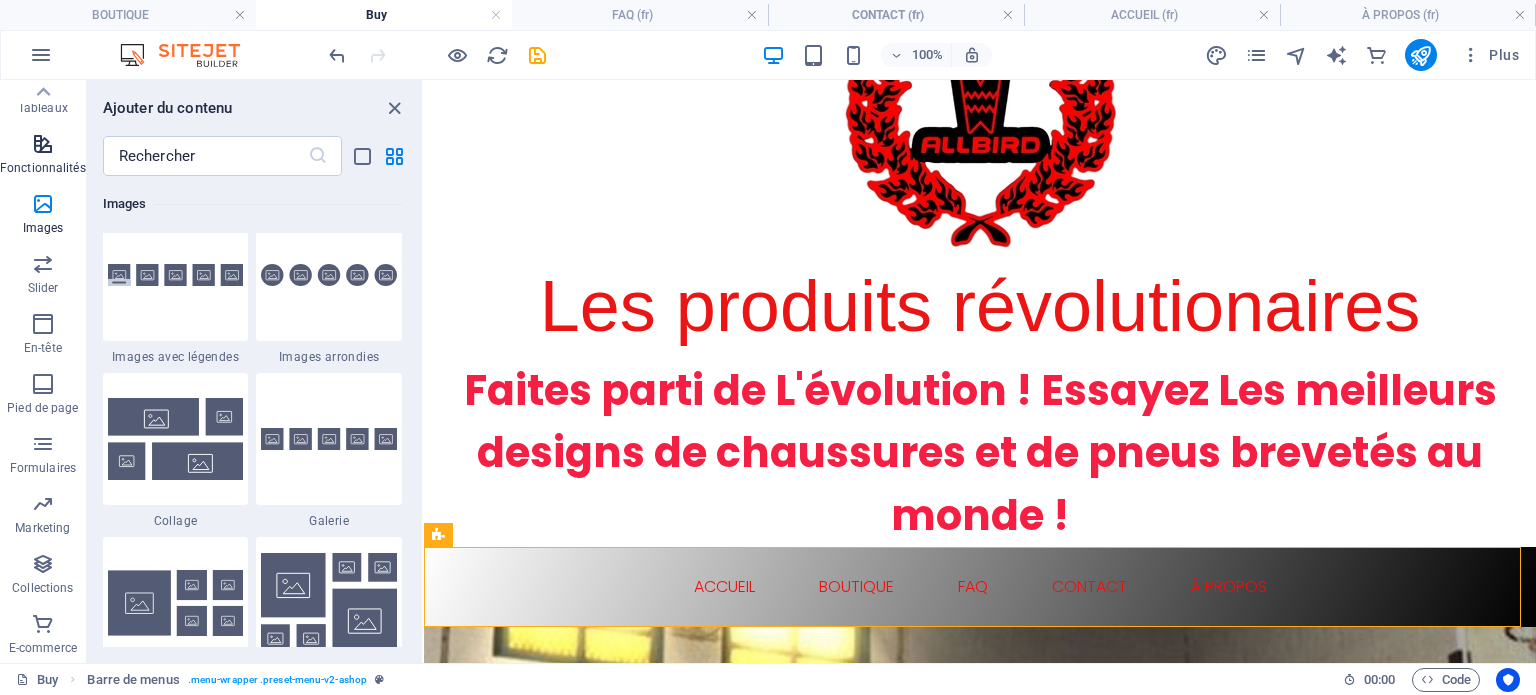click on "Fonctionnalités" at bounding box center (43, 156) 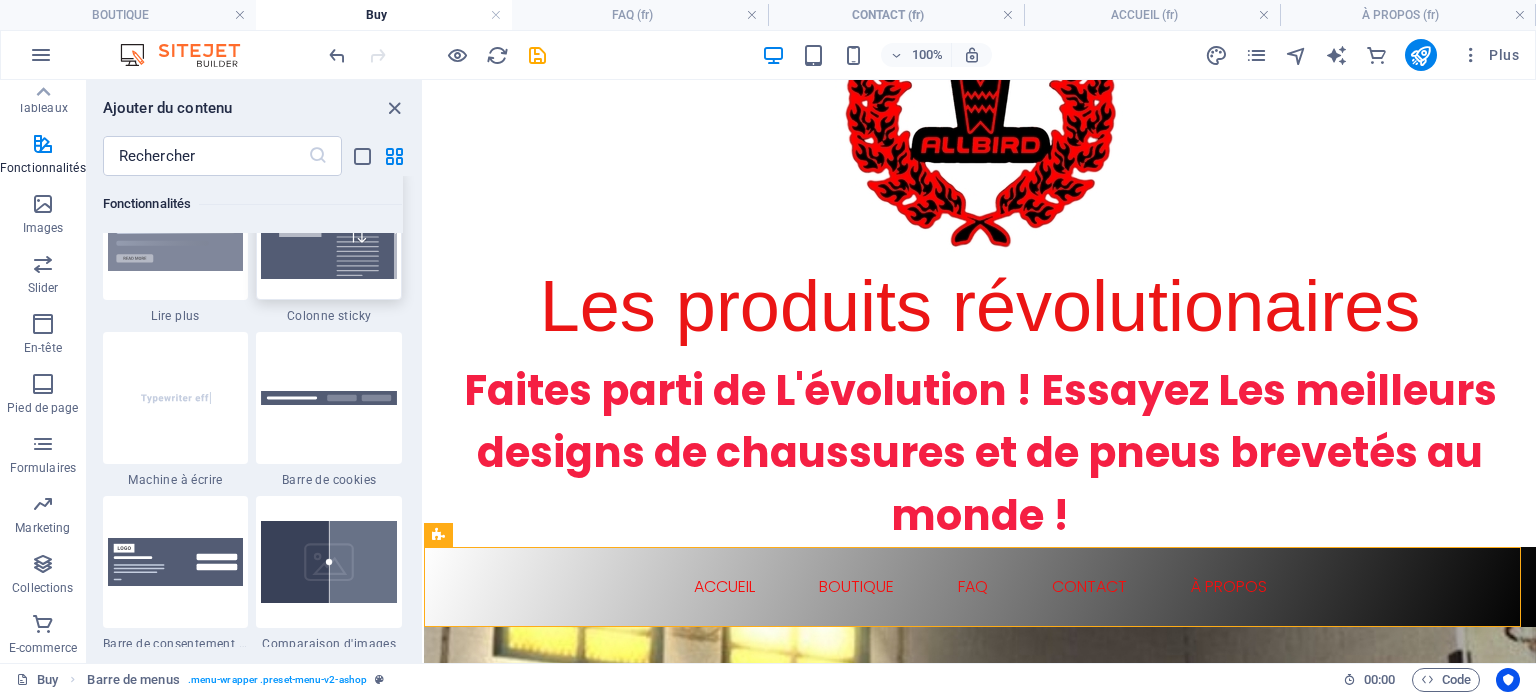 scroll, scrollTop: 7795, scrollLeft: 0, axis: vertical 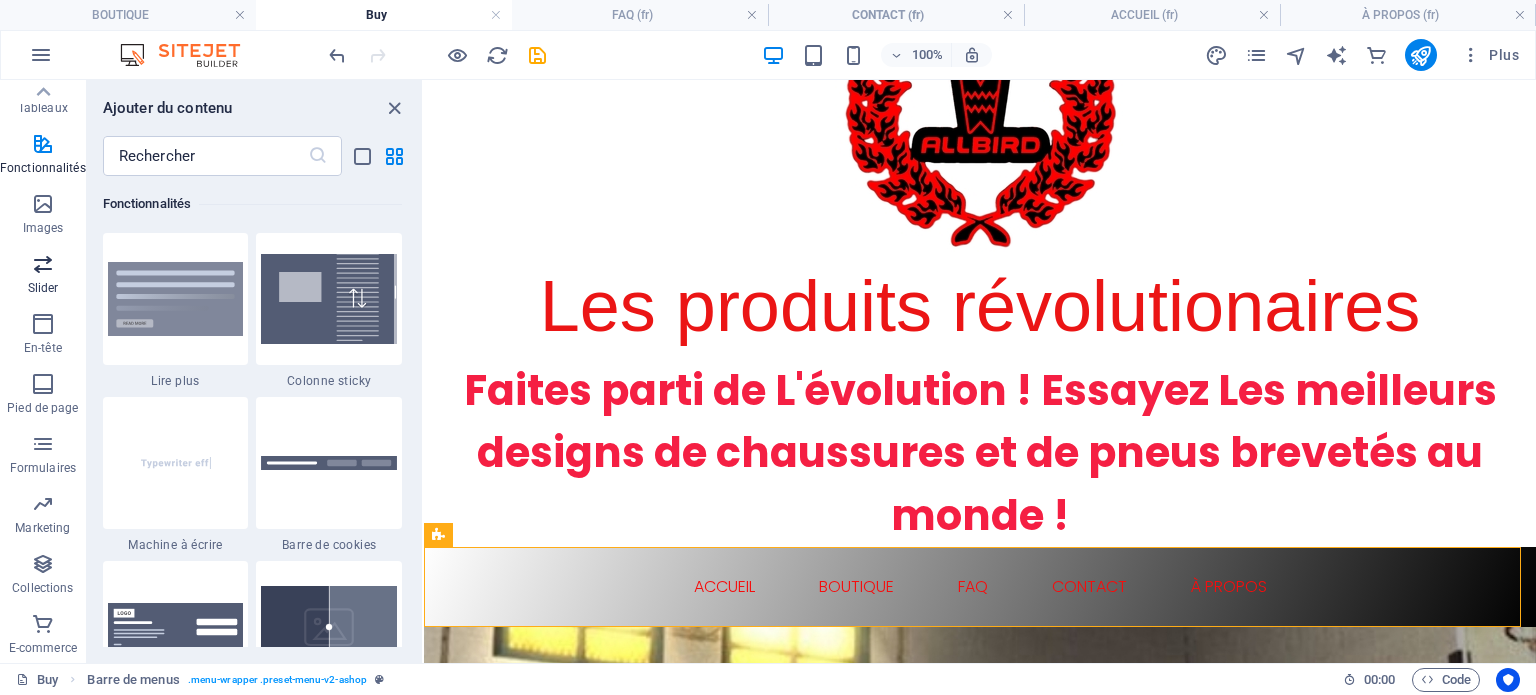 click at bounding box center [43, 264] 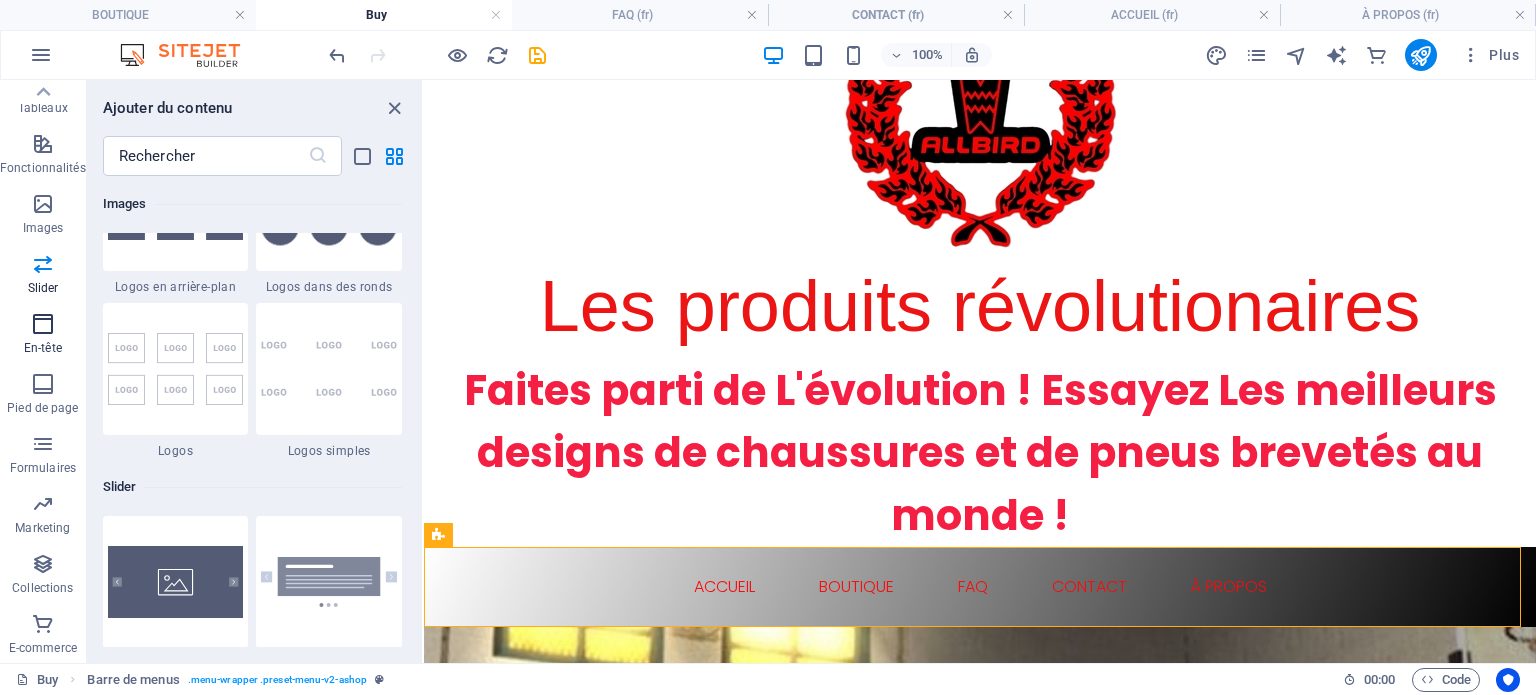 scroll, scrollTop: 11337, scrollLeft: 0, axis: vertical 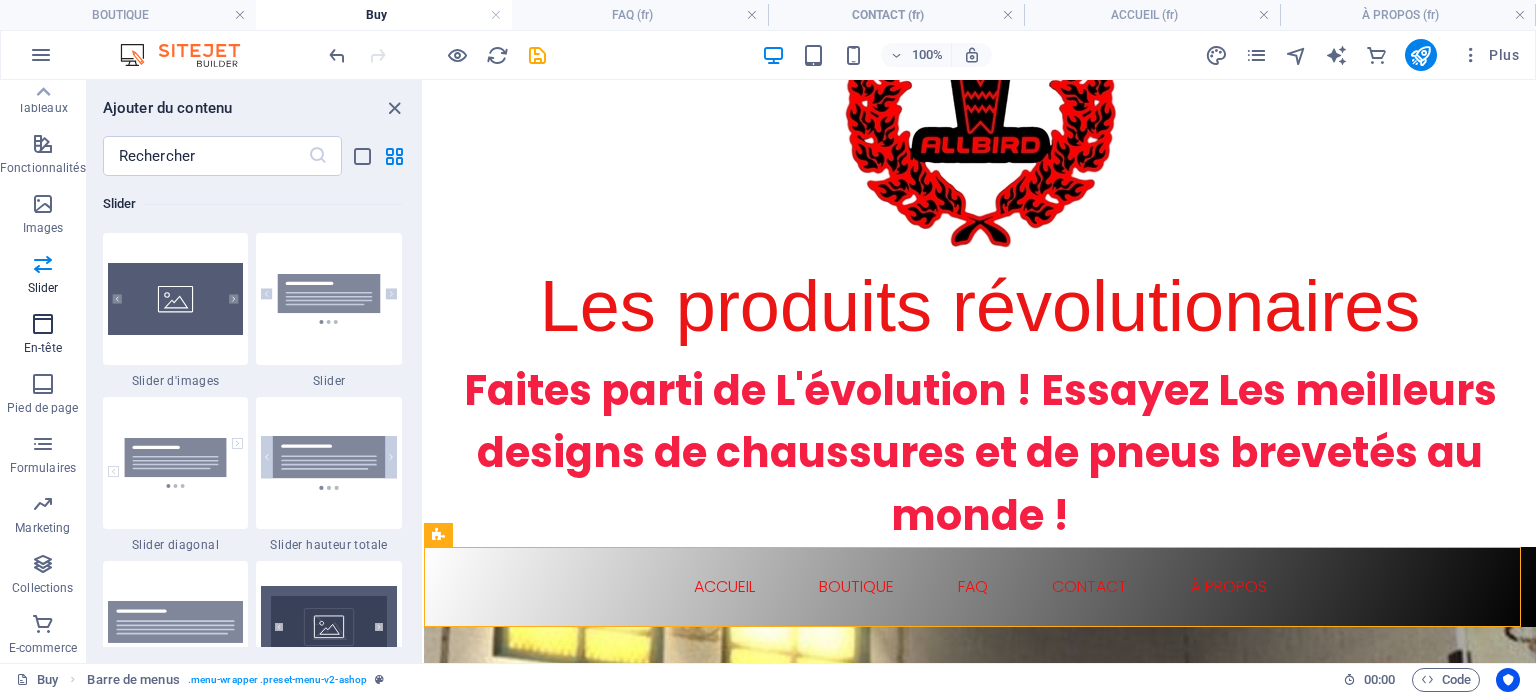 click on "En-tête" at bounding box center (43, 348) 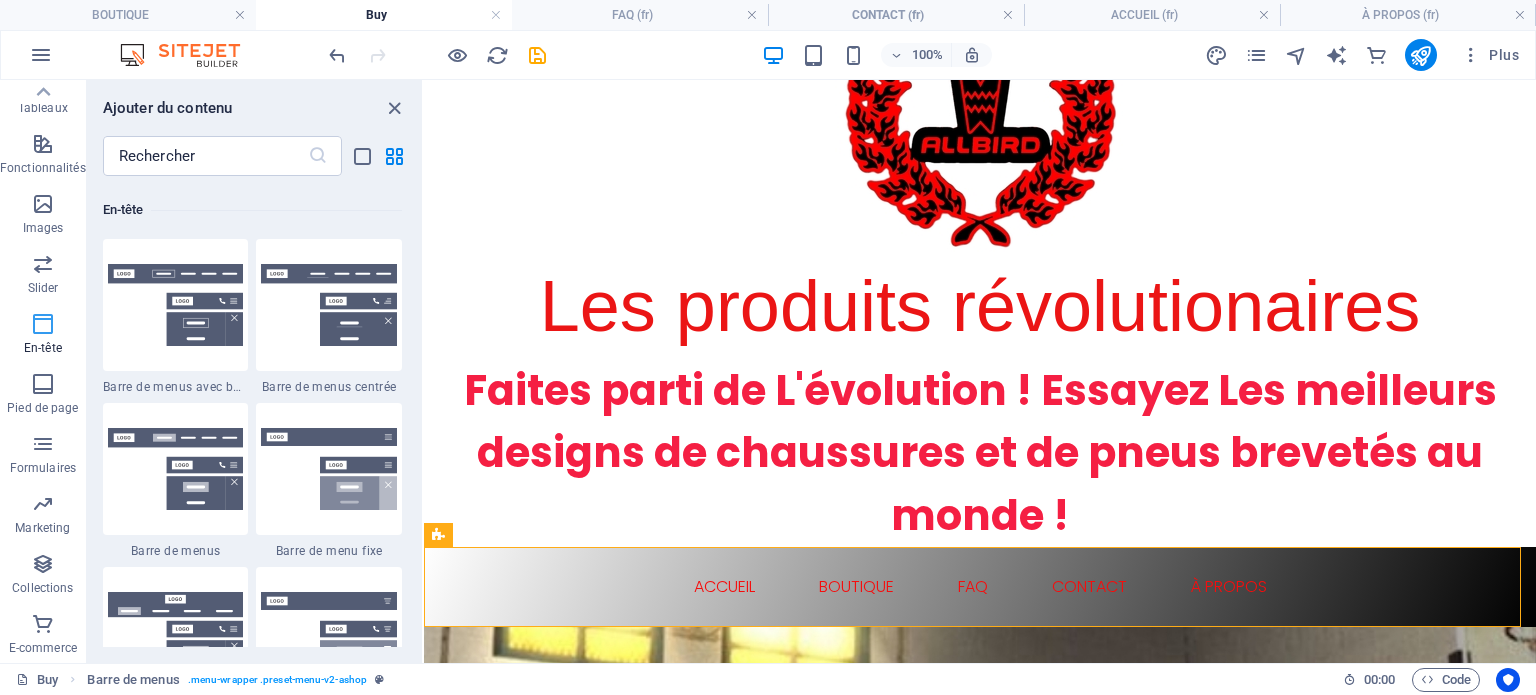 scroll, scrollTop: 12041, scrollLeft: 0, axis: vertical 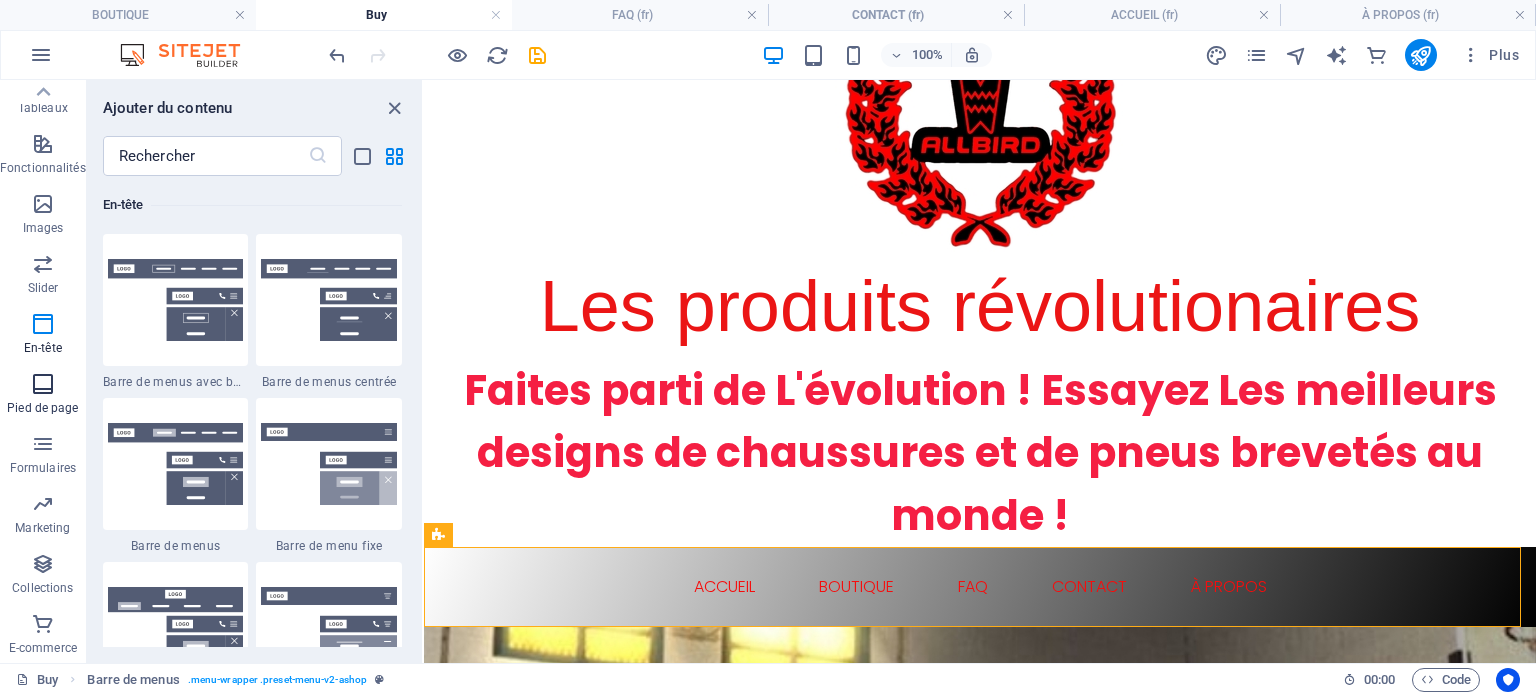 click at bounding box center (43, 384) 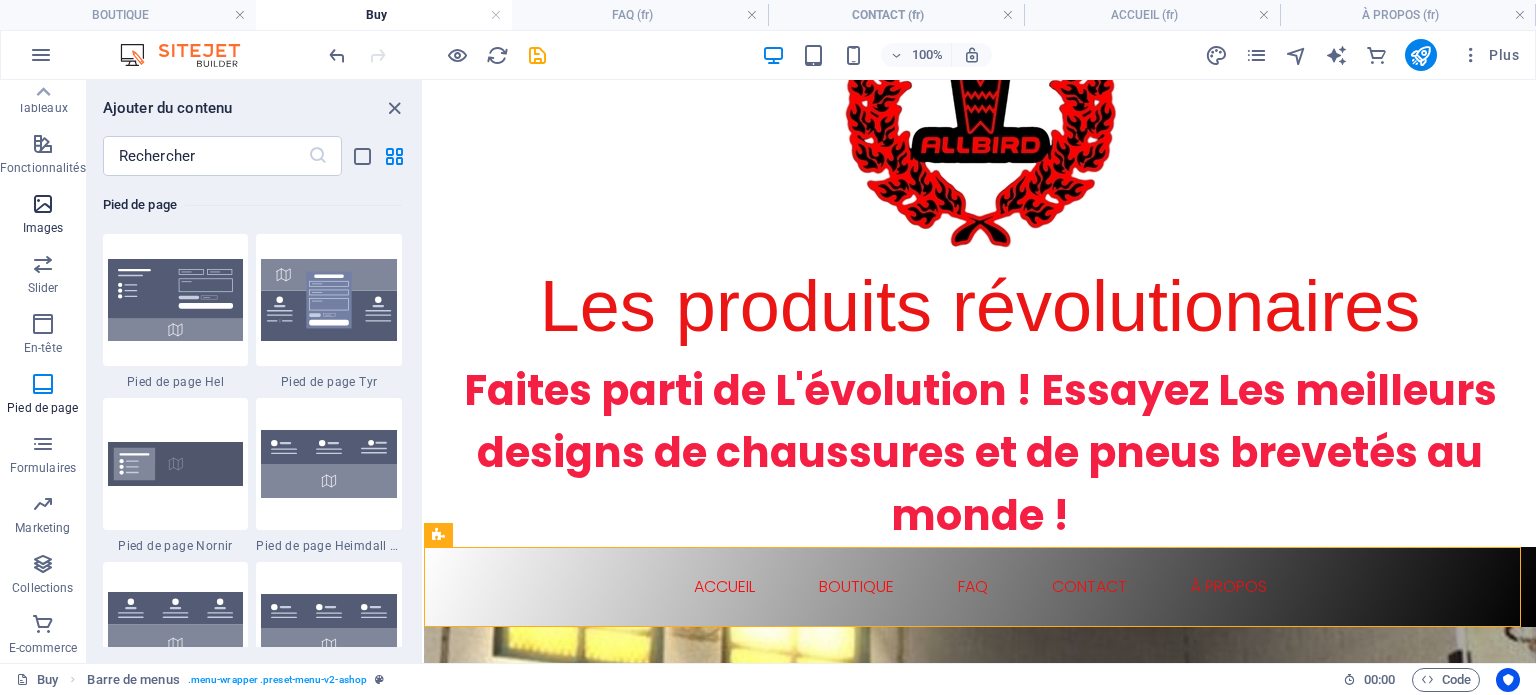 click on "Images" at bounding box center [43, 216] 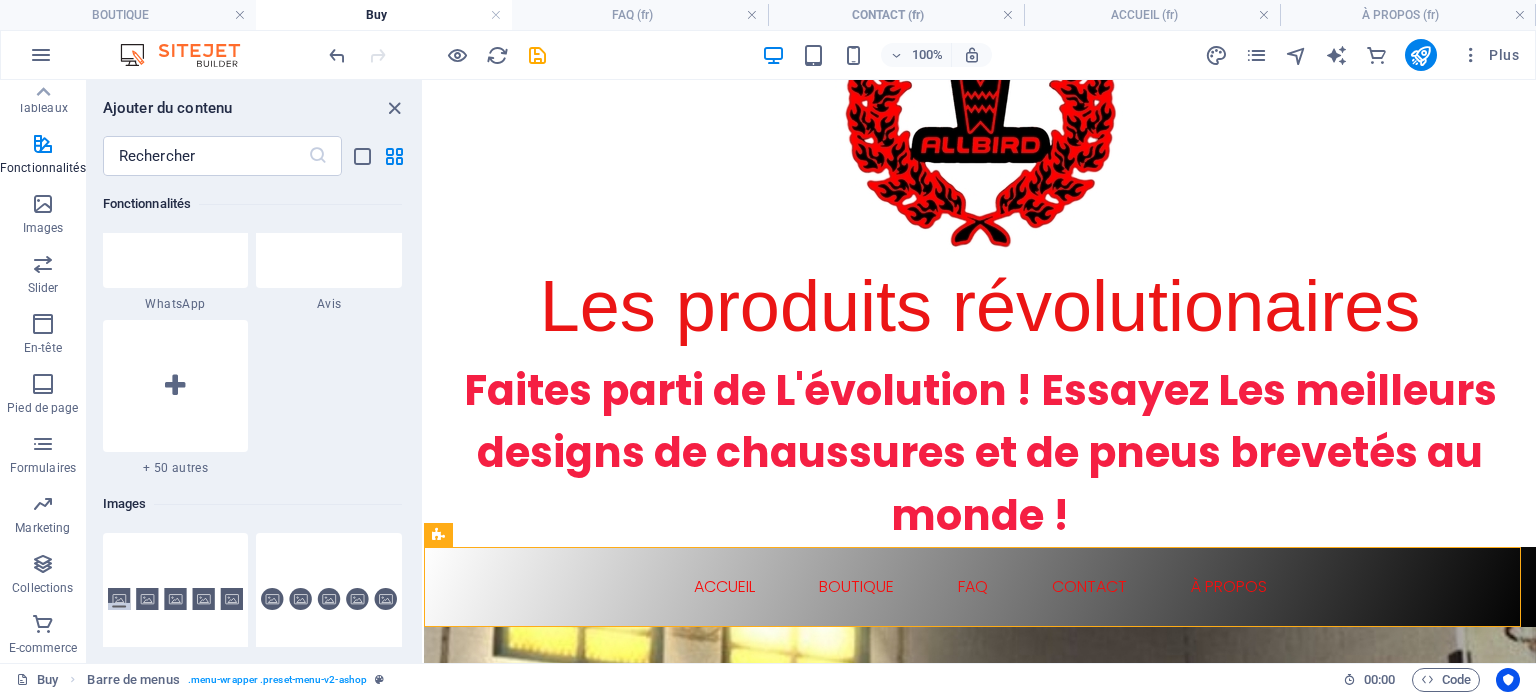 scroll, scrollTop: 9740, scrollLeft: 0, axis: vertical 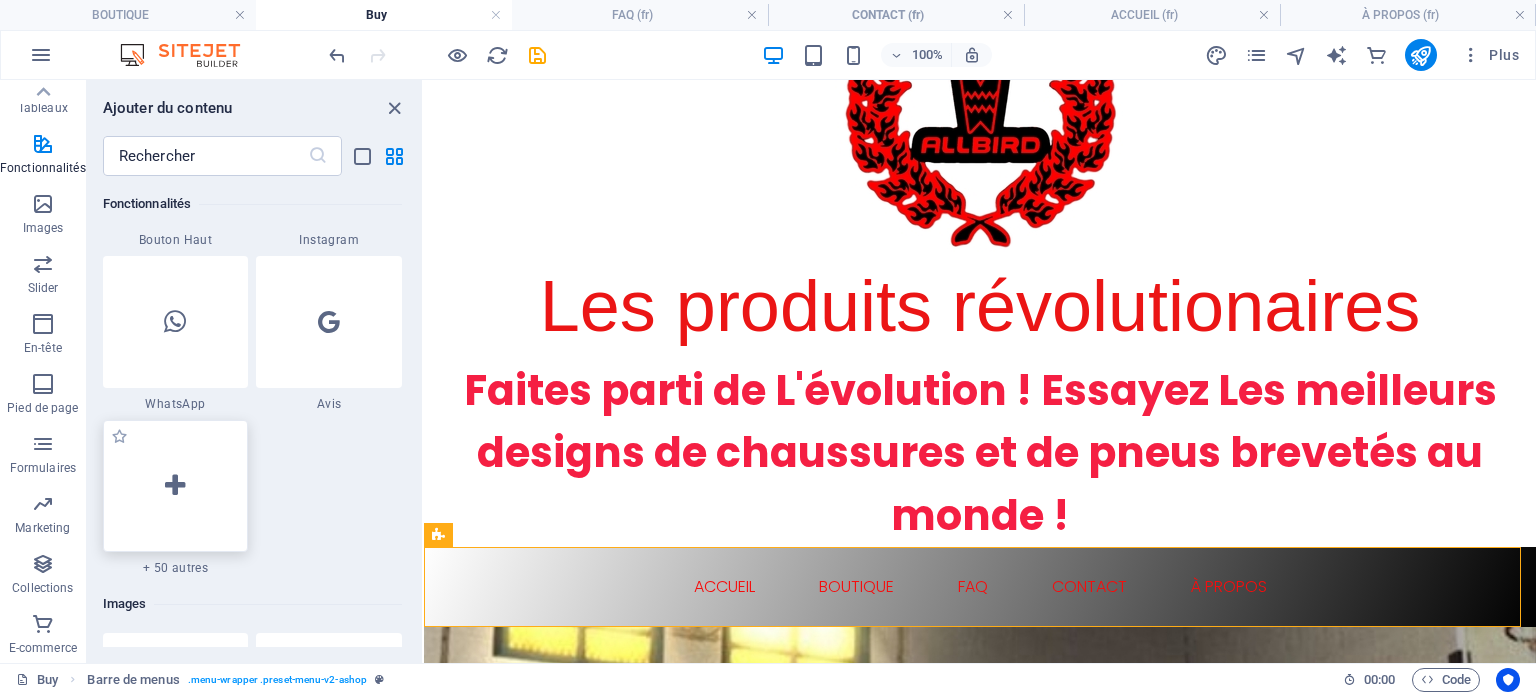 click at bounding box center (176, 486) 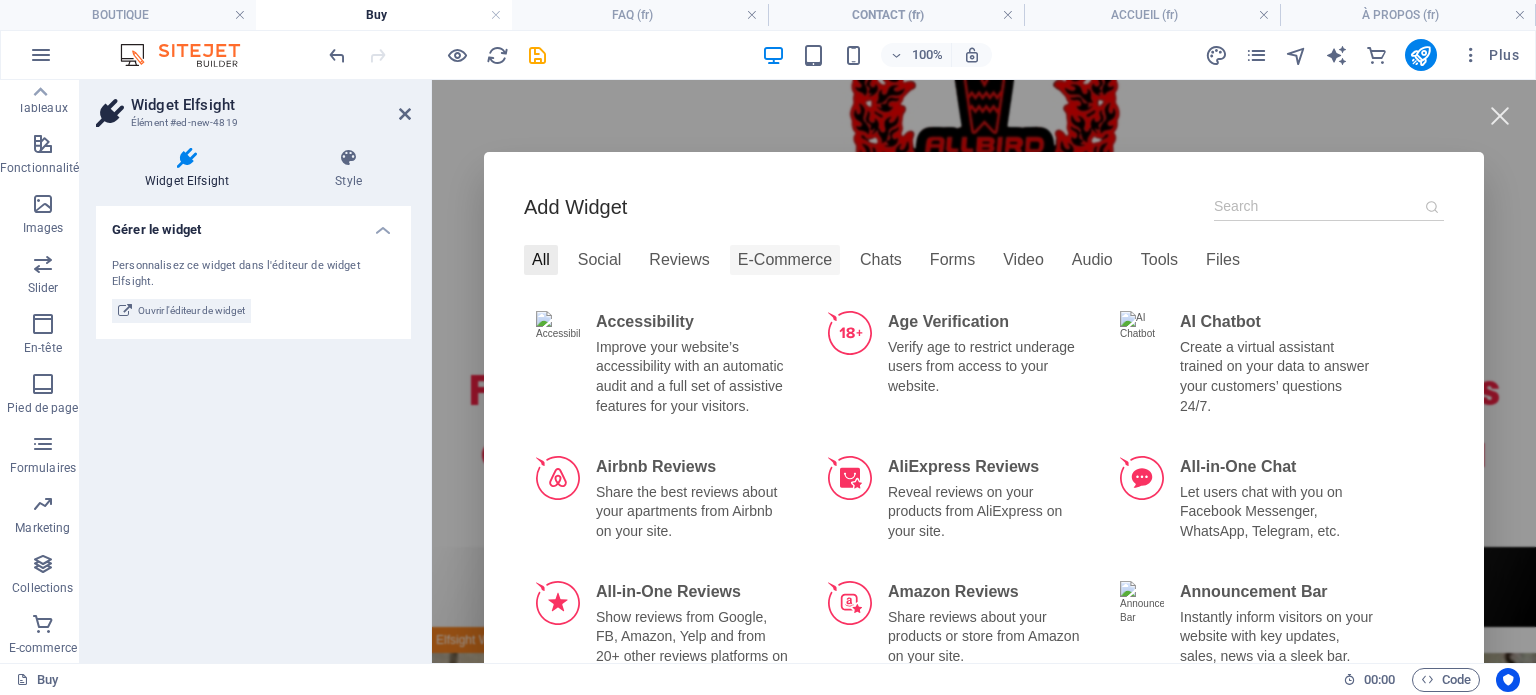 click on "E-Commerce" at bounding box center [785, 260] 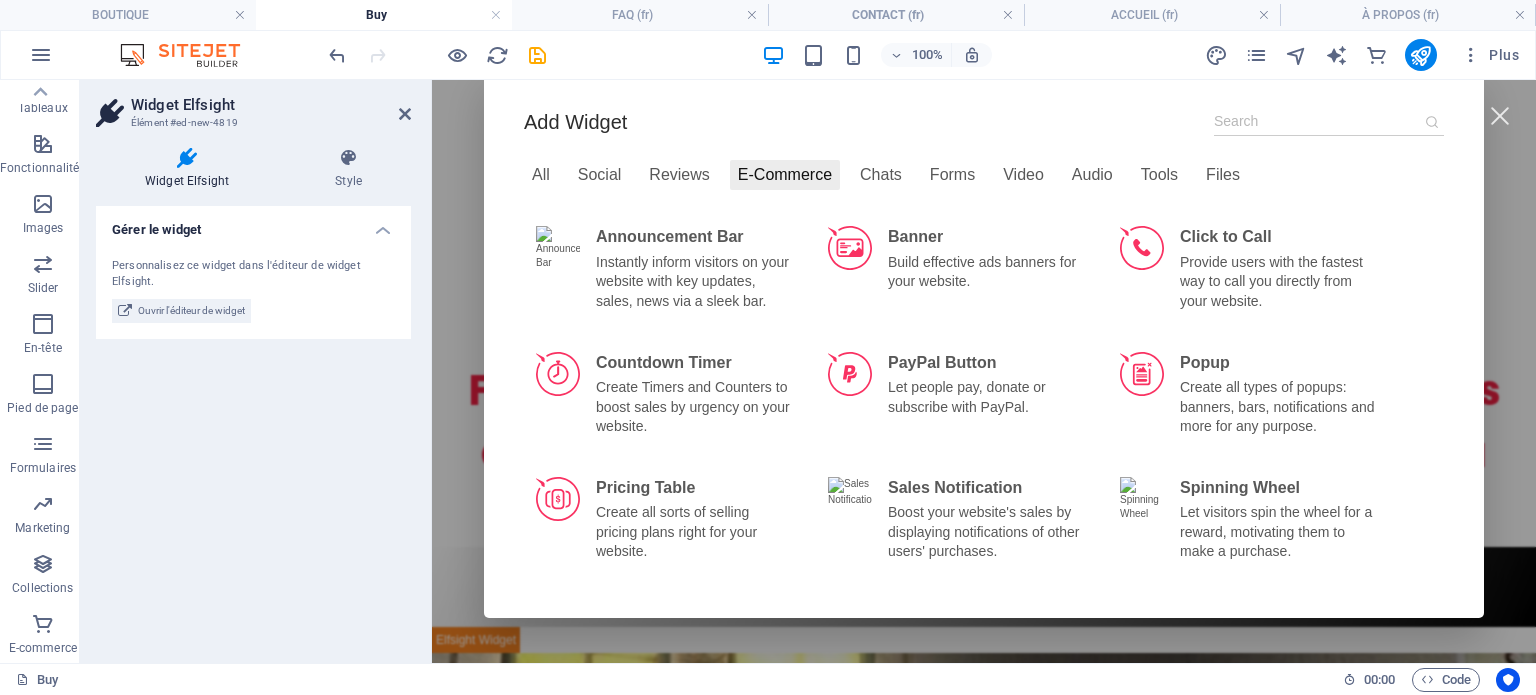scroll, scrollTop: 112, scrollLeft: 0, axis: vertical 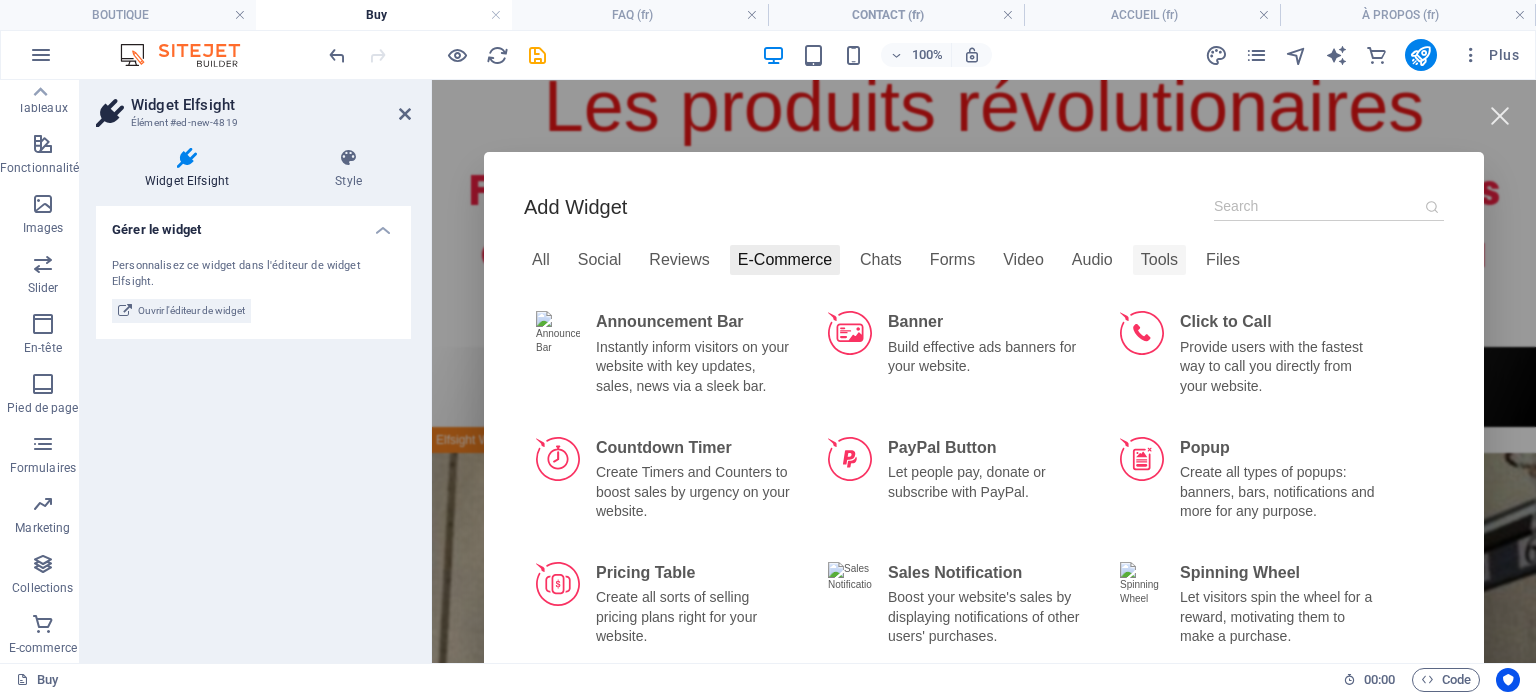 click on "Tools" at bounding box center [1159, 260] 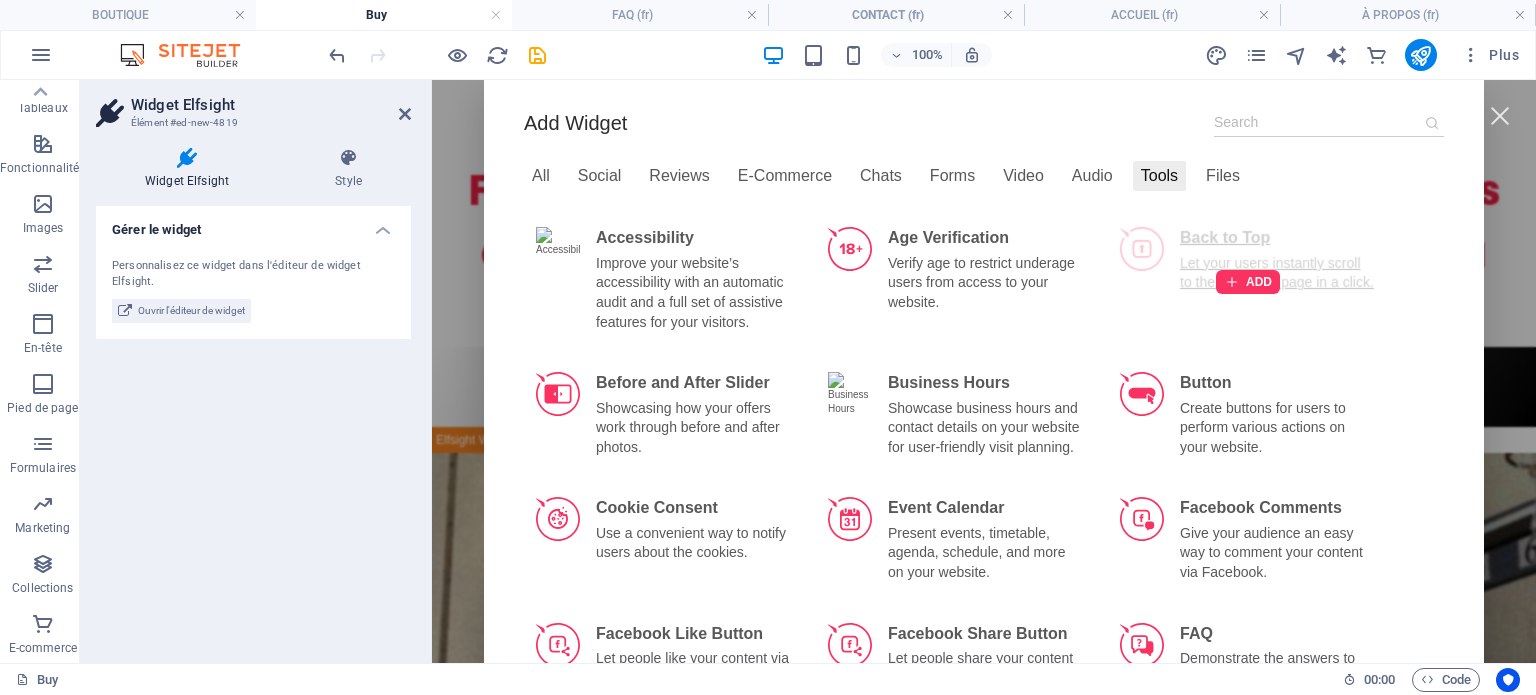 scroll, scrollTop: 0, scrollLeft: 0, axis: both 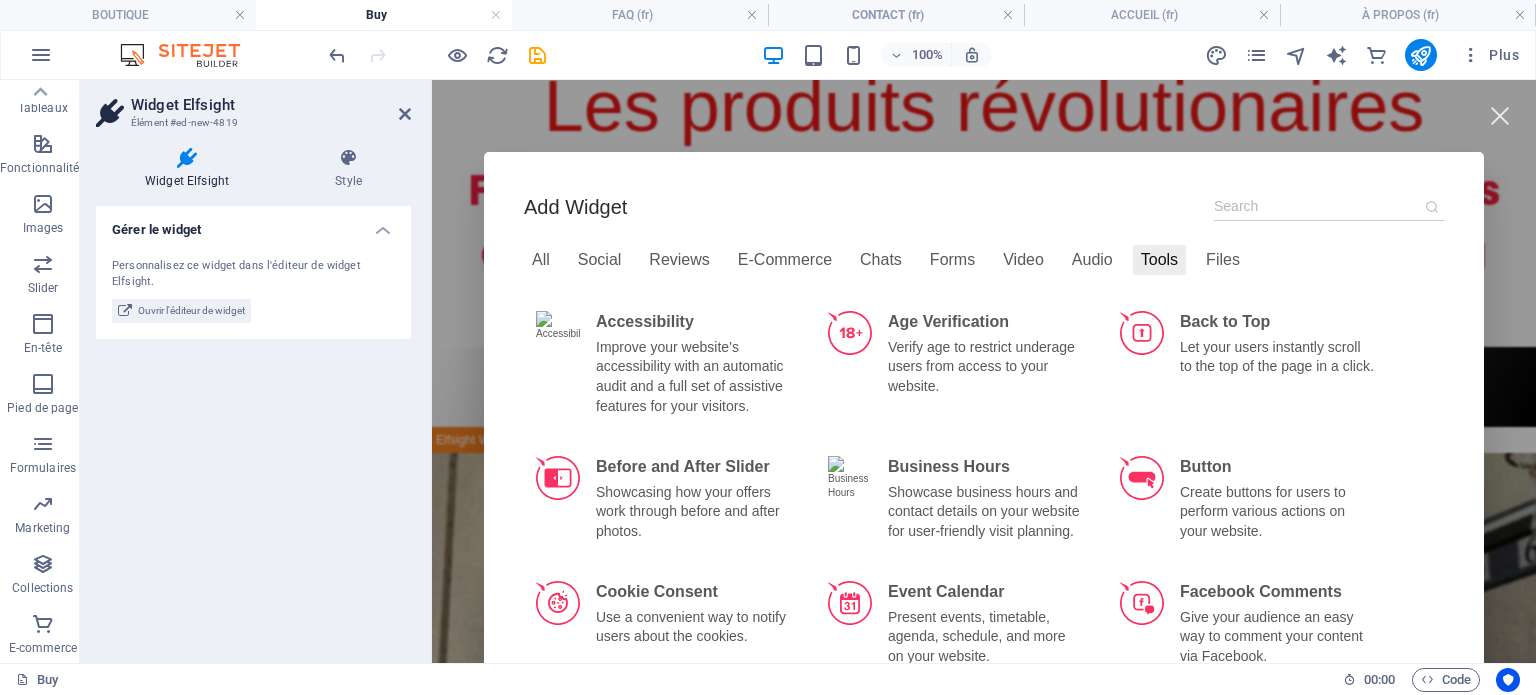 click at bounding box center (1329, 206) 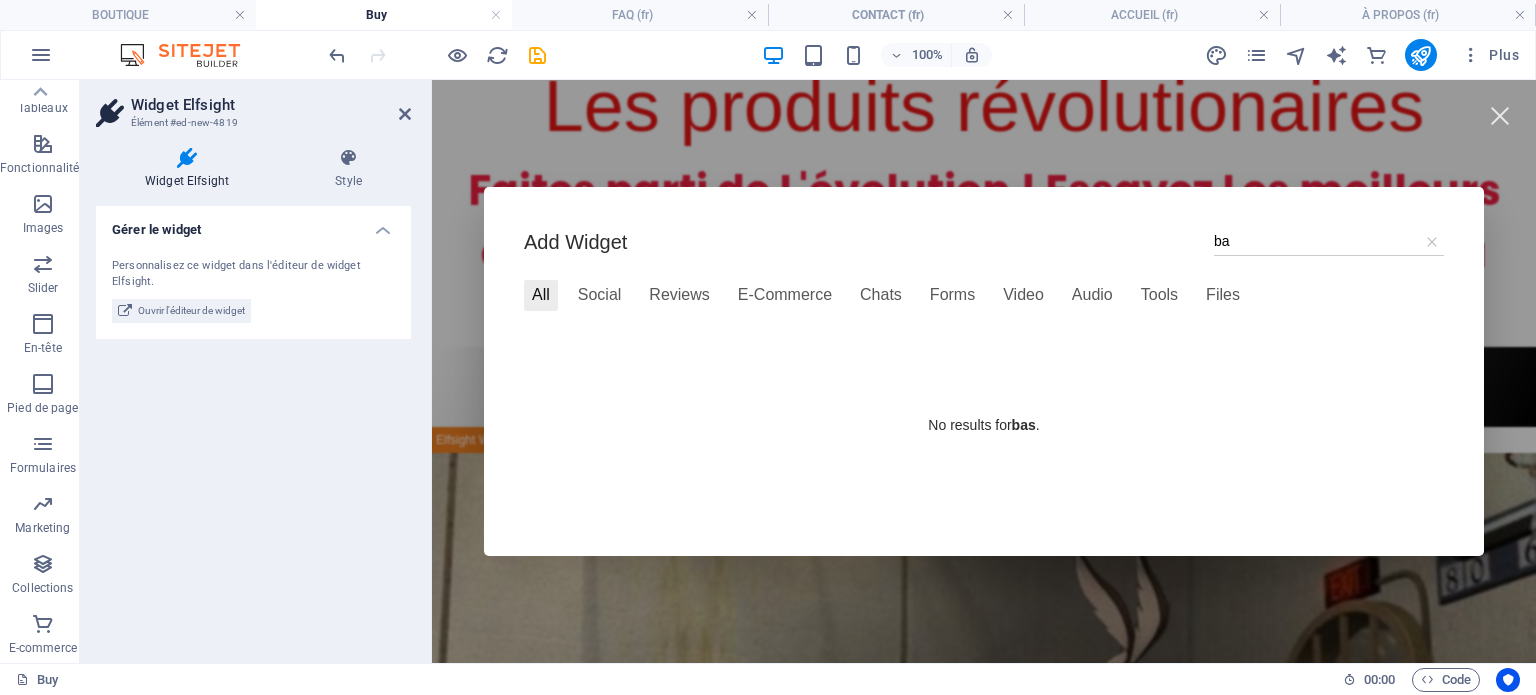 type on "b" 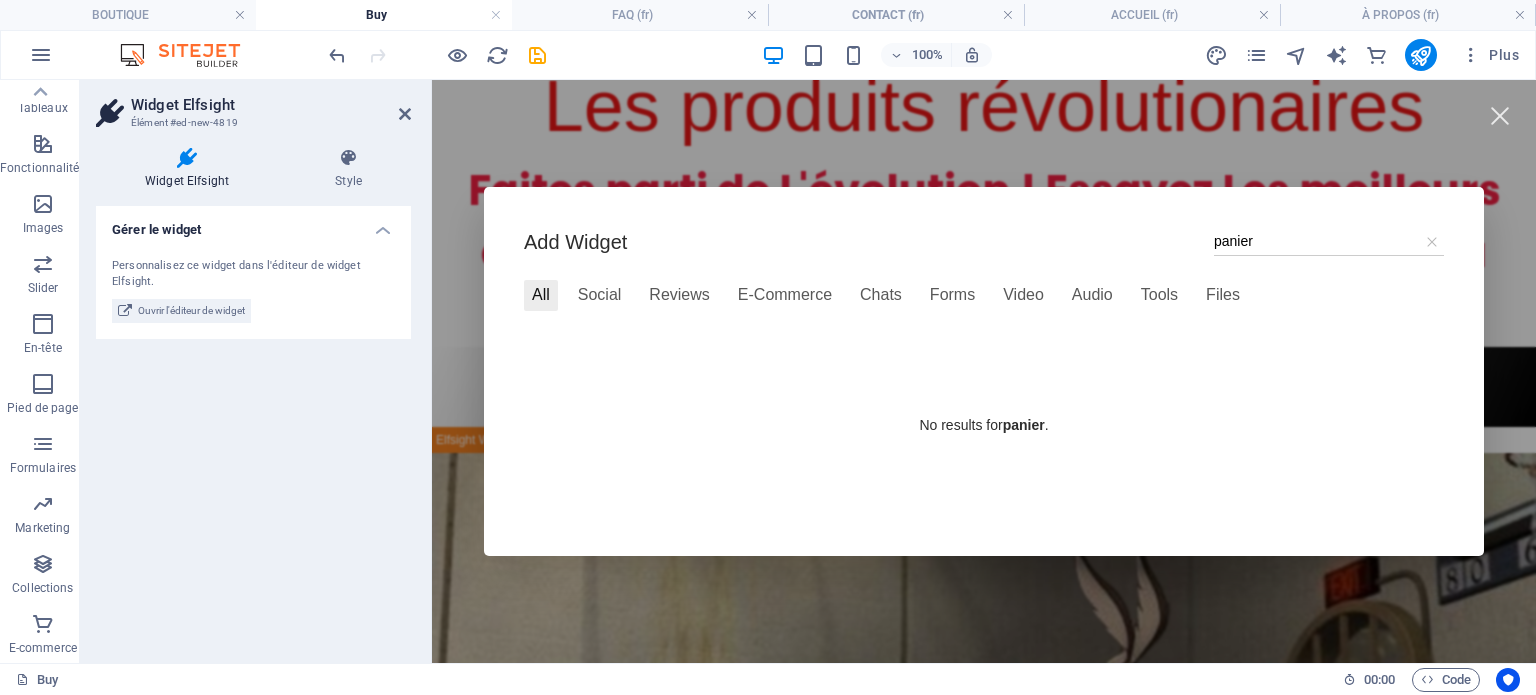 type on "panier" 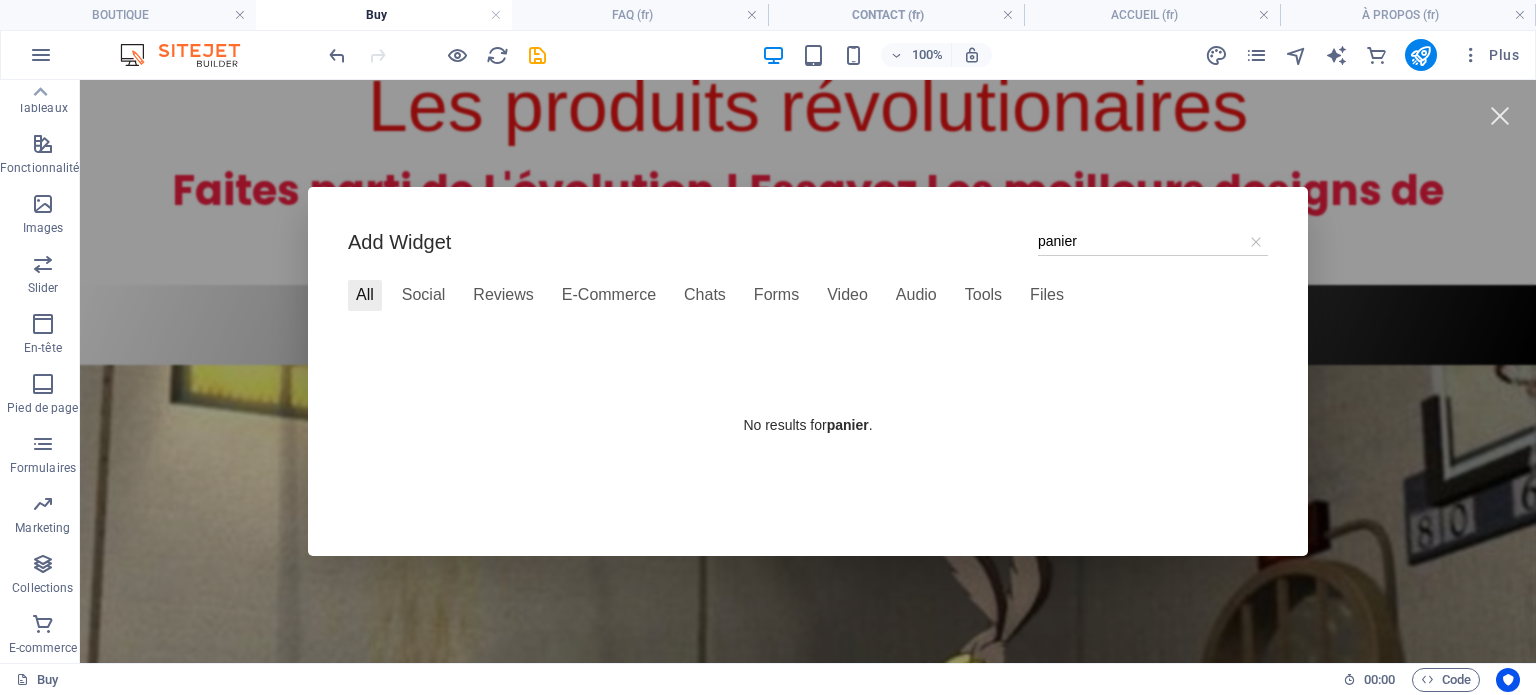 click 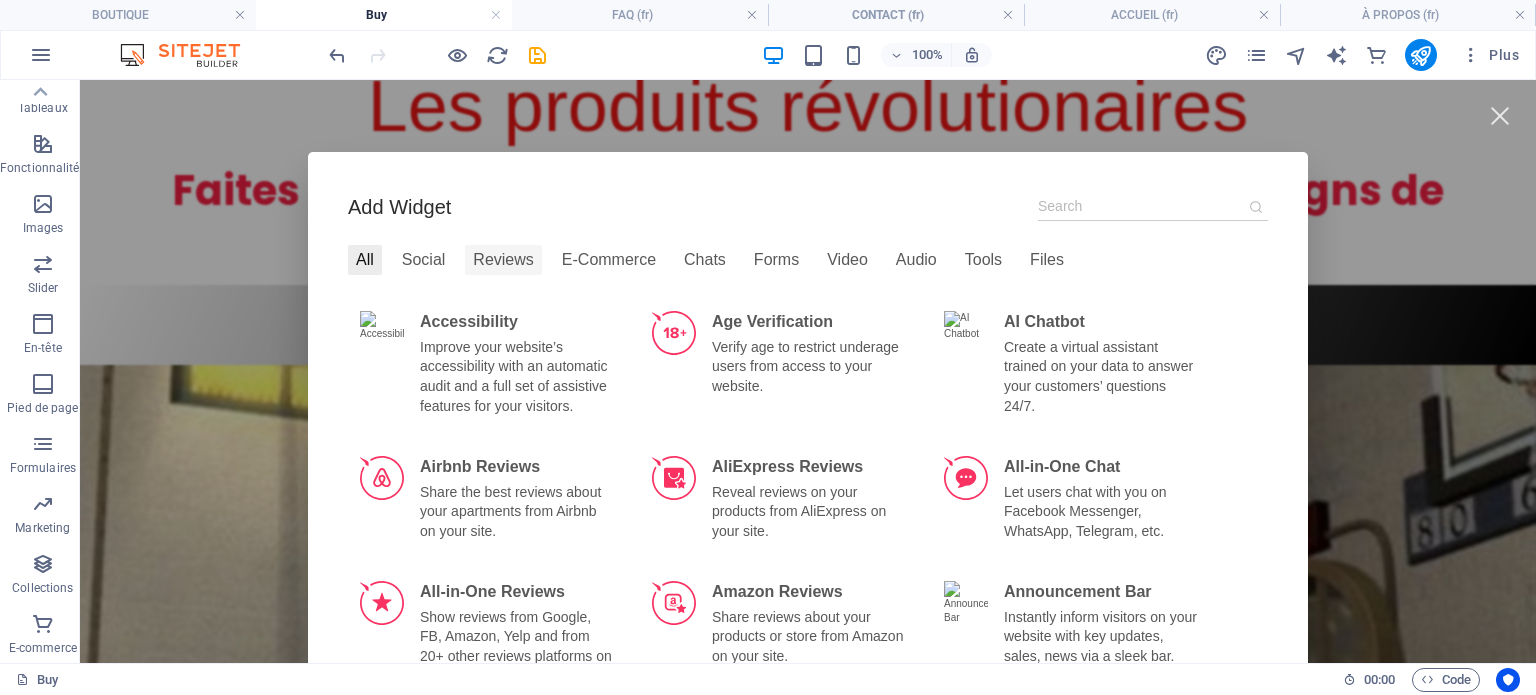 click on "All Social Reviews E-Commerce Chats Forms Video Audio Tools Files" at bounding box center [808, 264] 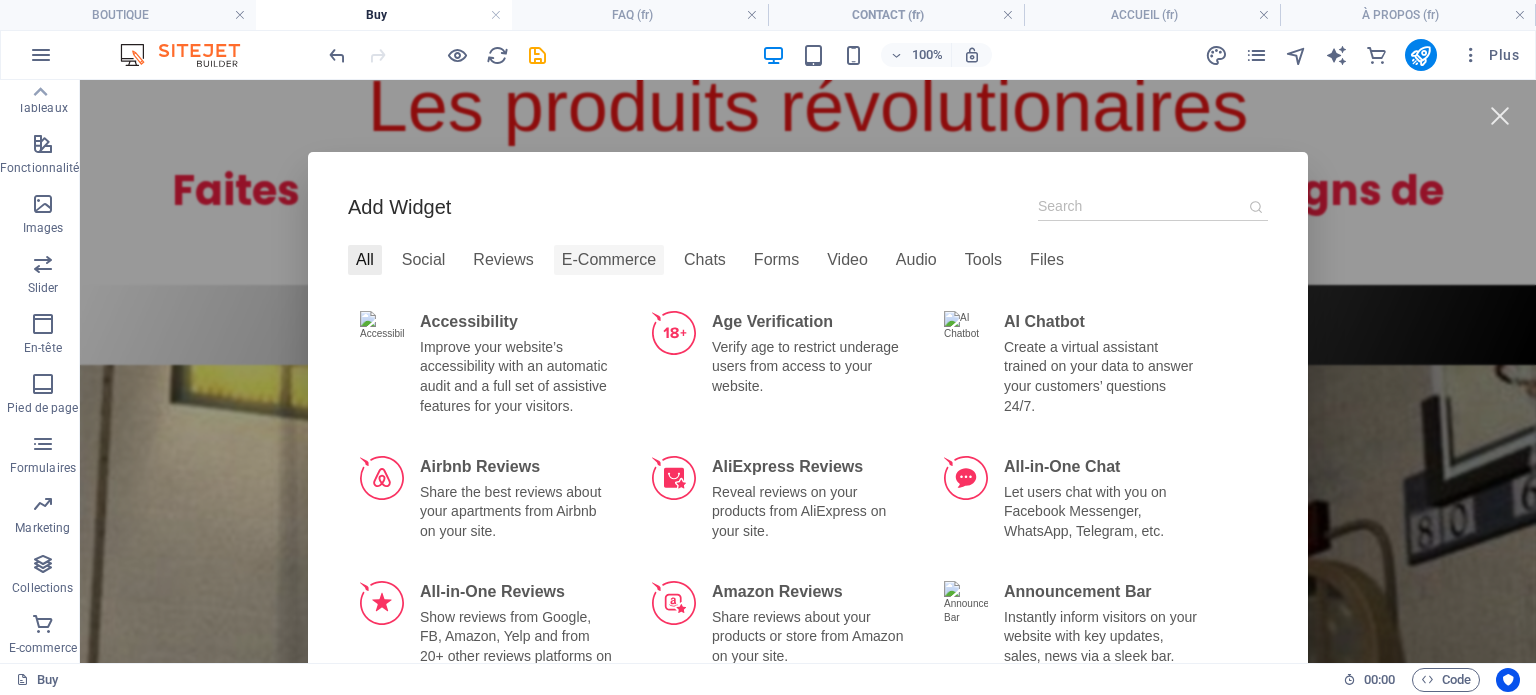 click on "E-Commerce" at bounding box center (609, 260) 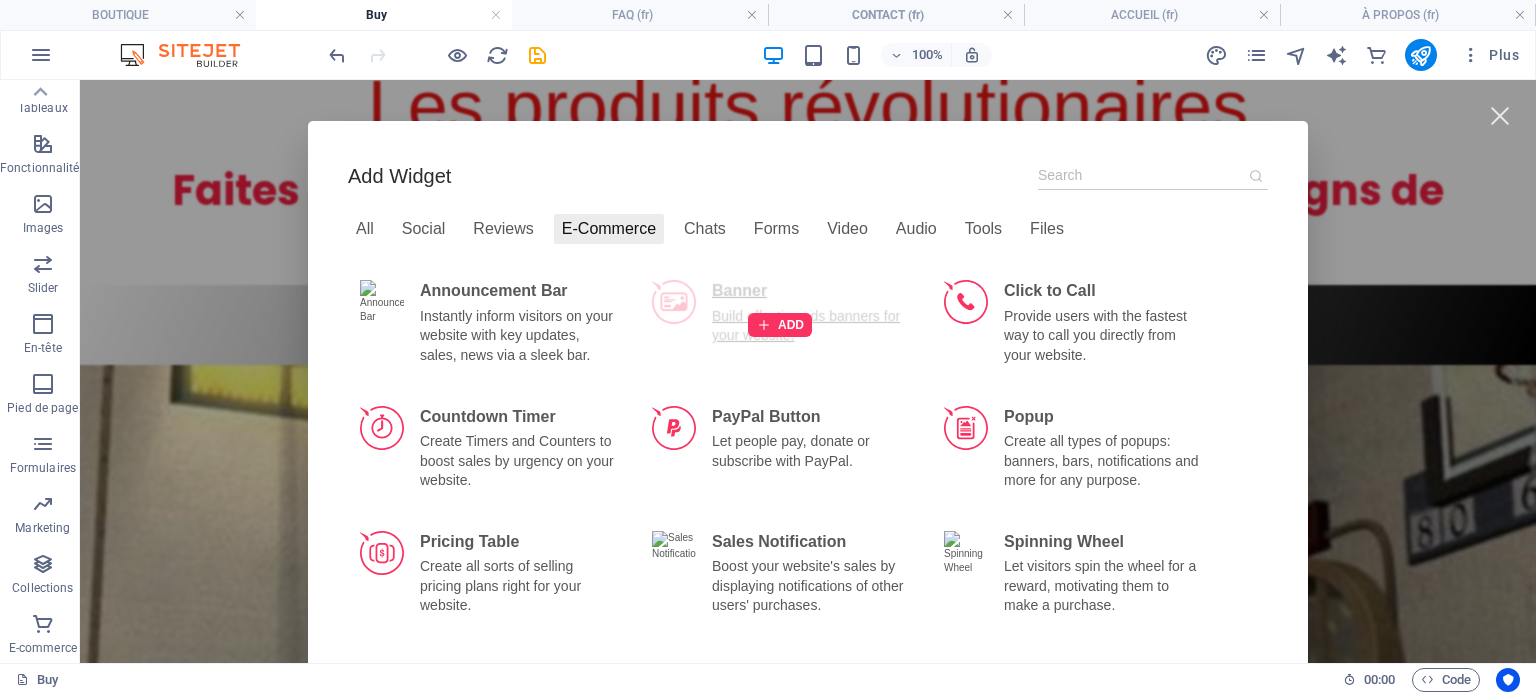 scroll, scrollTop: 100, scrollLeft: 0, axis: vertical 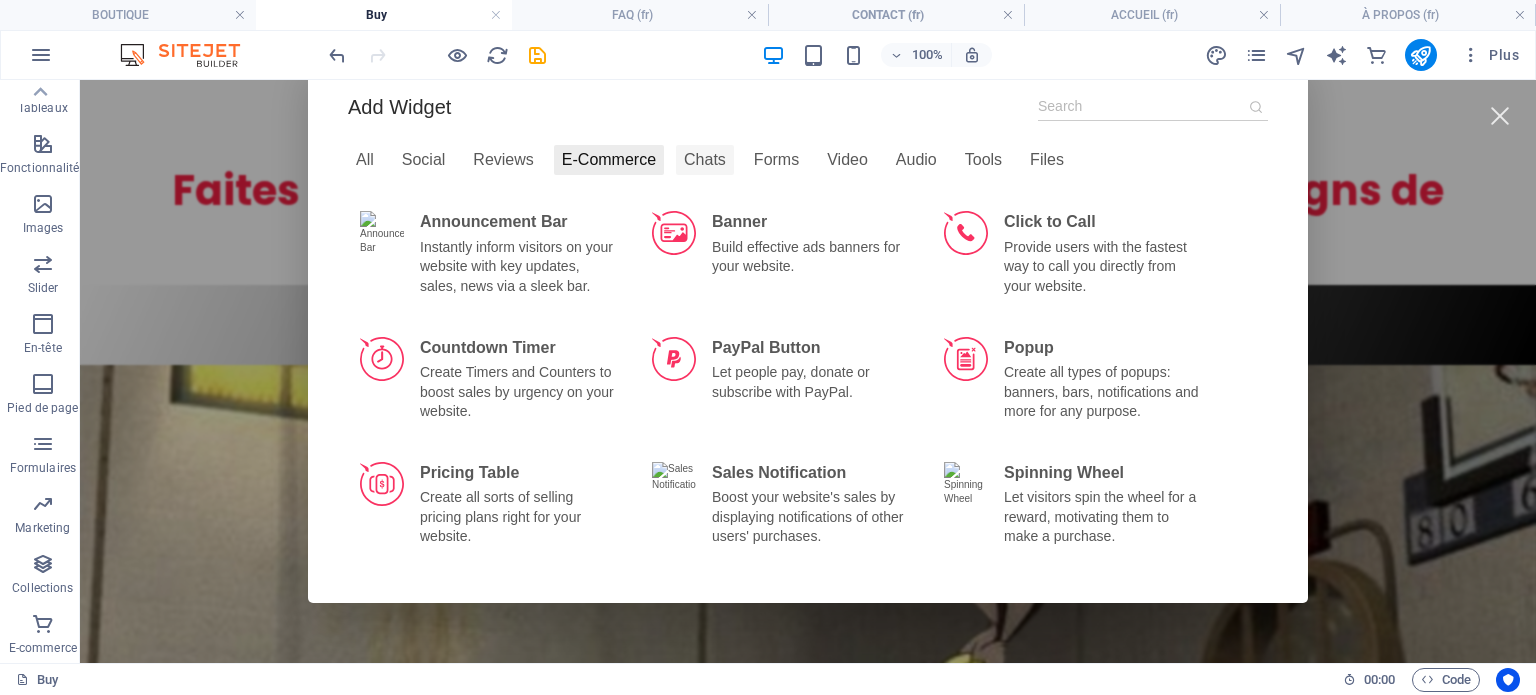 click on "Chats" at bounding box center (705, 160) 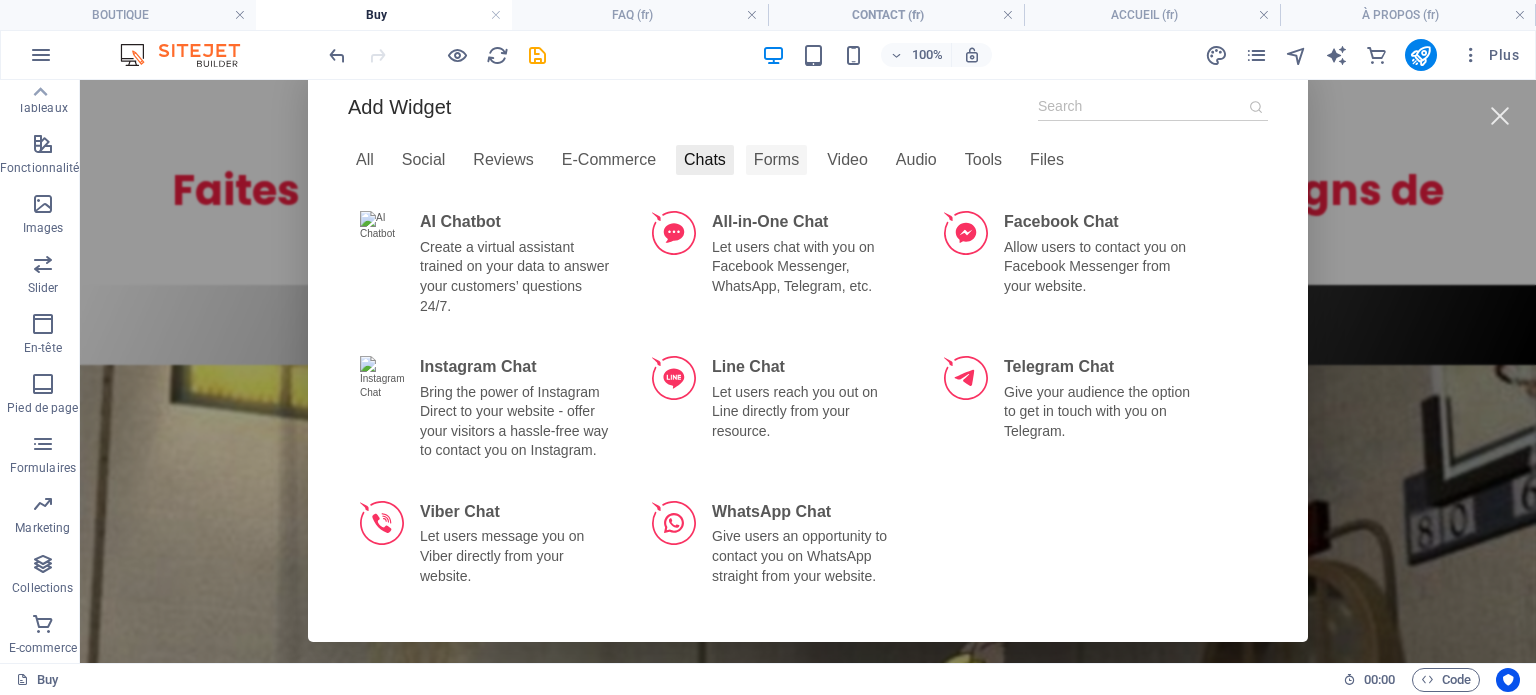 click on "Forms" at bounding box center [776, 160] 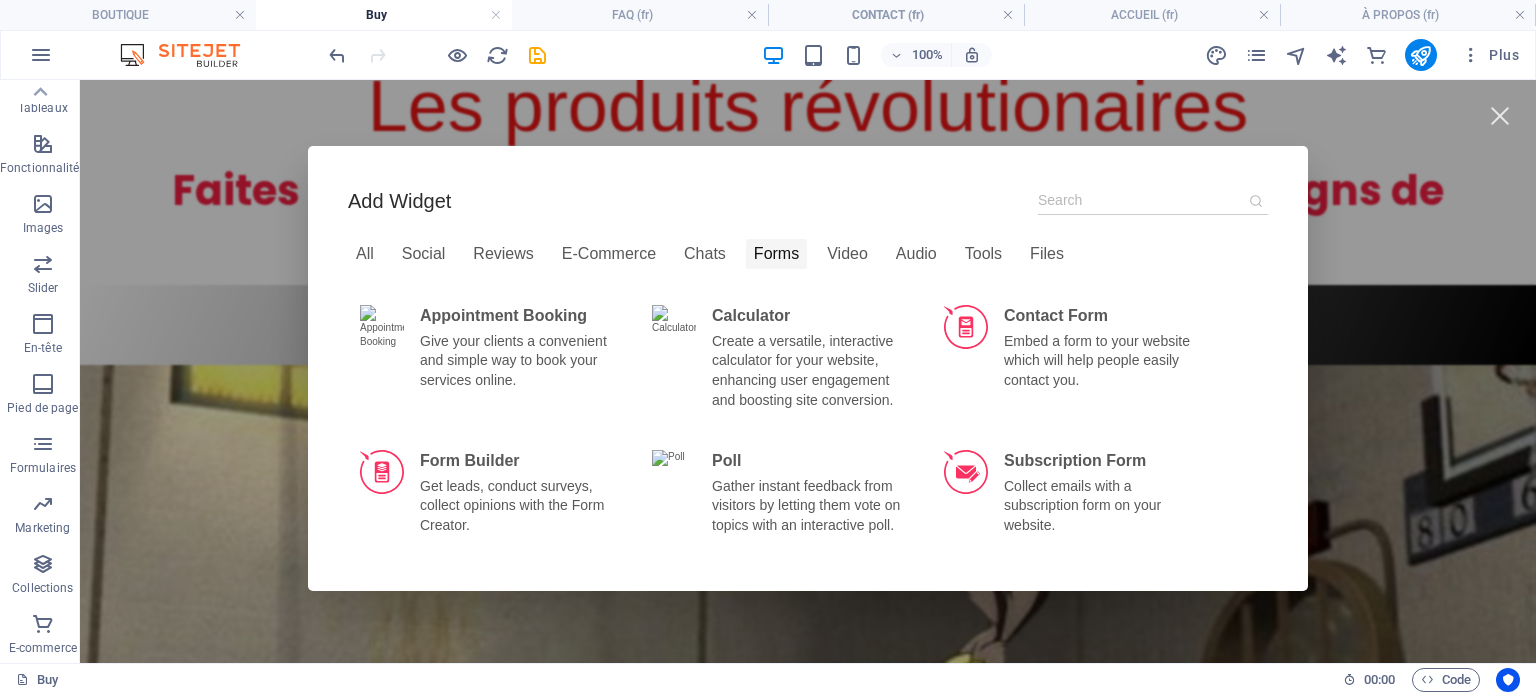 scroll, scrollTop: 6, scrollLeft: 0, axis: vertical 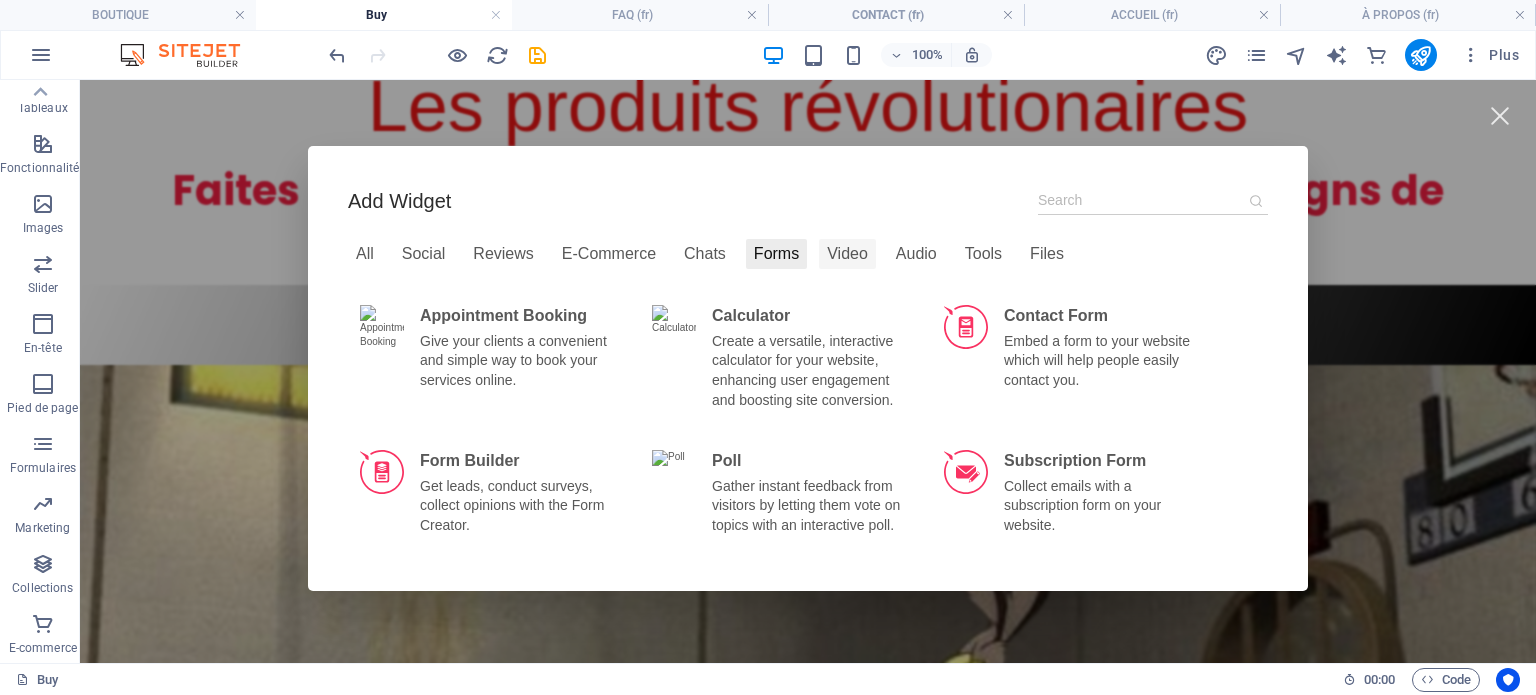 click on "Video" at bounding box center (847, 254) 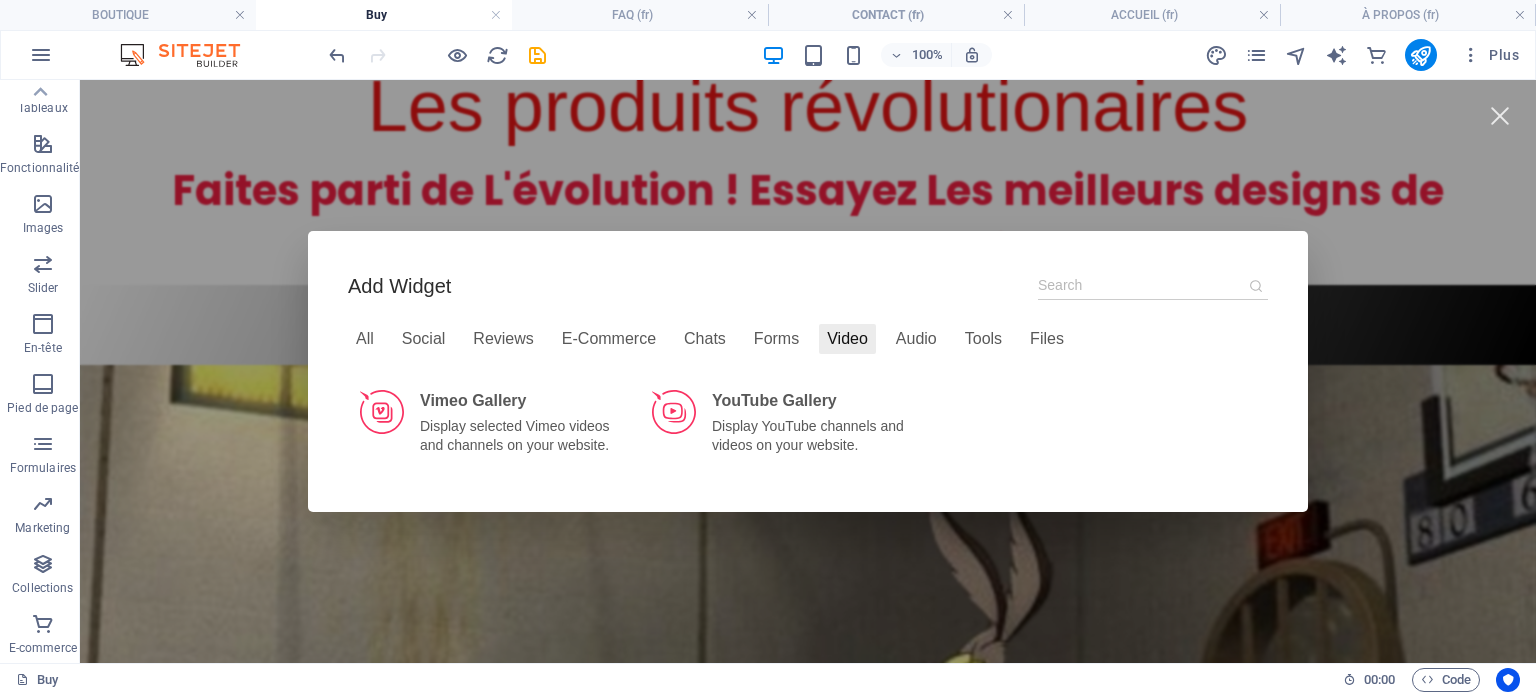 click on "All Social Reviews E-Commerce Chats Forms Video Audio Tools Files" at bounding box center [808, 343] 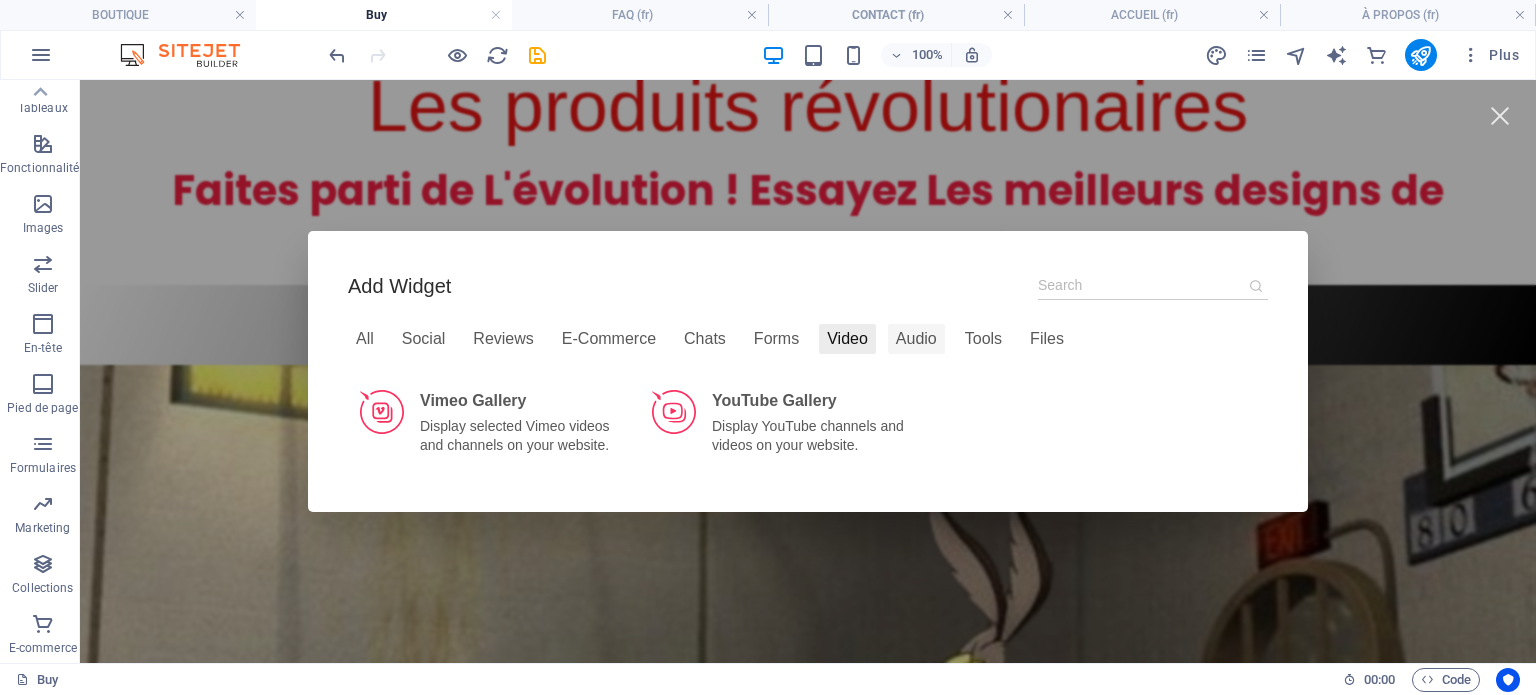 click on "Audio" at bounding box center (916, 339) 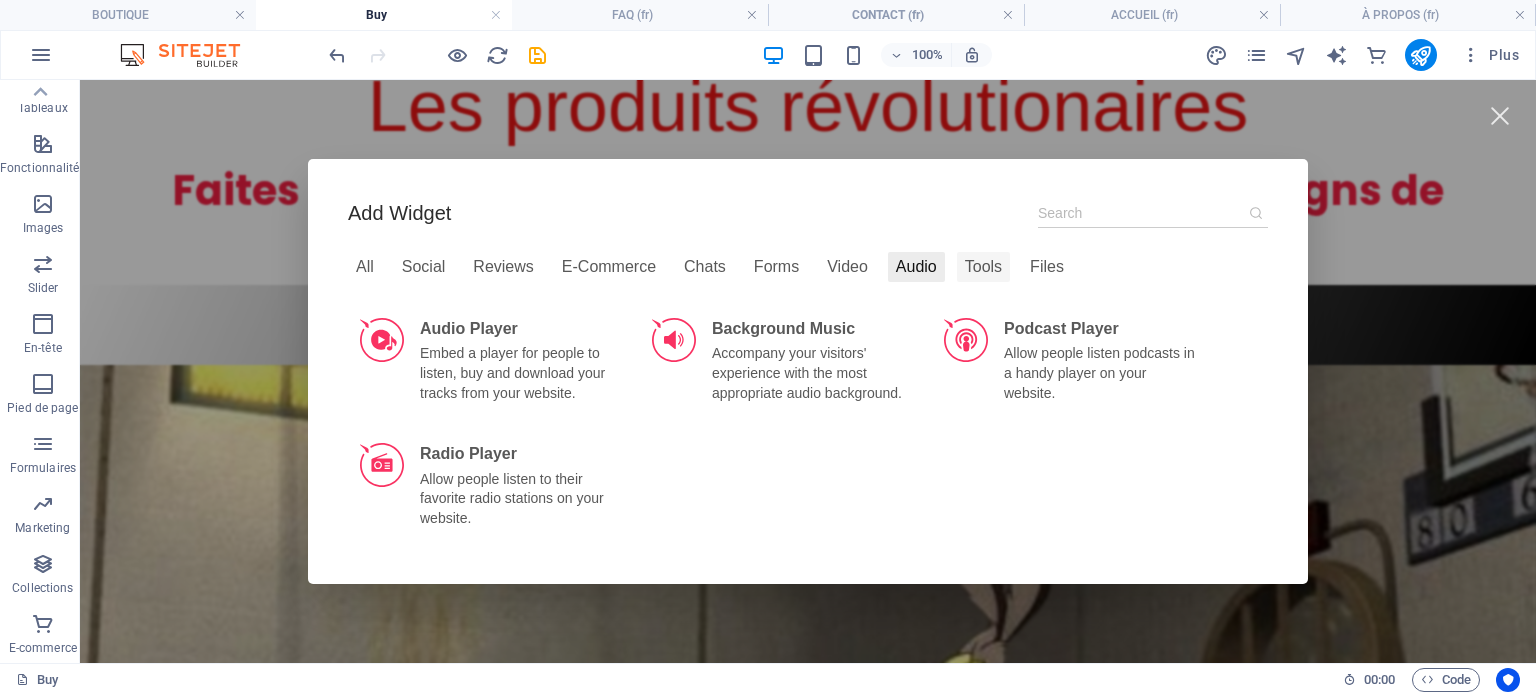 click on "Tools" at bounding box center (983, 267) 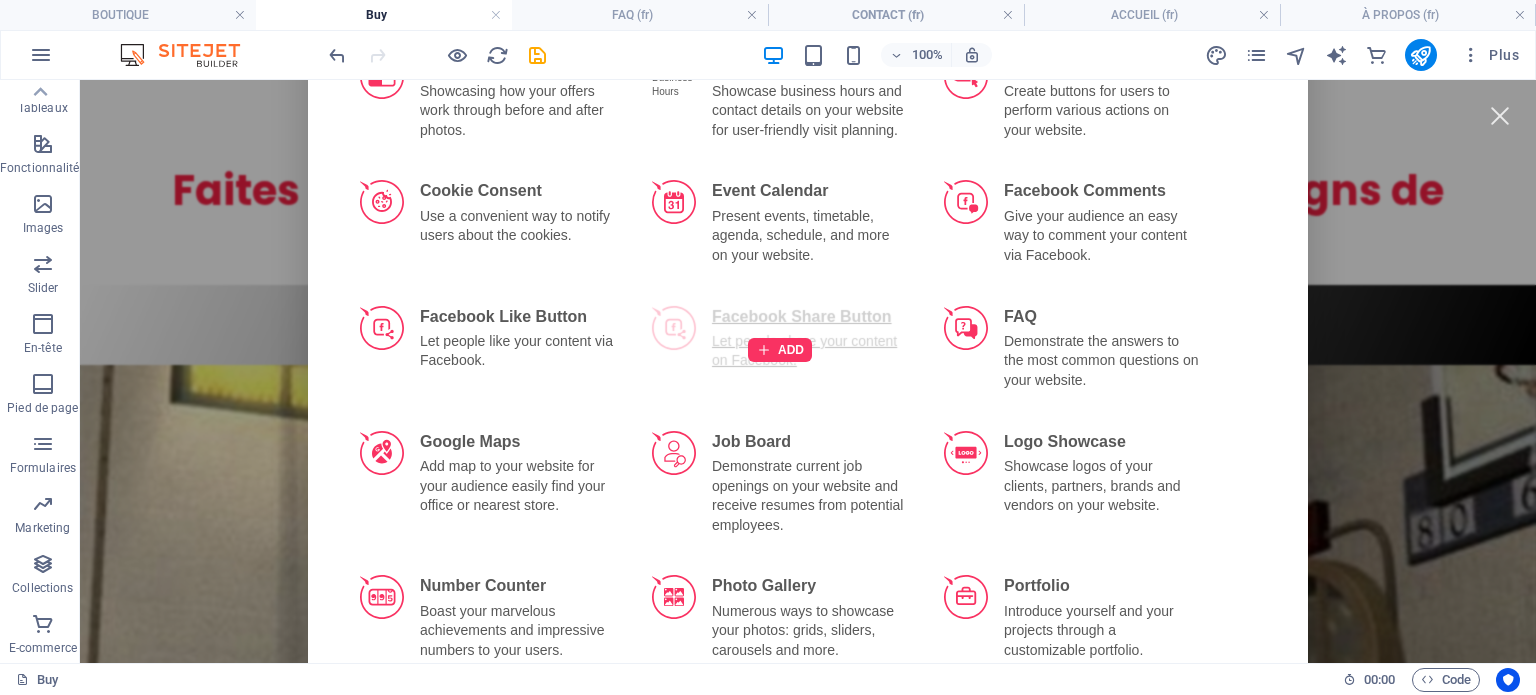 scroll, scrollTop: 0, scrollLeft: 0, axis: both 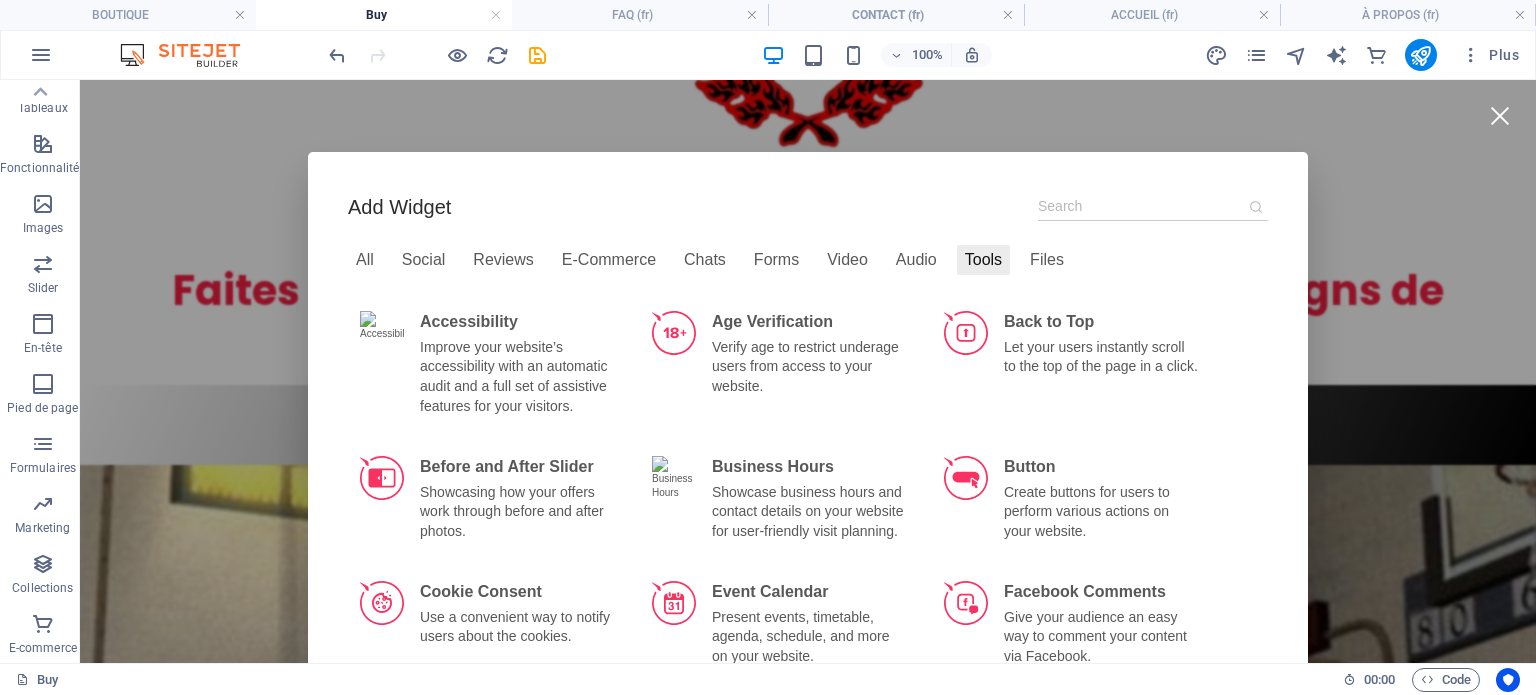 click at bounding box center [1499, 115] 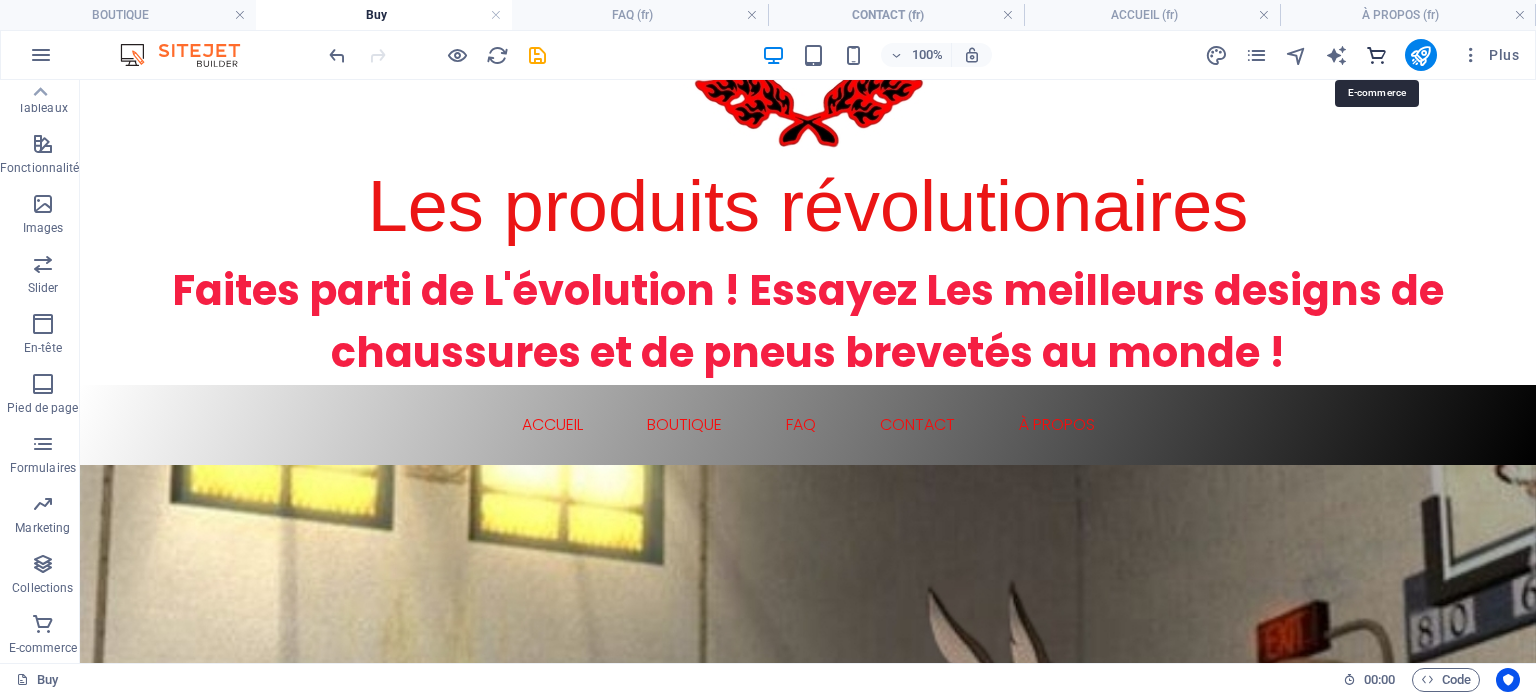 click at bounding box center [1376, 55] 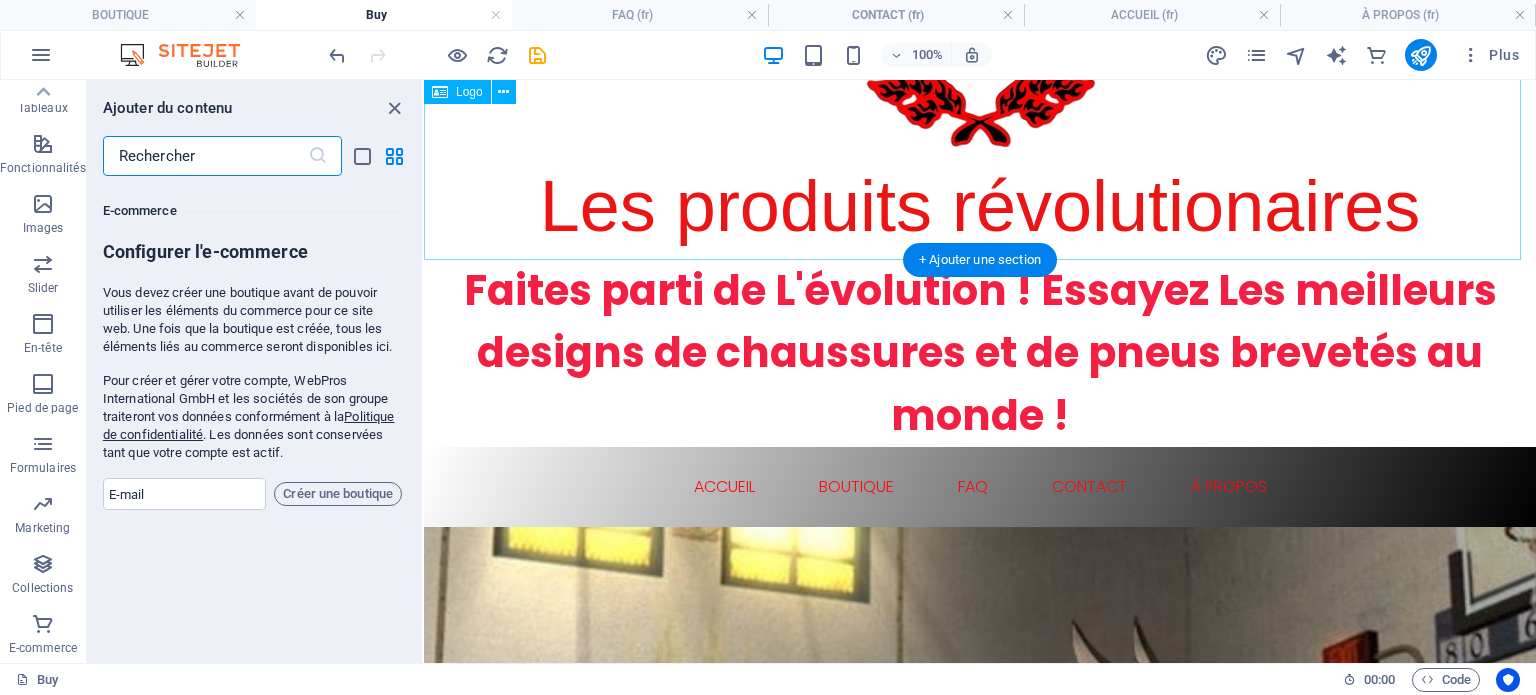 scroll, scrollTop: 19271, scrollLeft: 0, axis: vertical 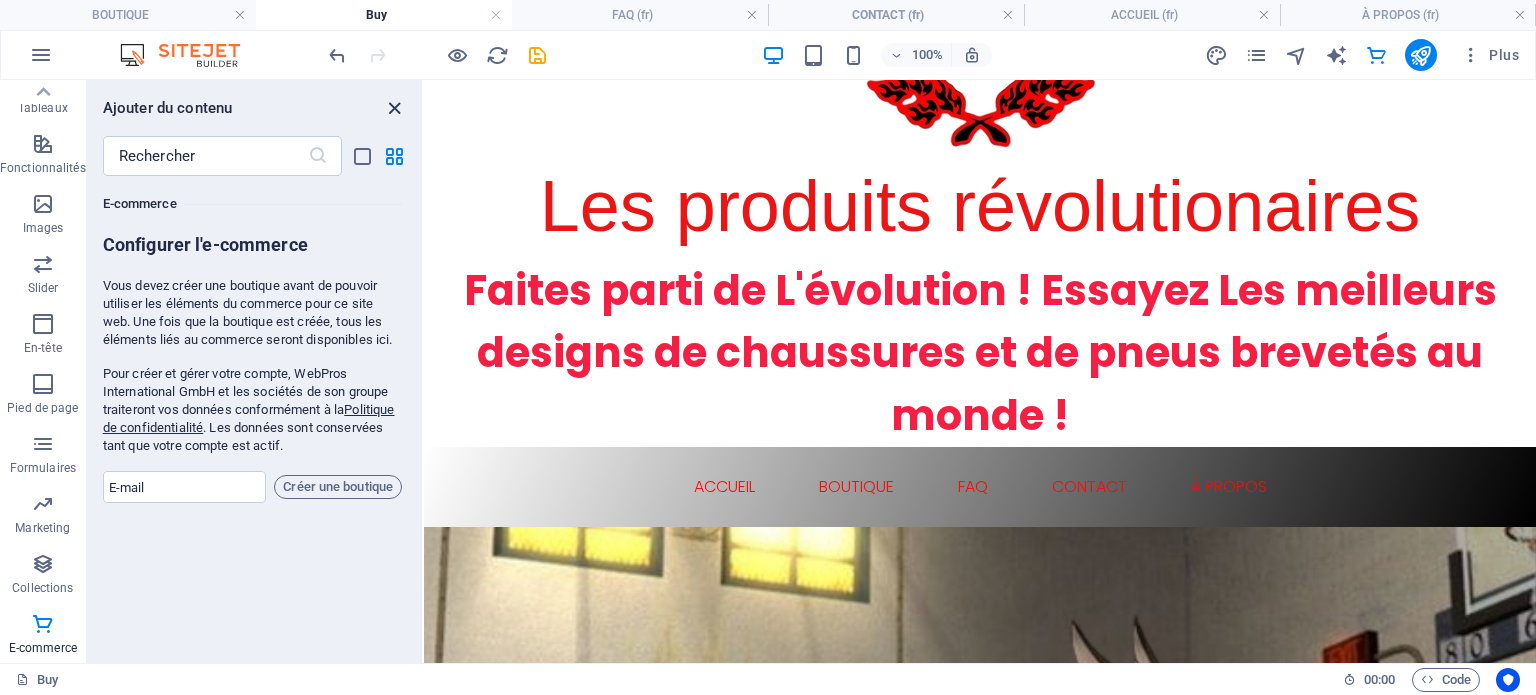 click at bounding box center [394, 108] 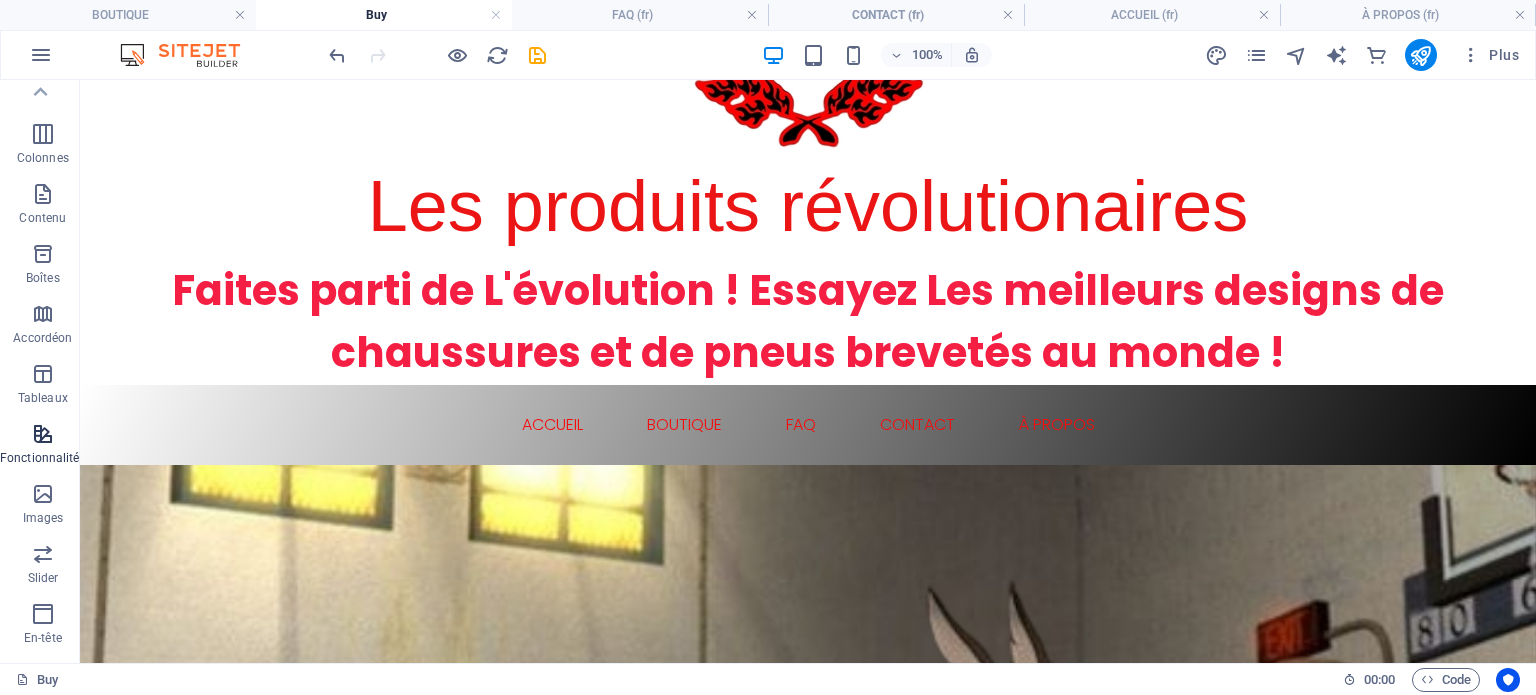scroll, scrollTop: 76, scrollLeft: 0, axis: vertical 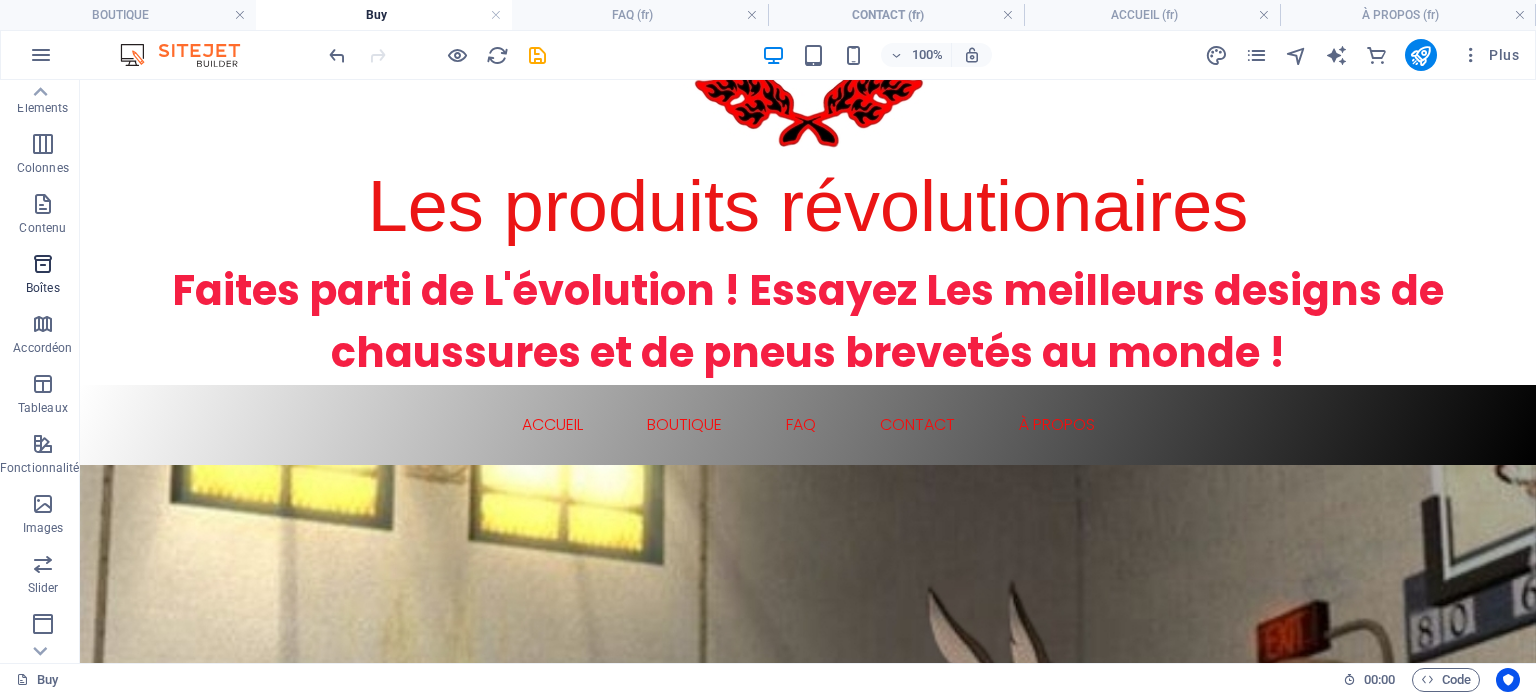 click at bounding box center [43, 264] 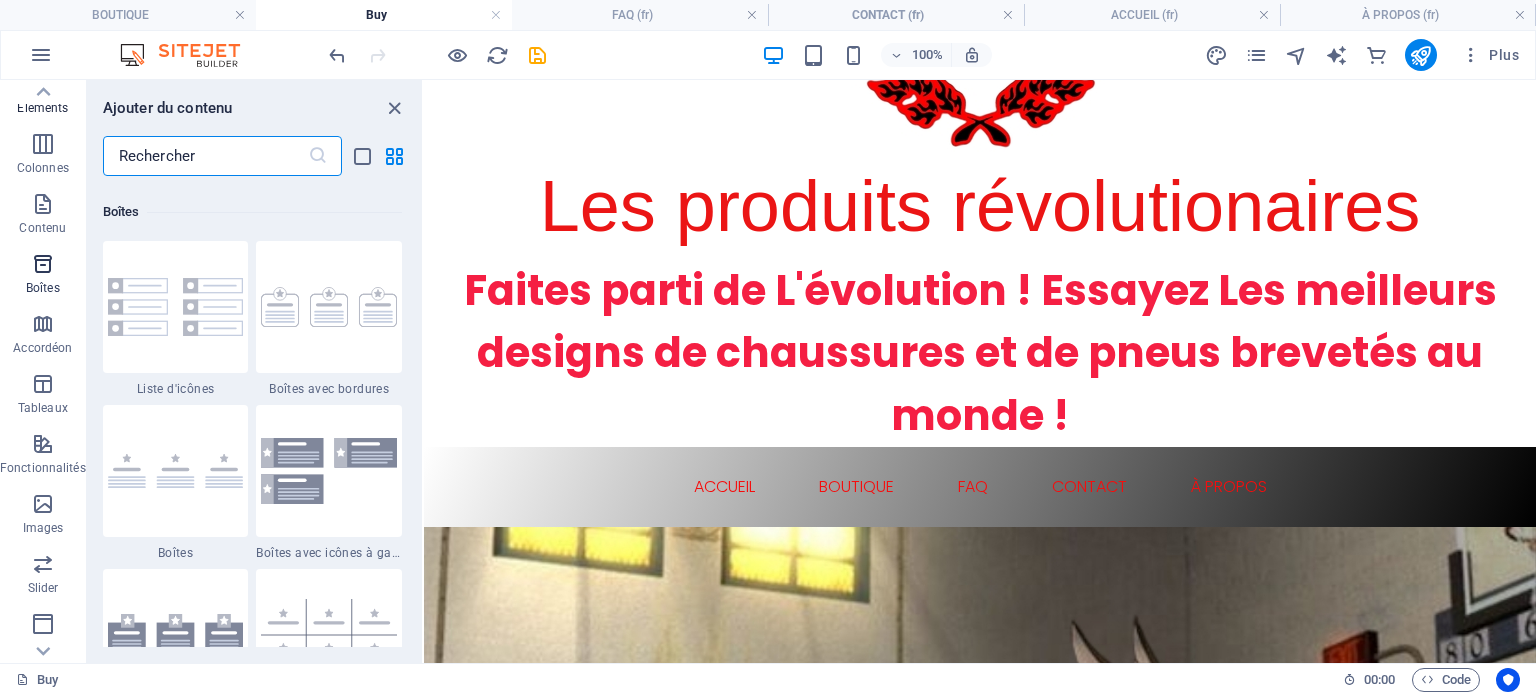 scroll, scrollTop: 5516, scrollLeft: 0, axis: vertical 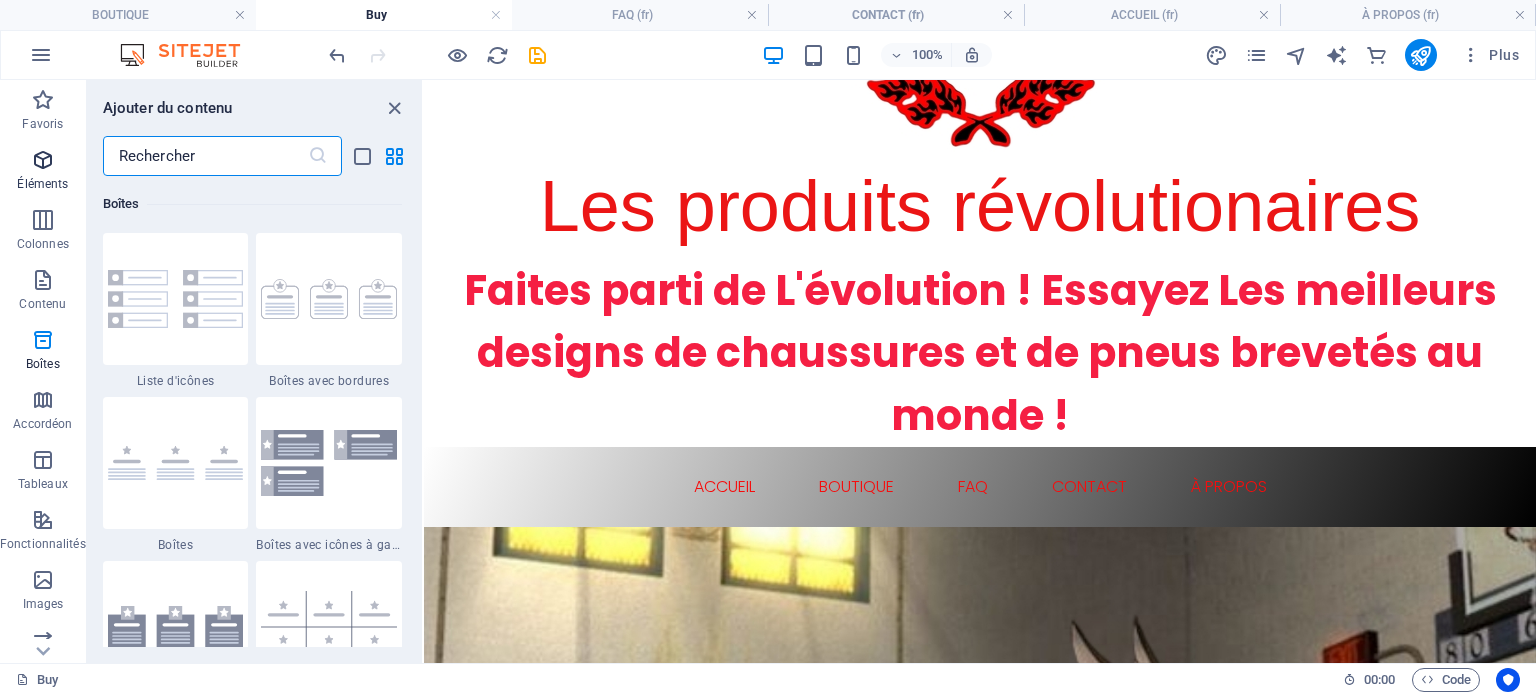 click at bounding box center [43, 160] 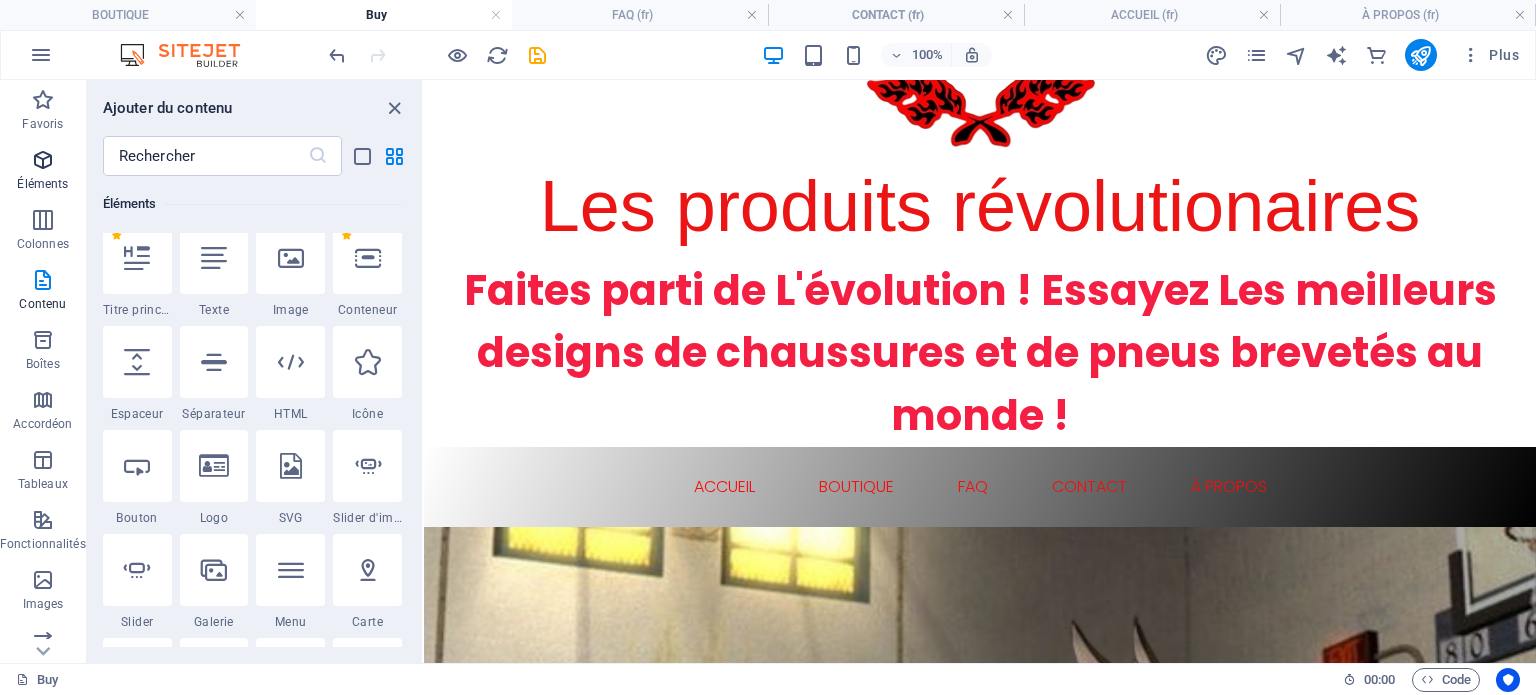 scroll, scrollTop: 212, scrollLeft: 0, axis: vertical 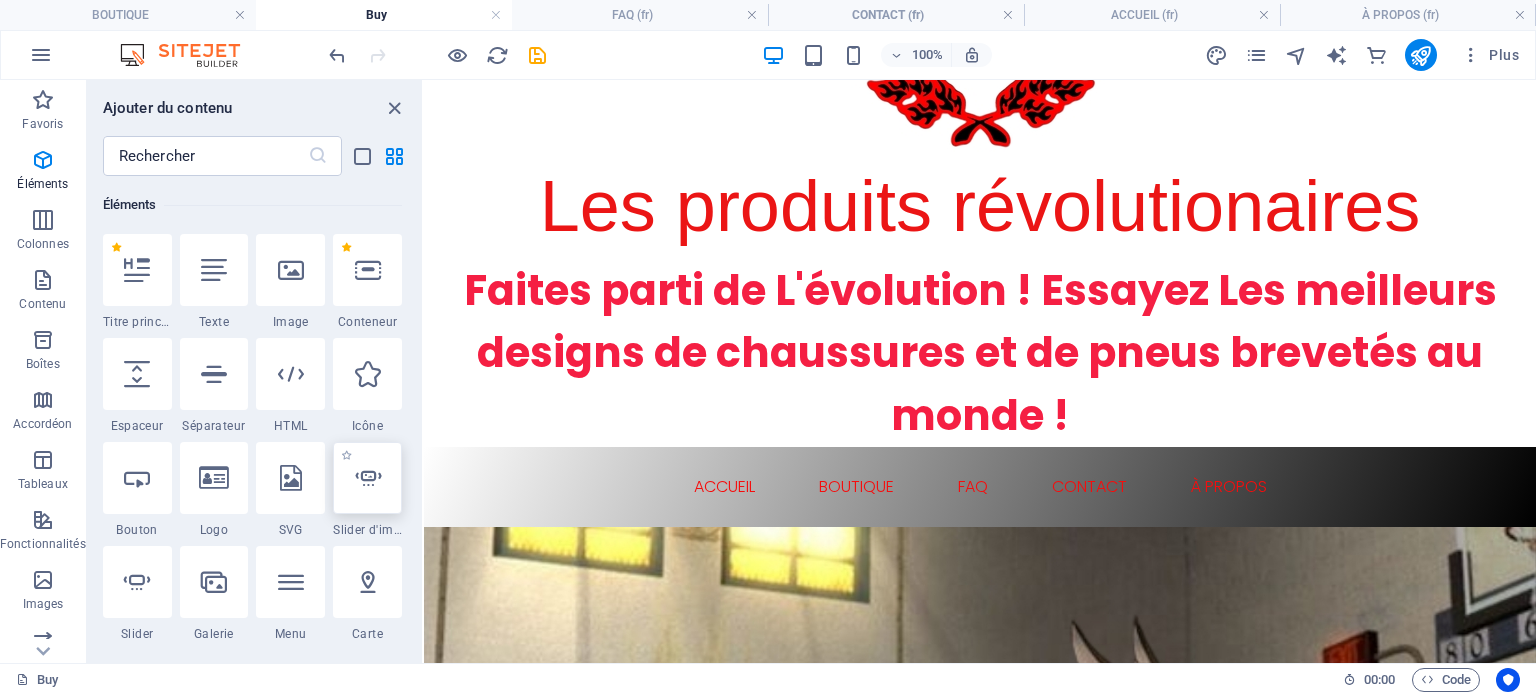 click at bounding box center (368, 478) 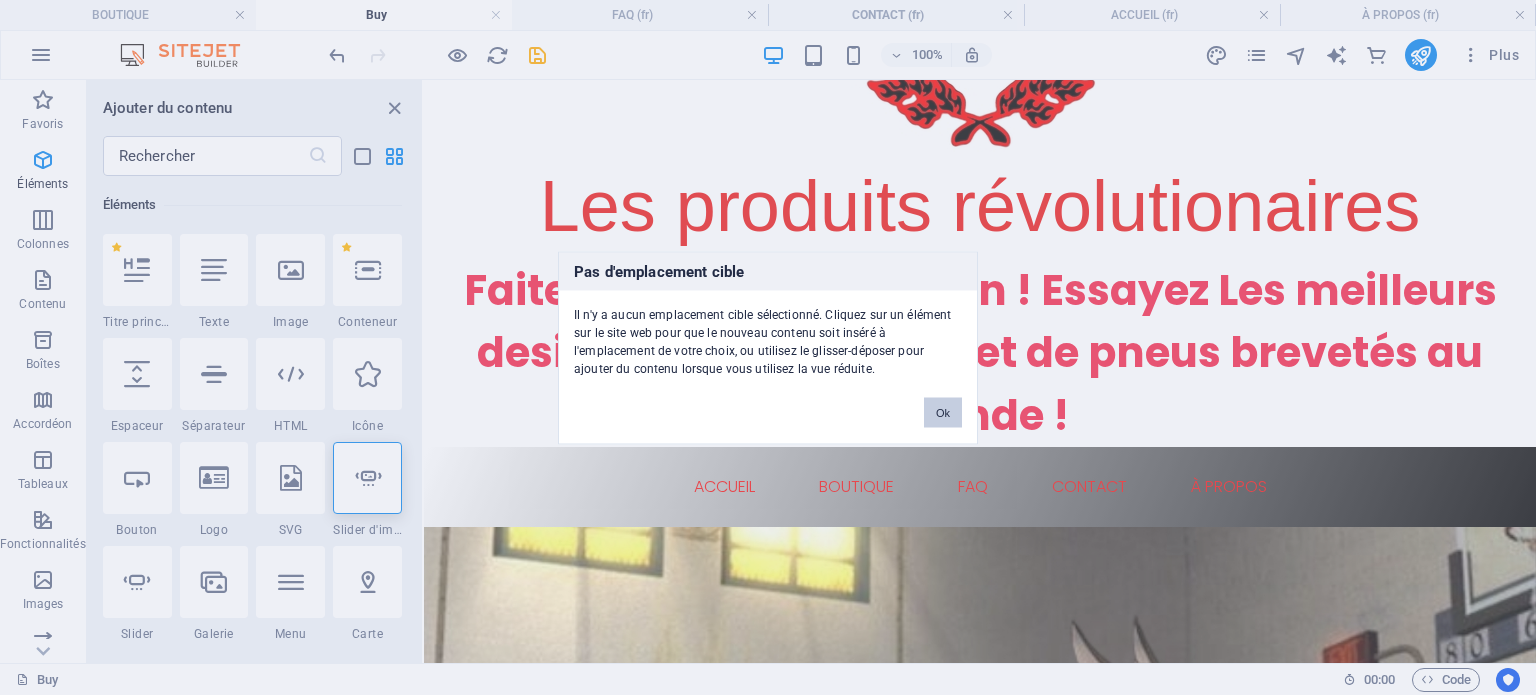 click on "Ok" at bounding box center [943, 412] 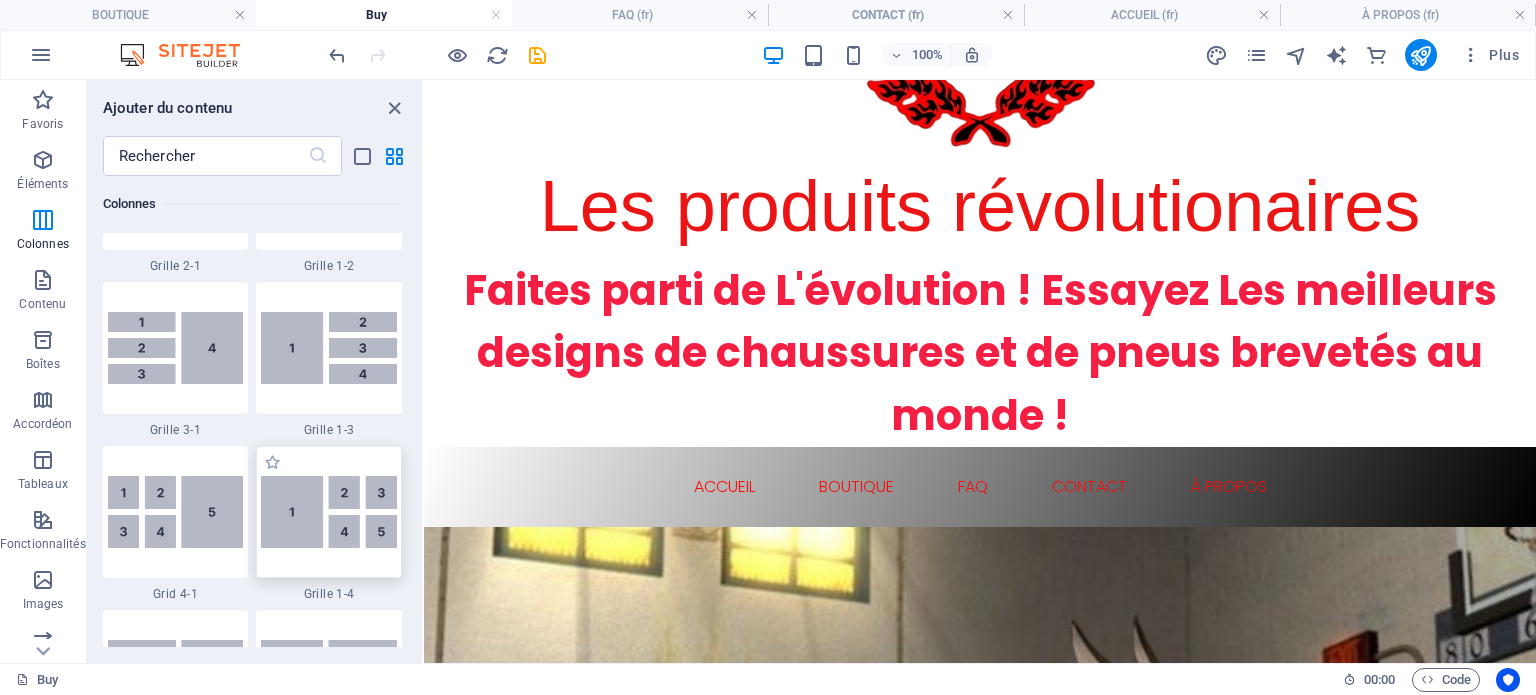 scroll, scrollTop: 2712, scrollLeft: 0, axis: vertical 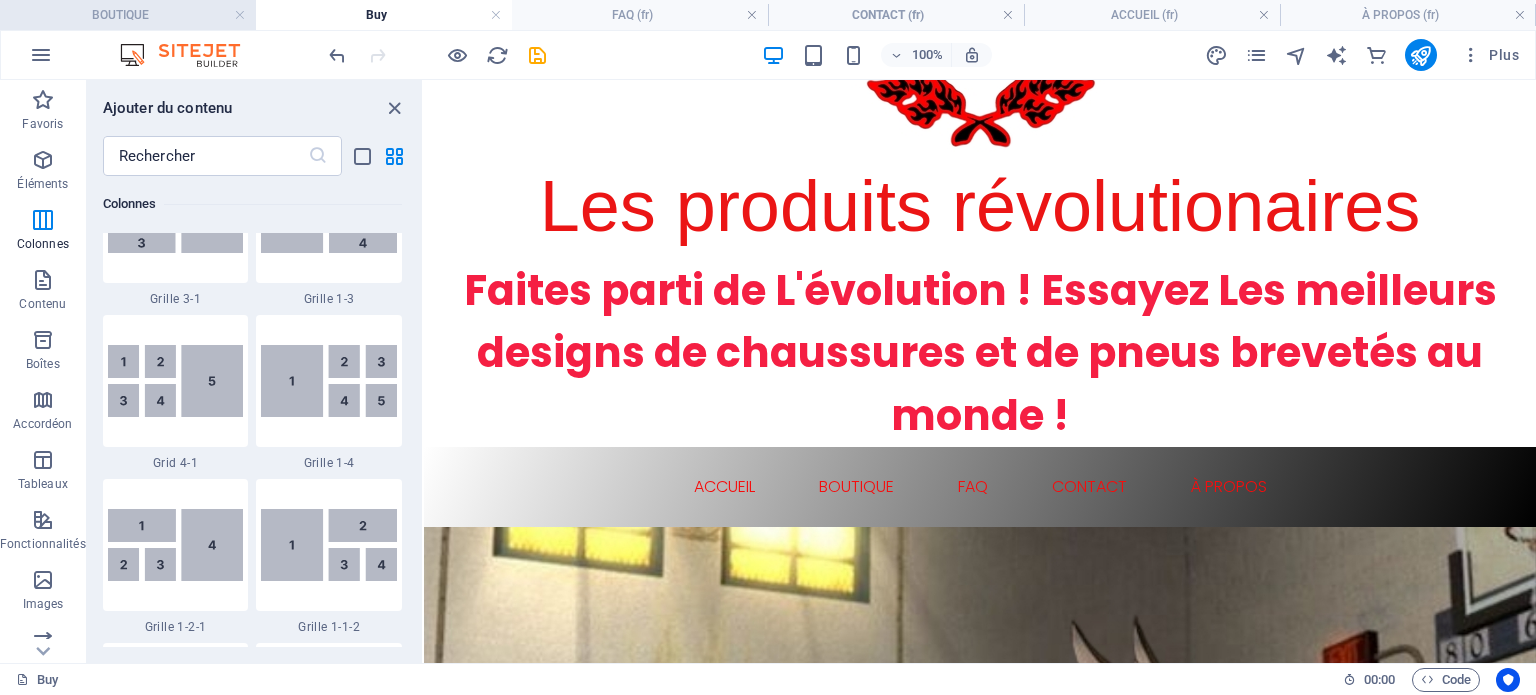 click on "BOUTIQUE" at bounding box center (128, 15) 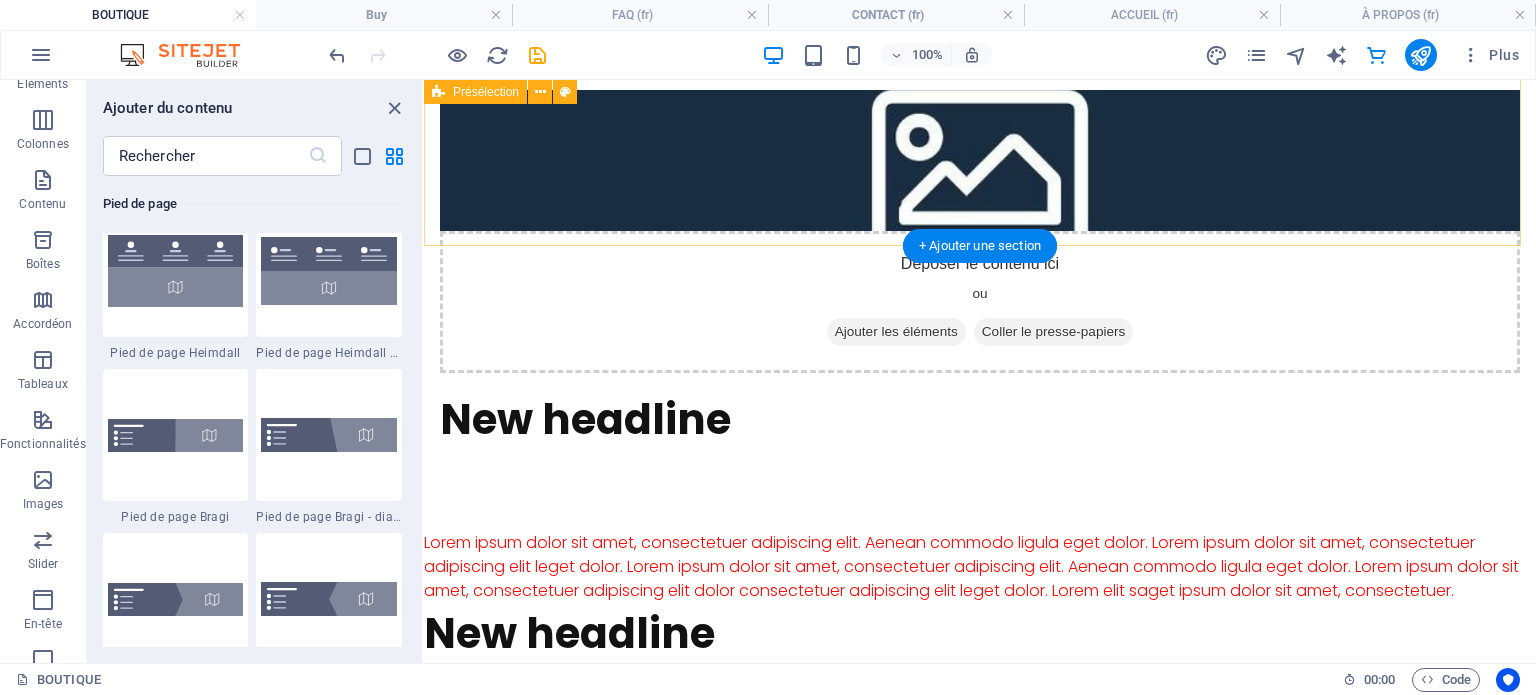 scroll, scrollTop: 0, scrollLeft: 0, axis: both 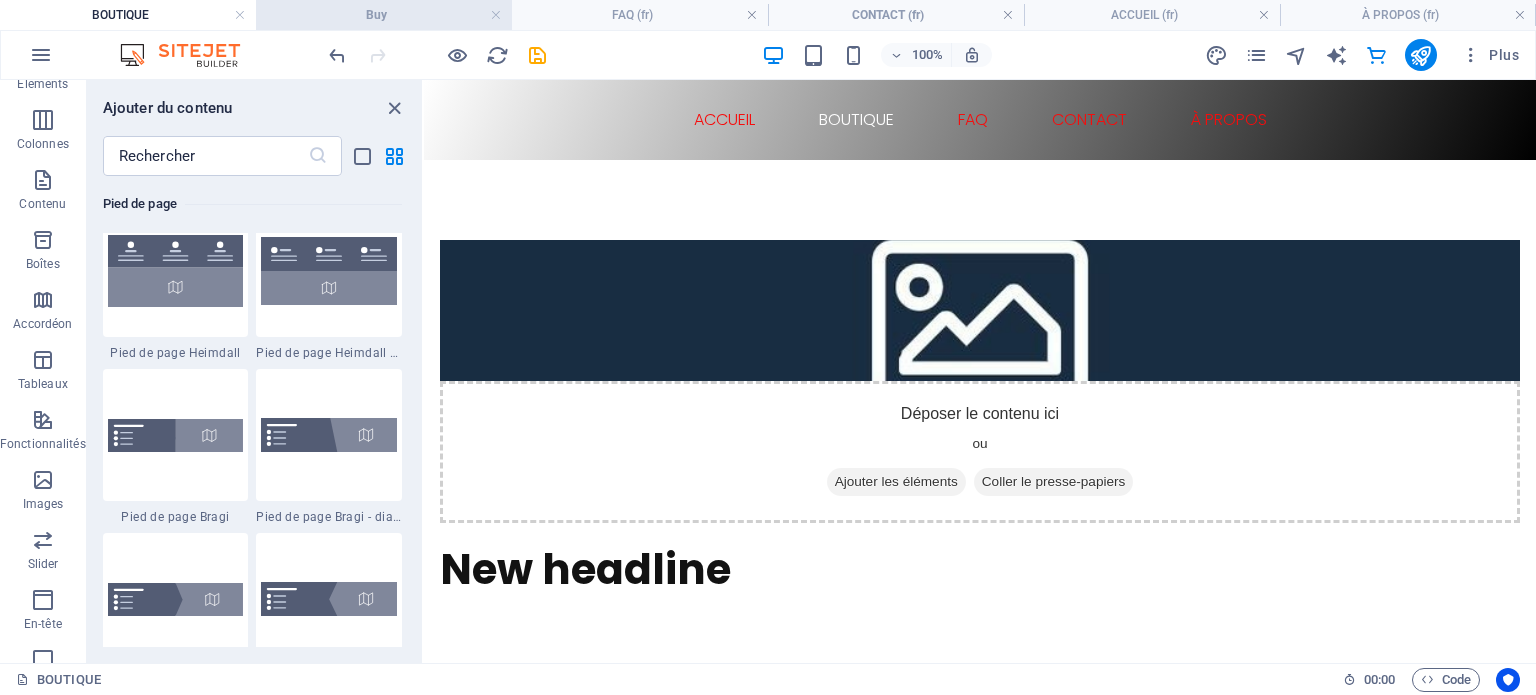 click on "Buy" at bounding box center (384, 15) 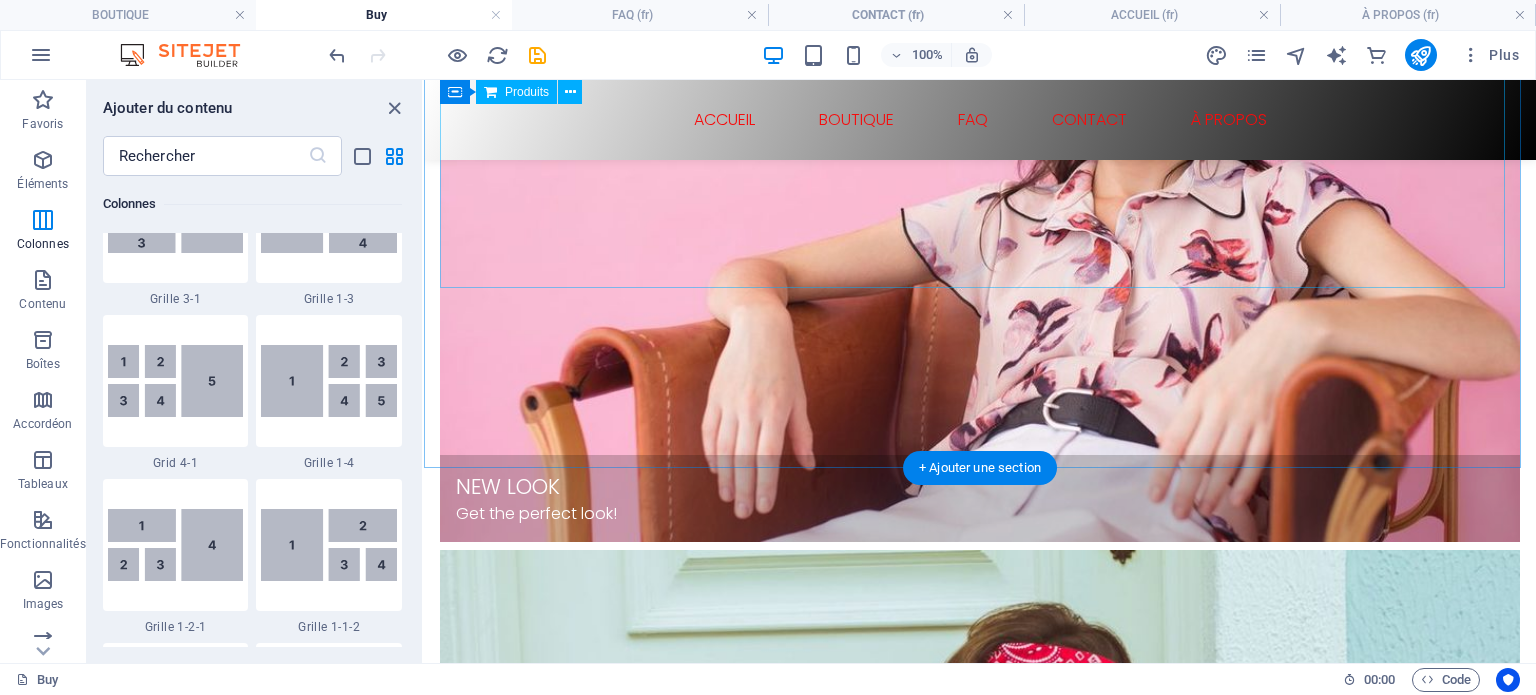 scroll, scrollTop: 1800, scrollLeft: 0, axis: vertical 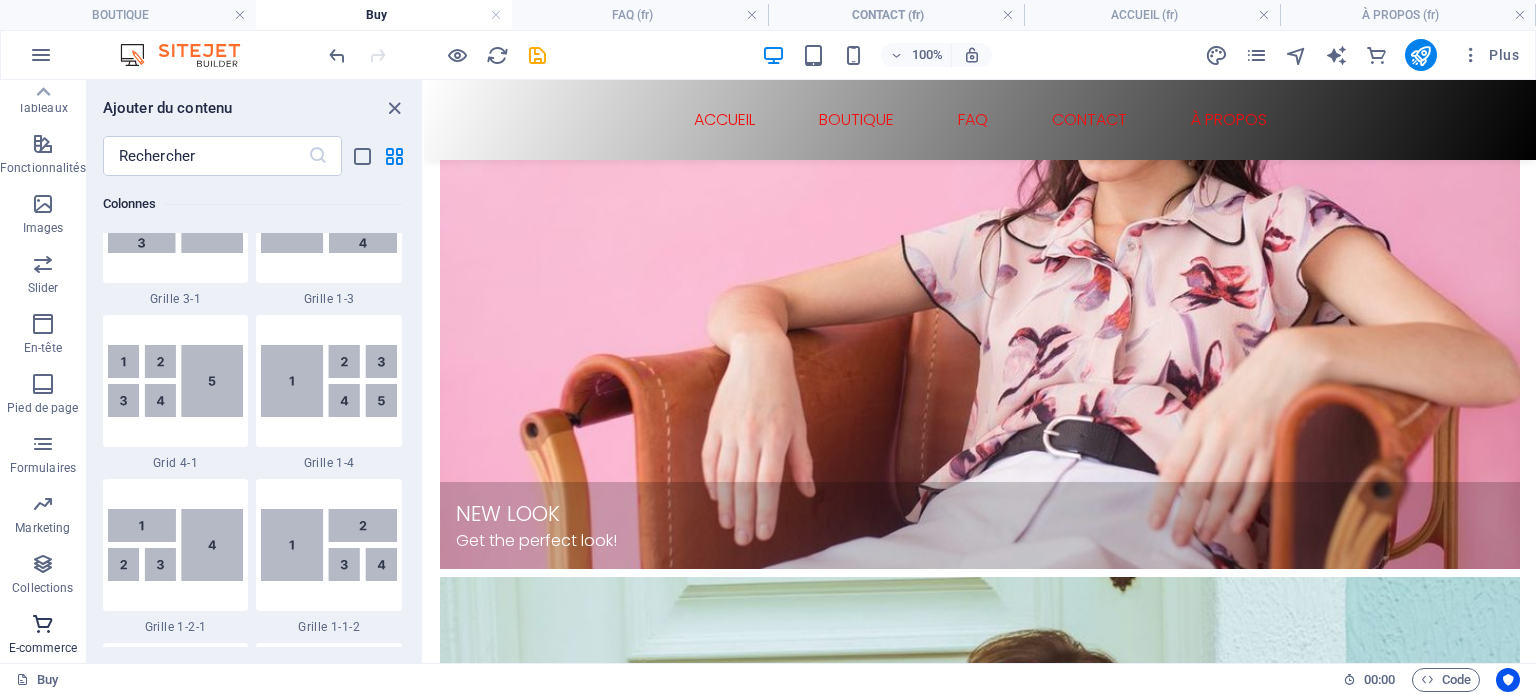 click on "E-commerce" at bounding box center (43, 648) 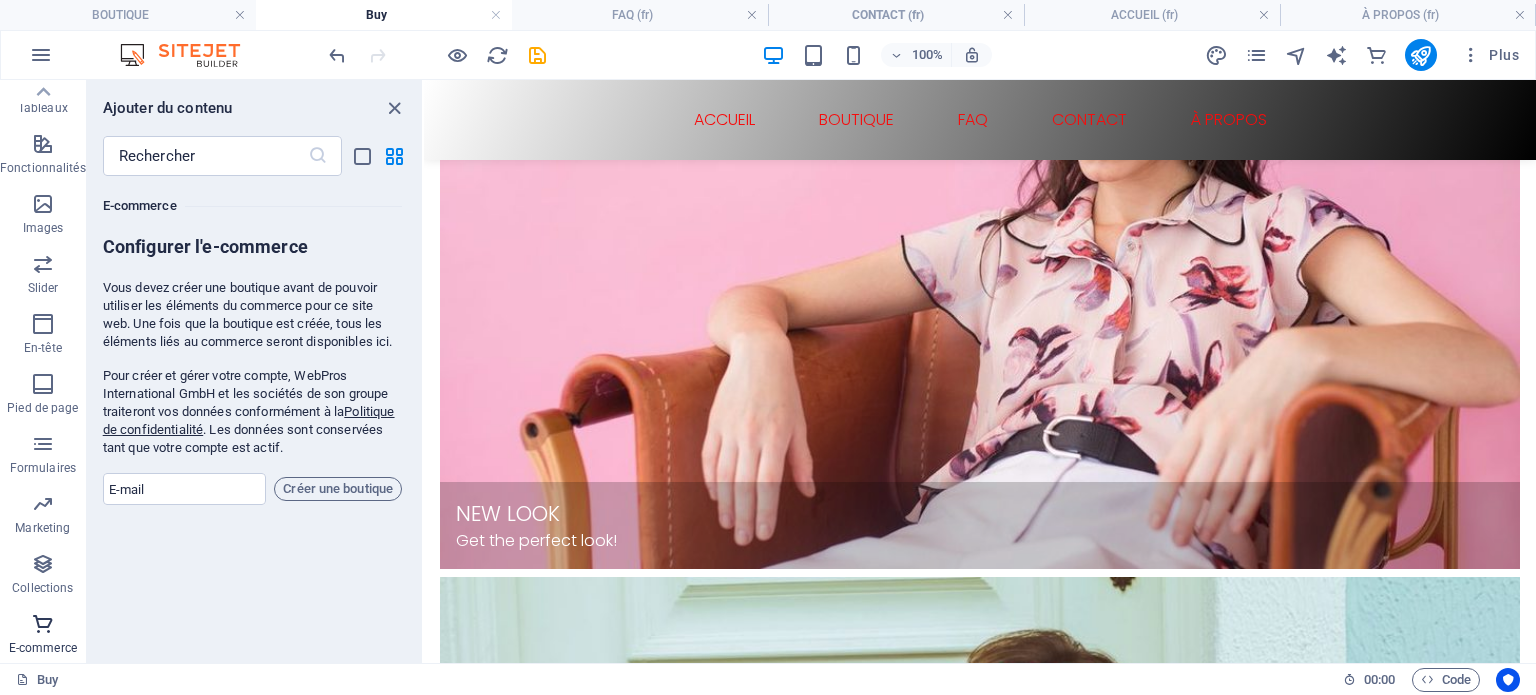 scroll, scrollTop: 19271, scrollLeft: 0, axis: vertical 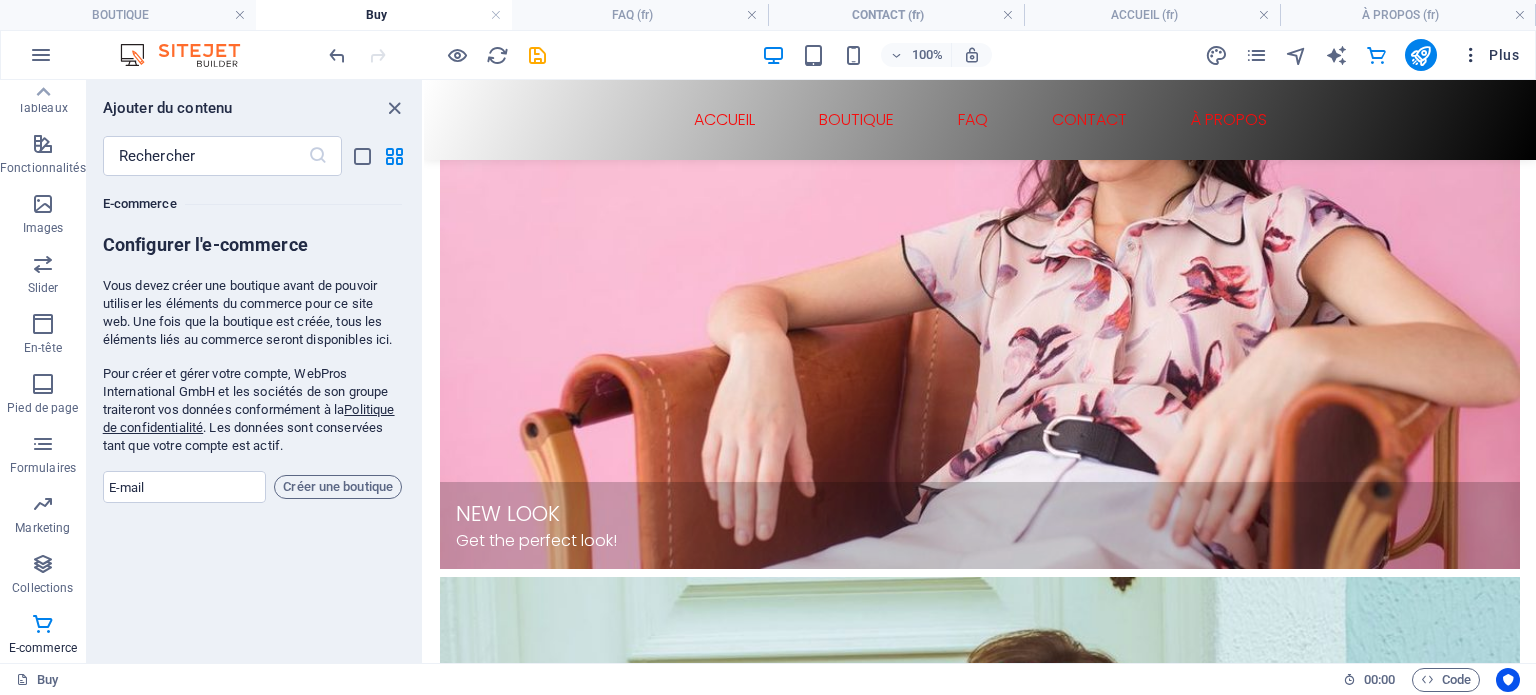 click at bounding box center [1471, 55] 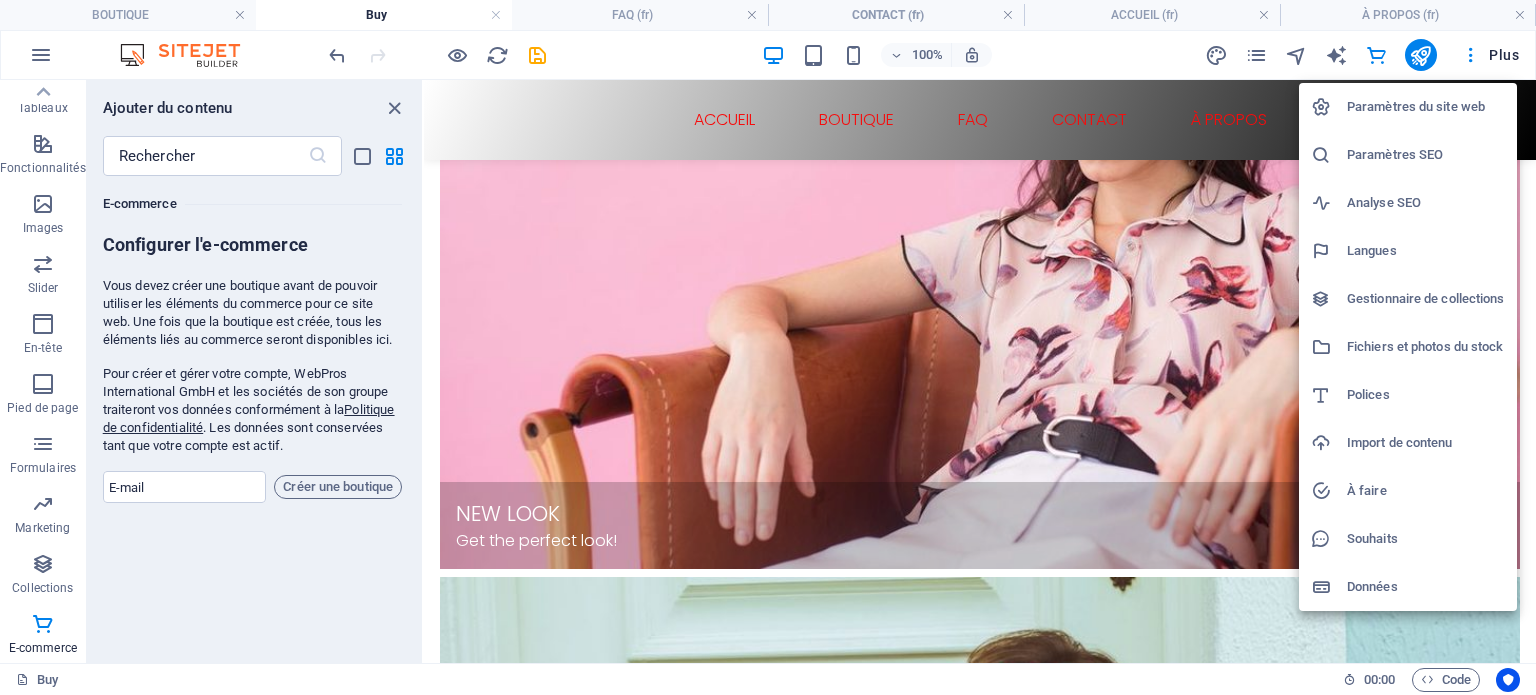 click on "Paramètres du site web" at bounding box center (1426, 107) 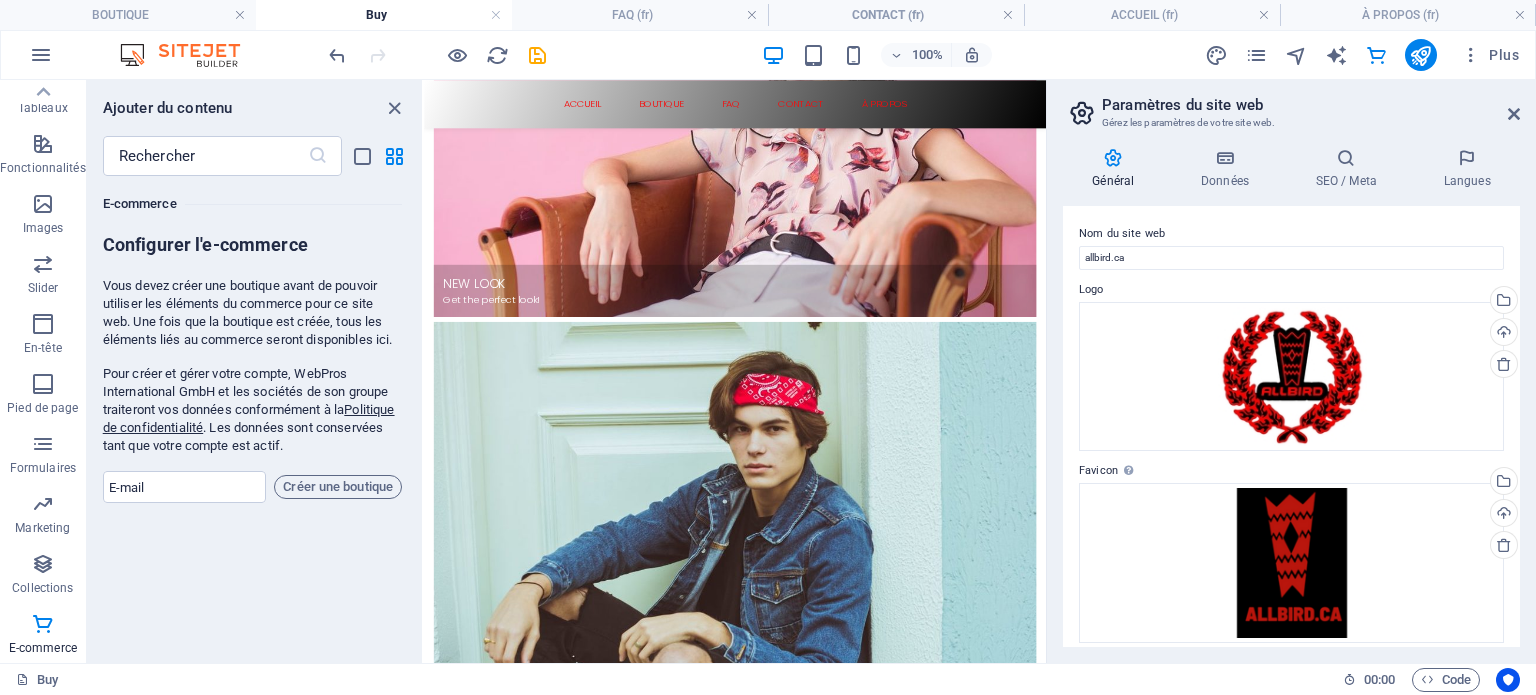 scroll, scrollTop: 1739, scrollLeft: 0, axis: vertical 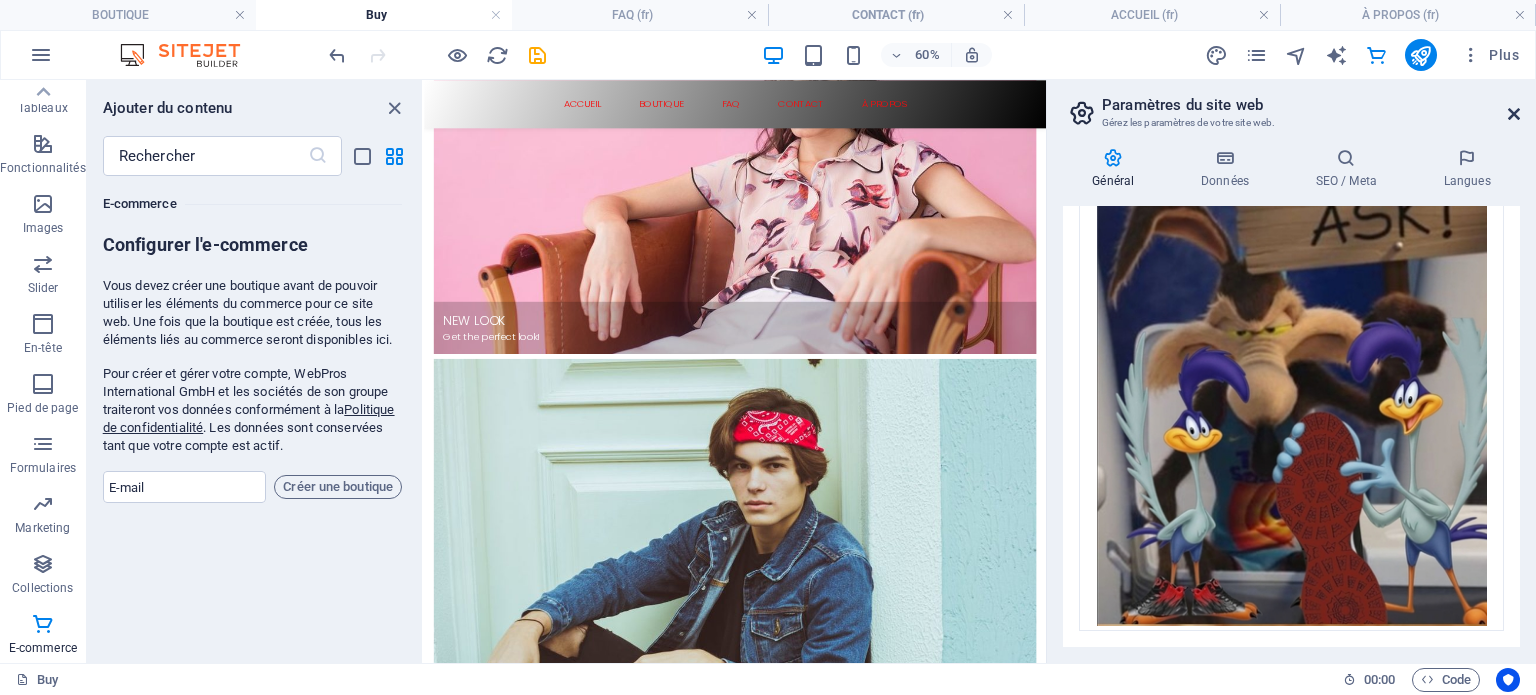 click at bounding box center (1514, 114) 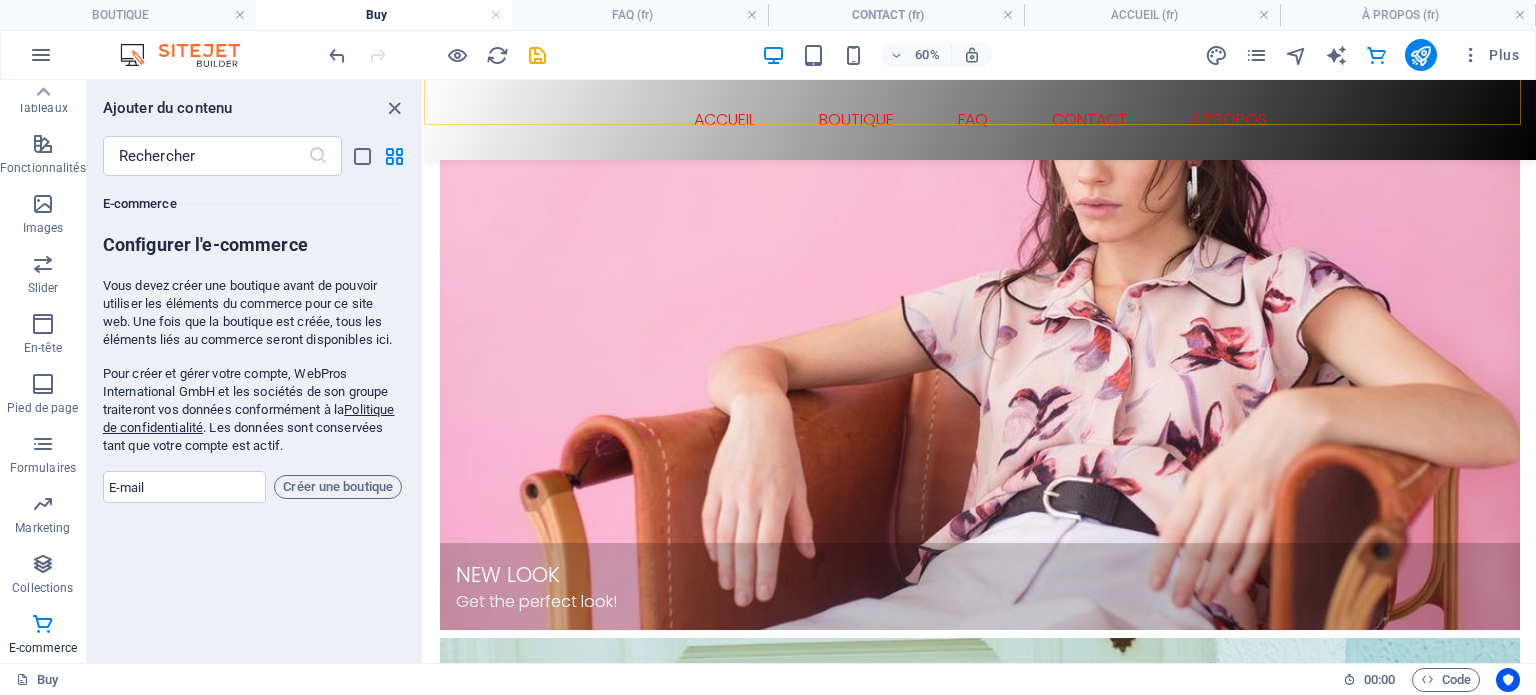 scroll, scrollTop: 1800, scrollLeft: 0, axis: vertical 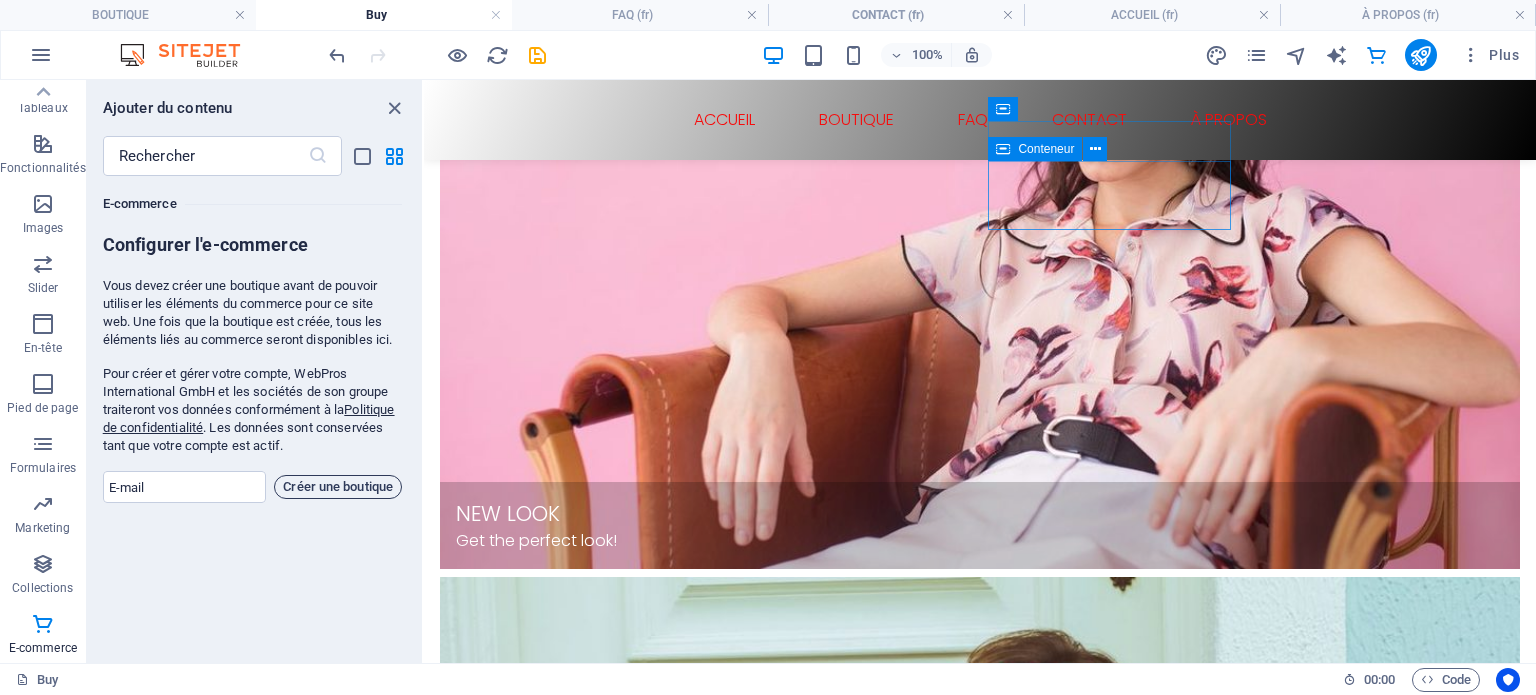 click on "Créer une boutique" at bounding box center (338, 487) 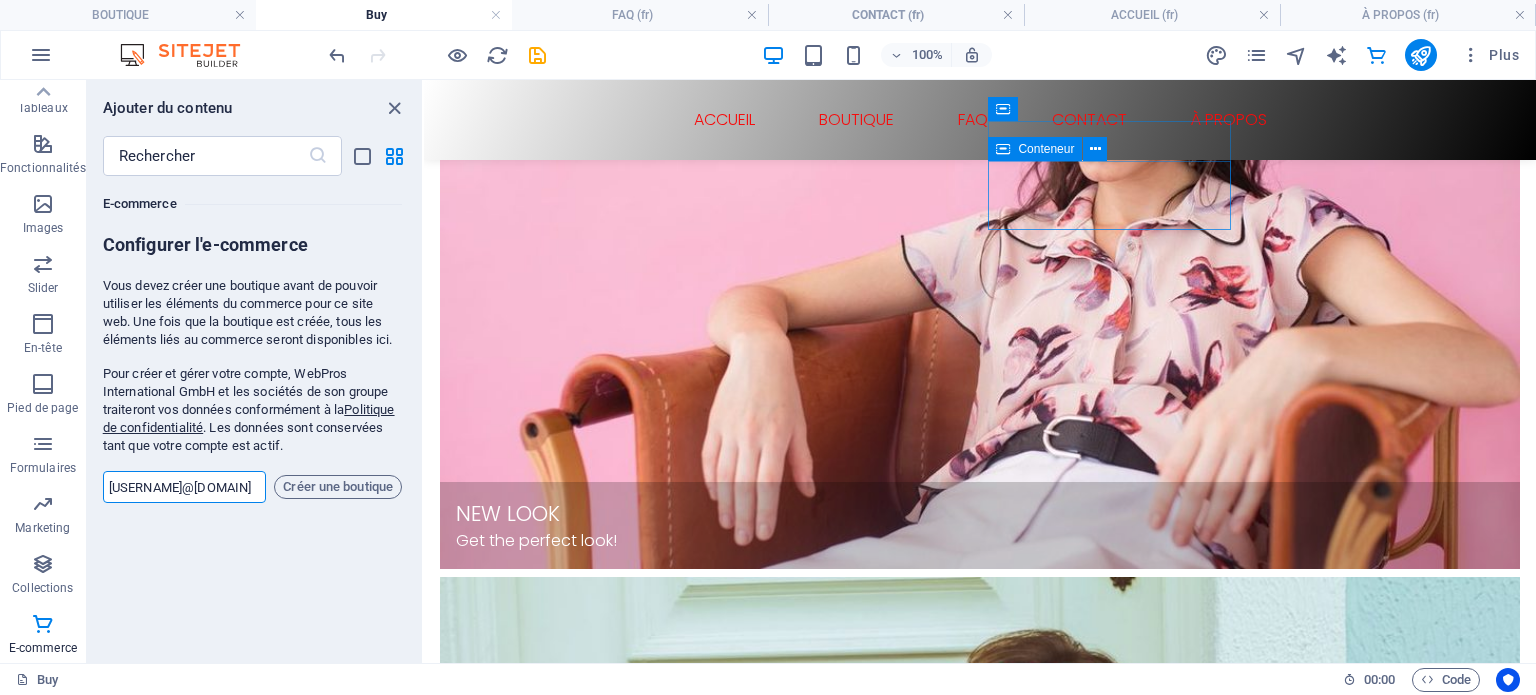 scroll, scrollTop: 0, scrollLeft: 12, axis: horizontal 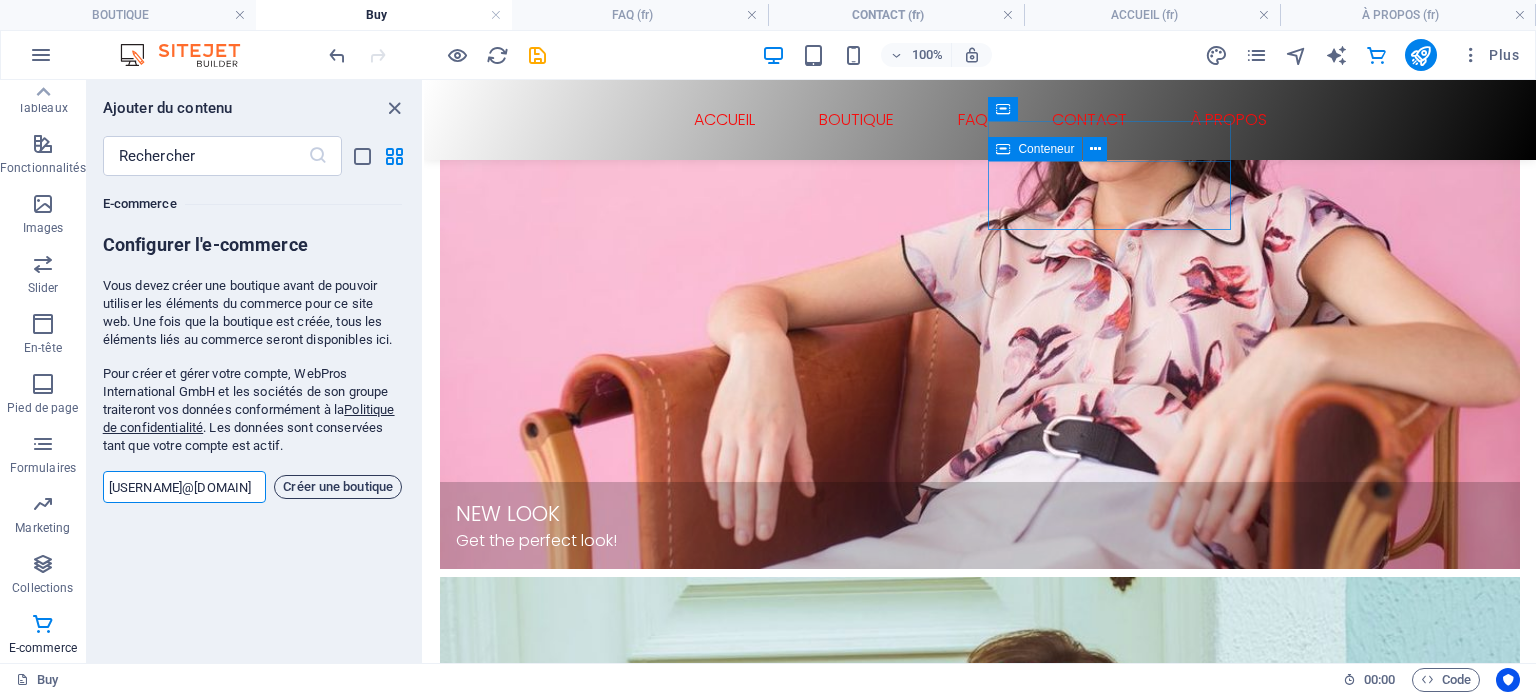 type on "[USERNAME]@[DOMAIN]" 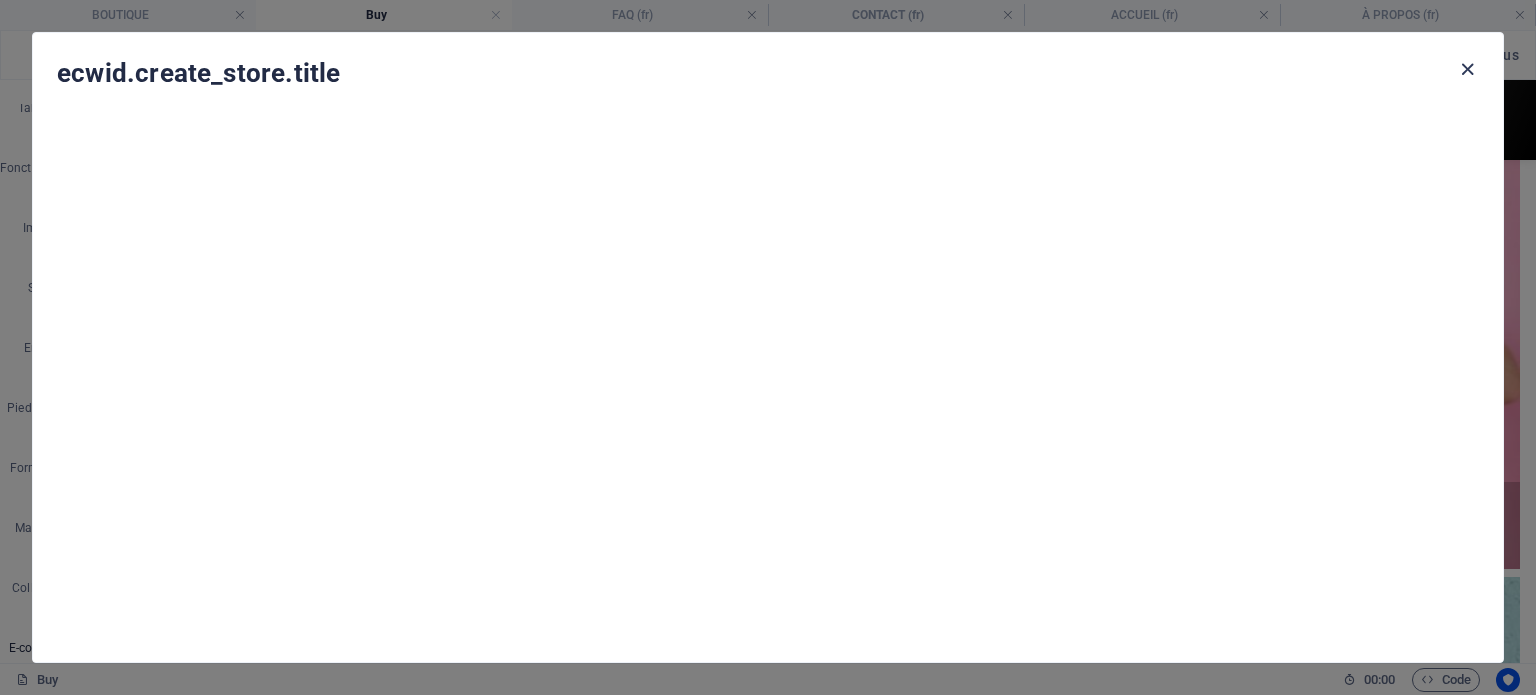 click at bounding box center (1467, 69) 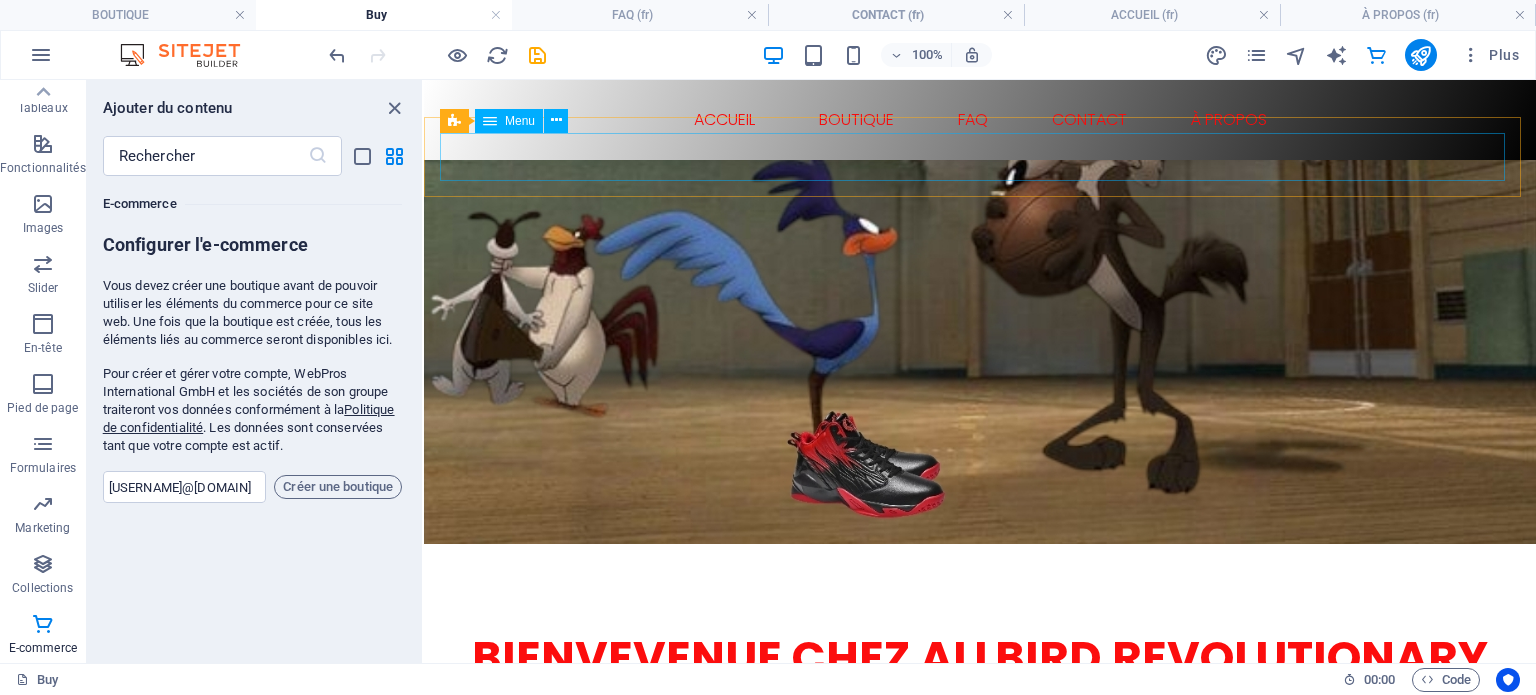 scroll, scrollTop: 800, scrollLeft: 0, axis: vertical 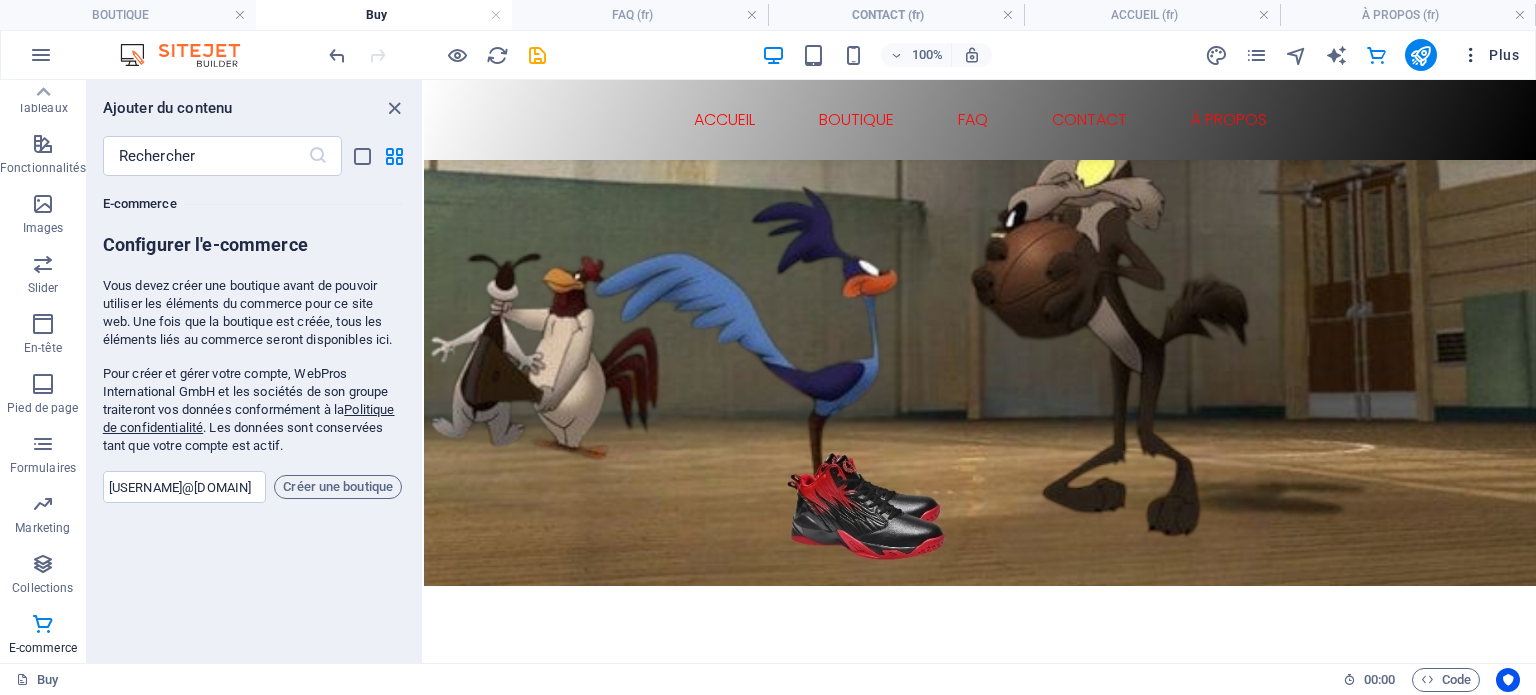 click at bounding box center (1471, 55) 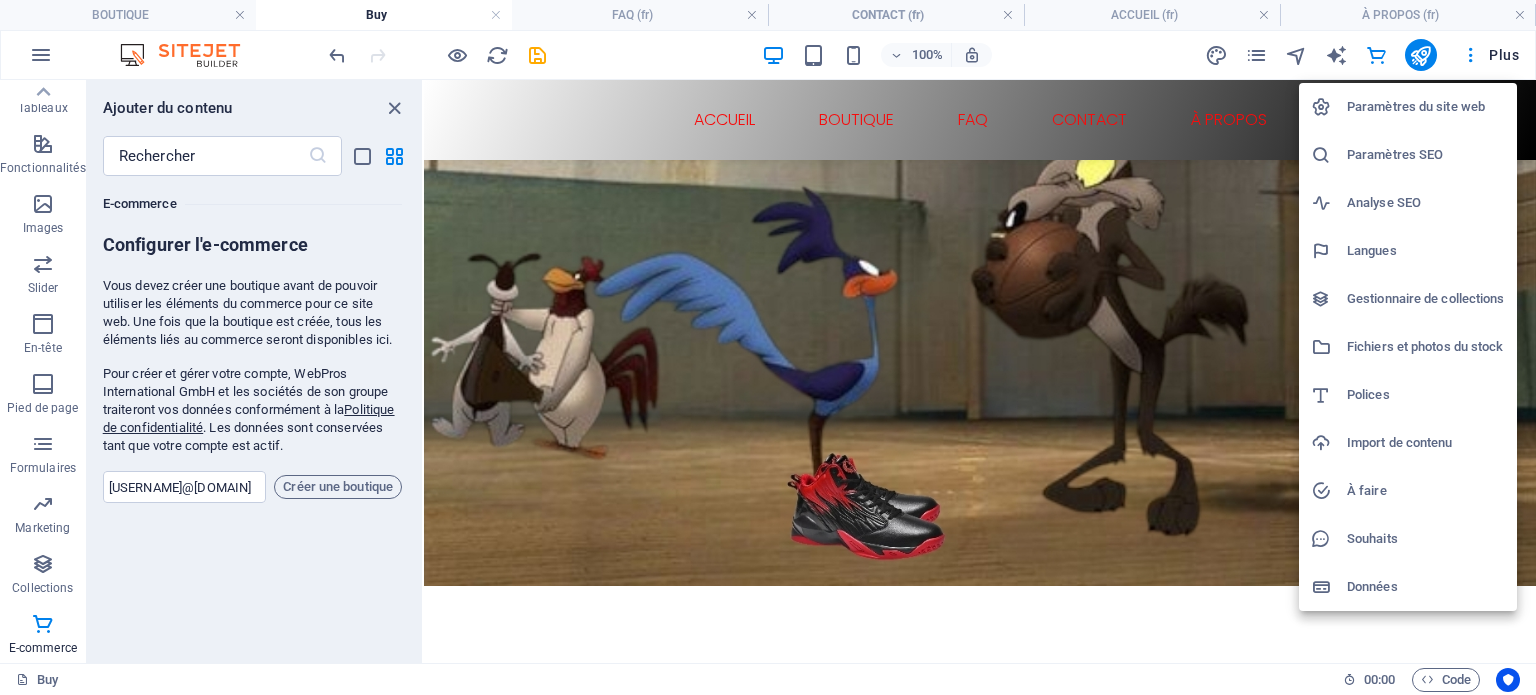 click on "Données" at bounding box center [1426, 587] 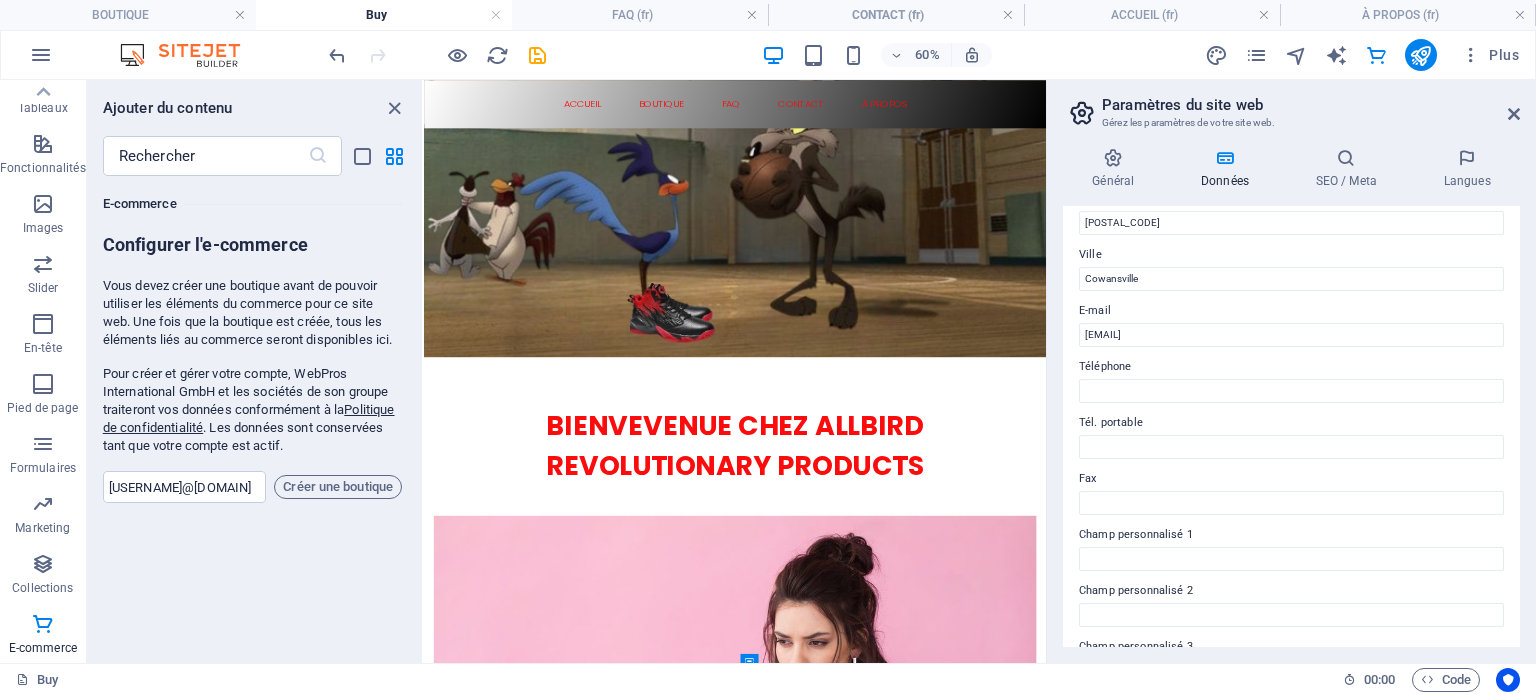 scroll, scrollTop: 0, scrollLeft: 0, axis: both 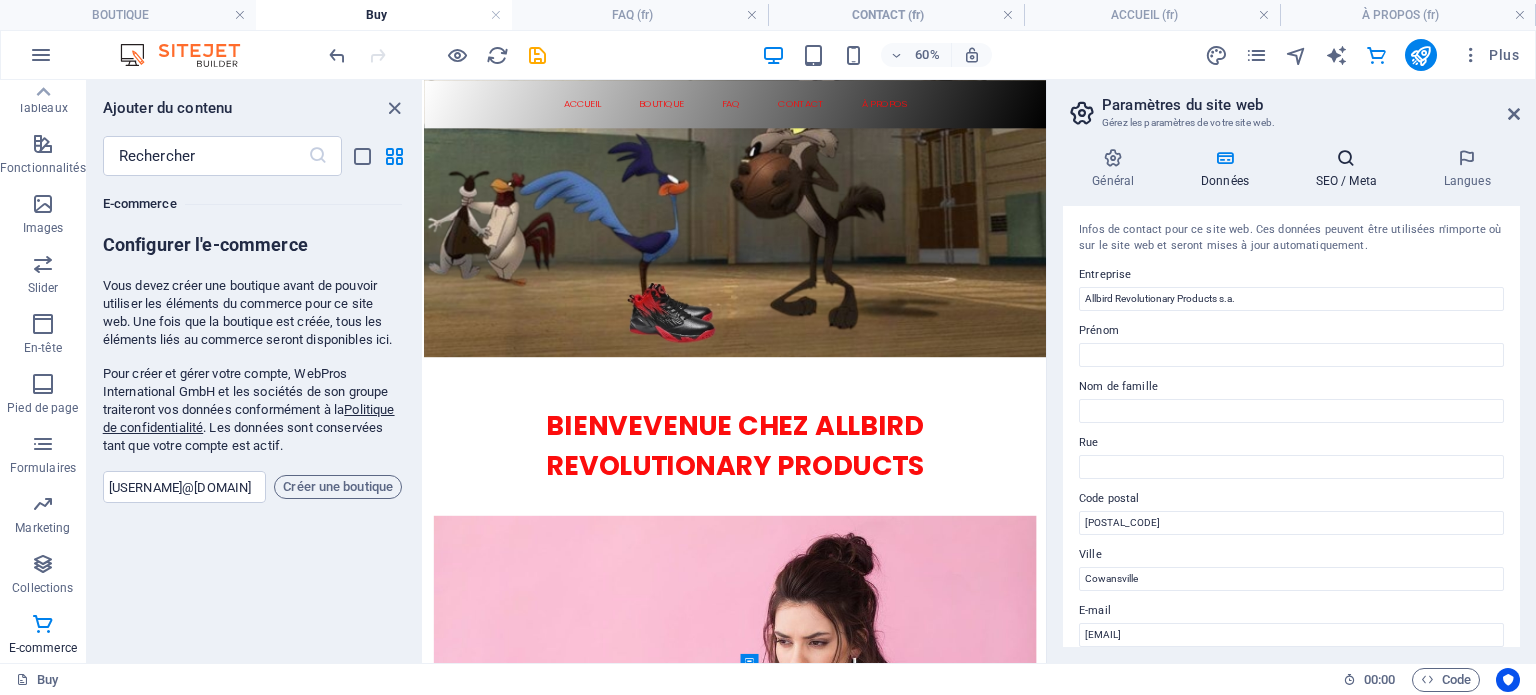 click at bounding box center (1346, 158) 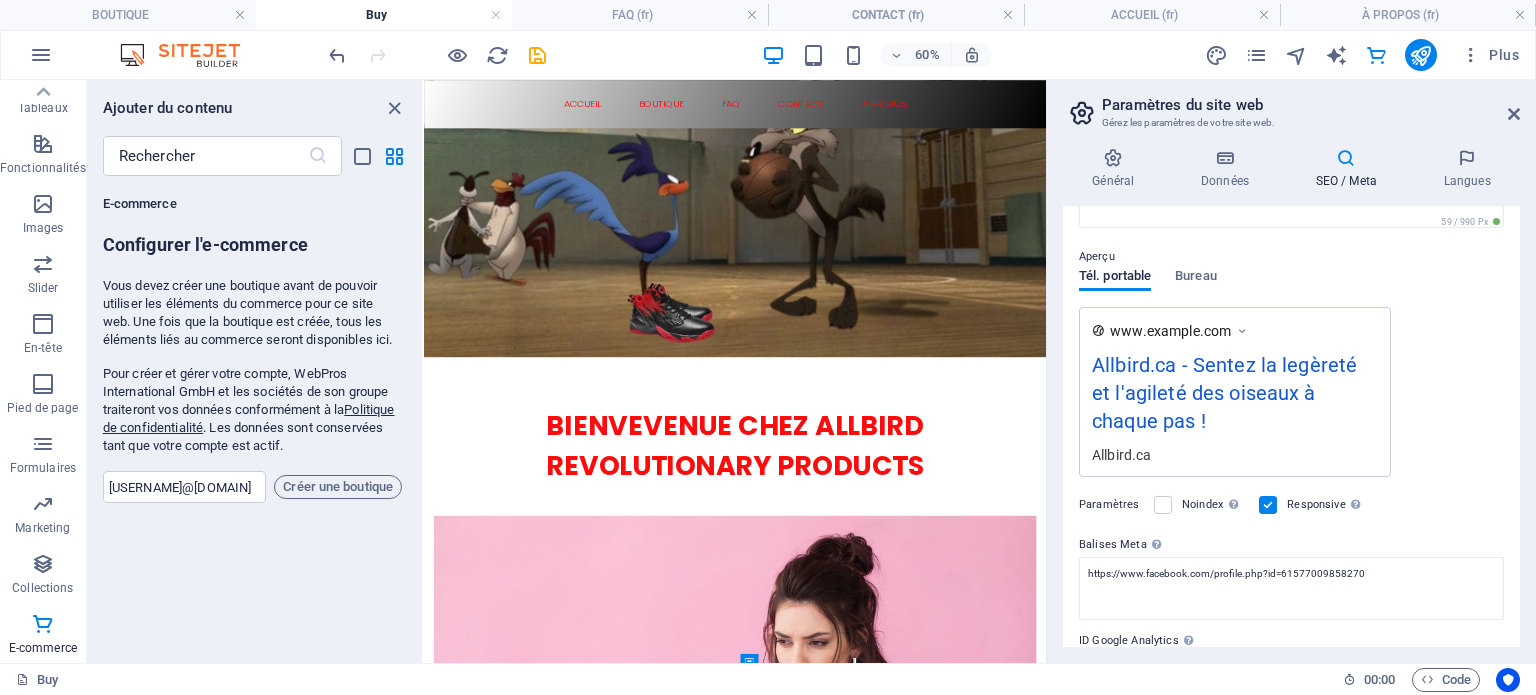 scroll, scrollTop: 0, scrollLeft: 0, axis: both 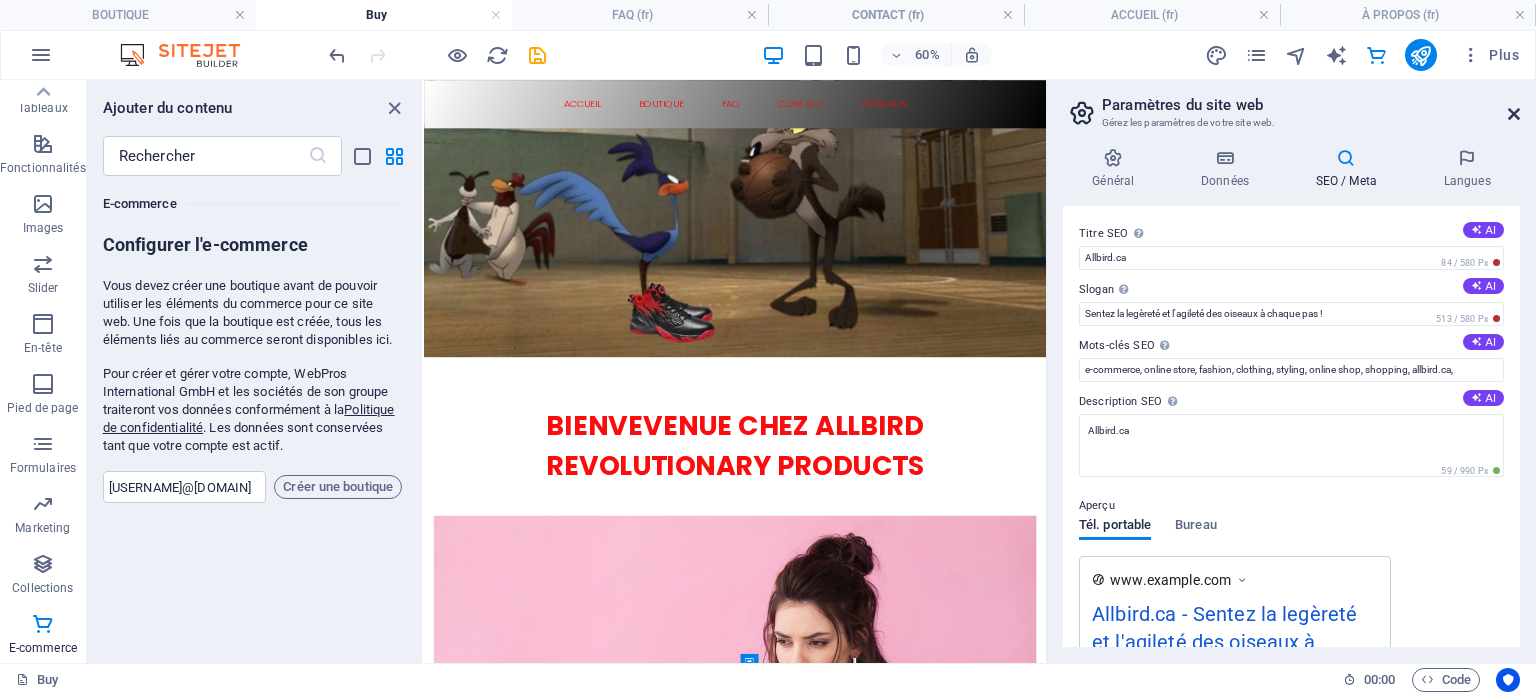 click at bounding box center (1514, 114) 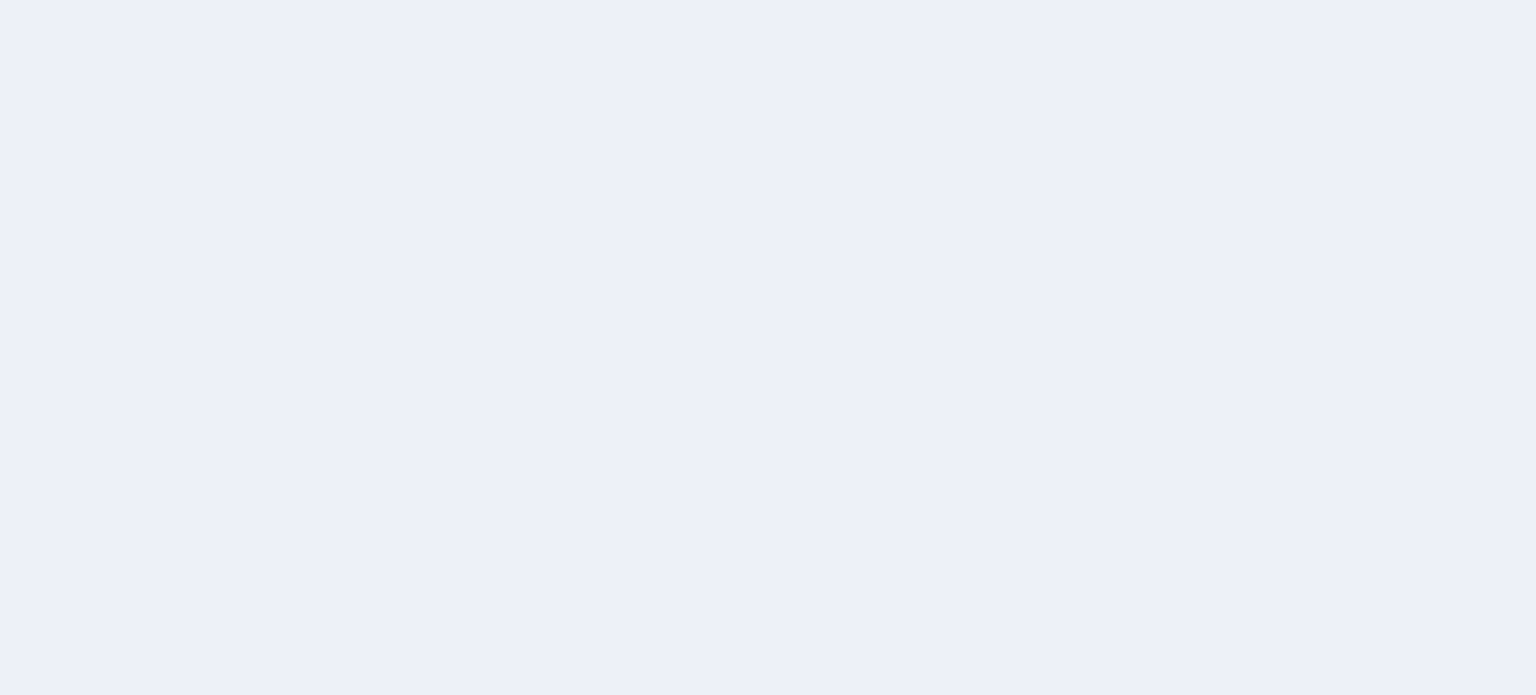 scroll, scrollTop: 0, scrollLeft: 0, axis: both 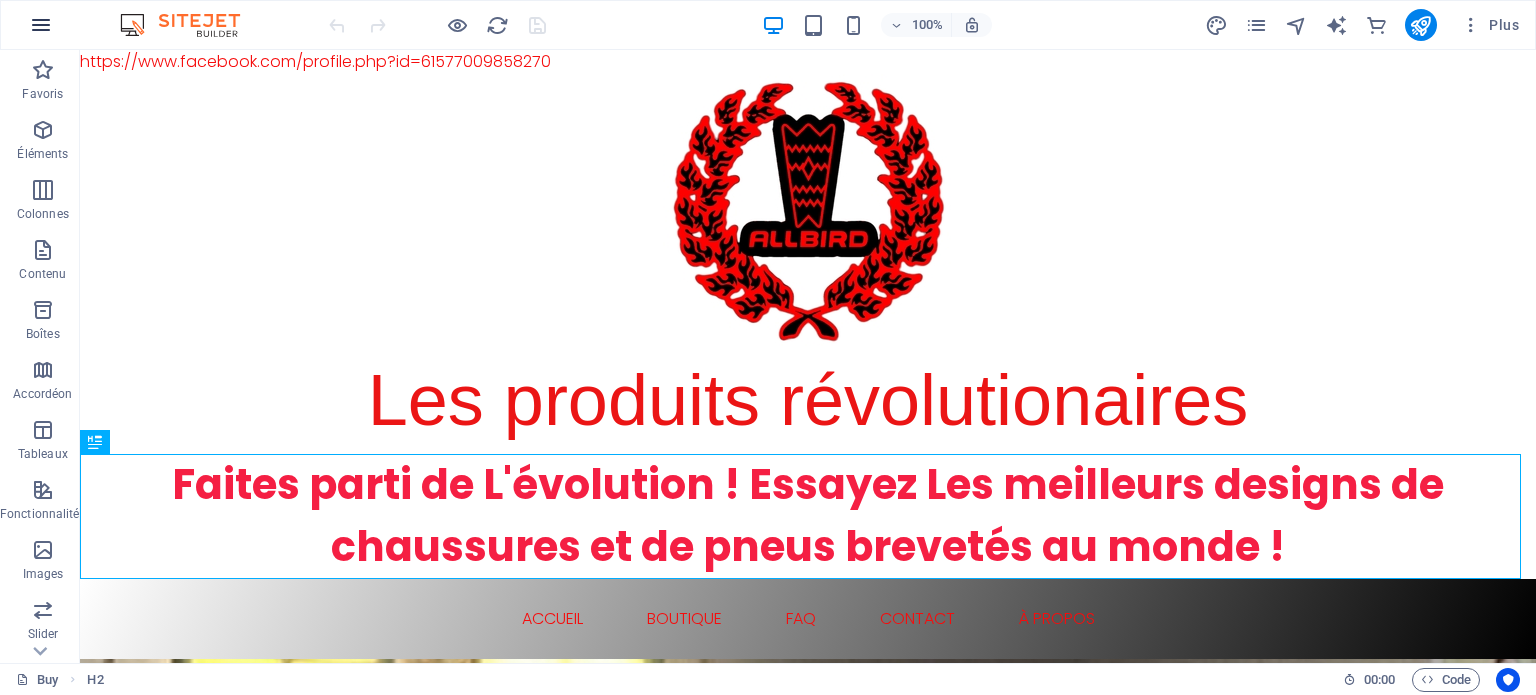click at bounding box center (41, 25) 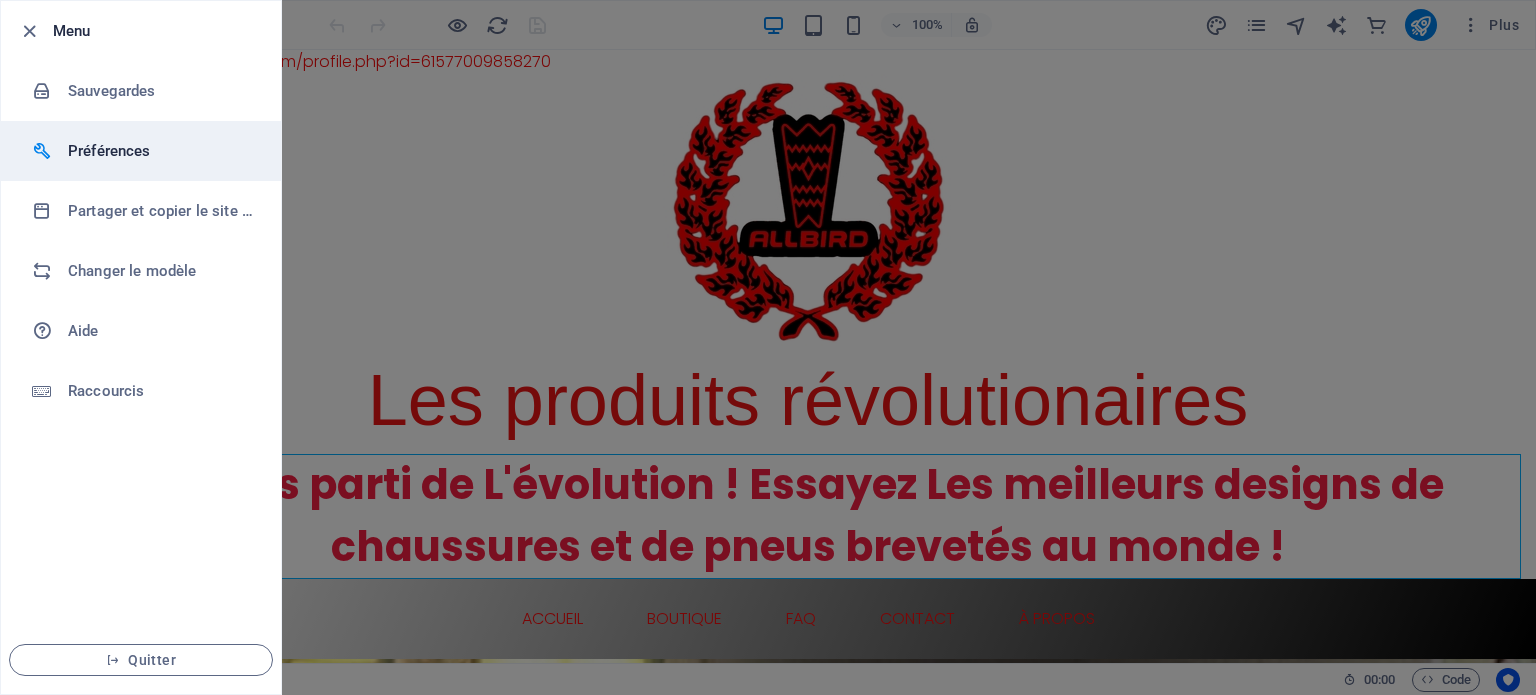 click on "Préférences" at bounding box center (160, 151) 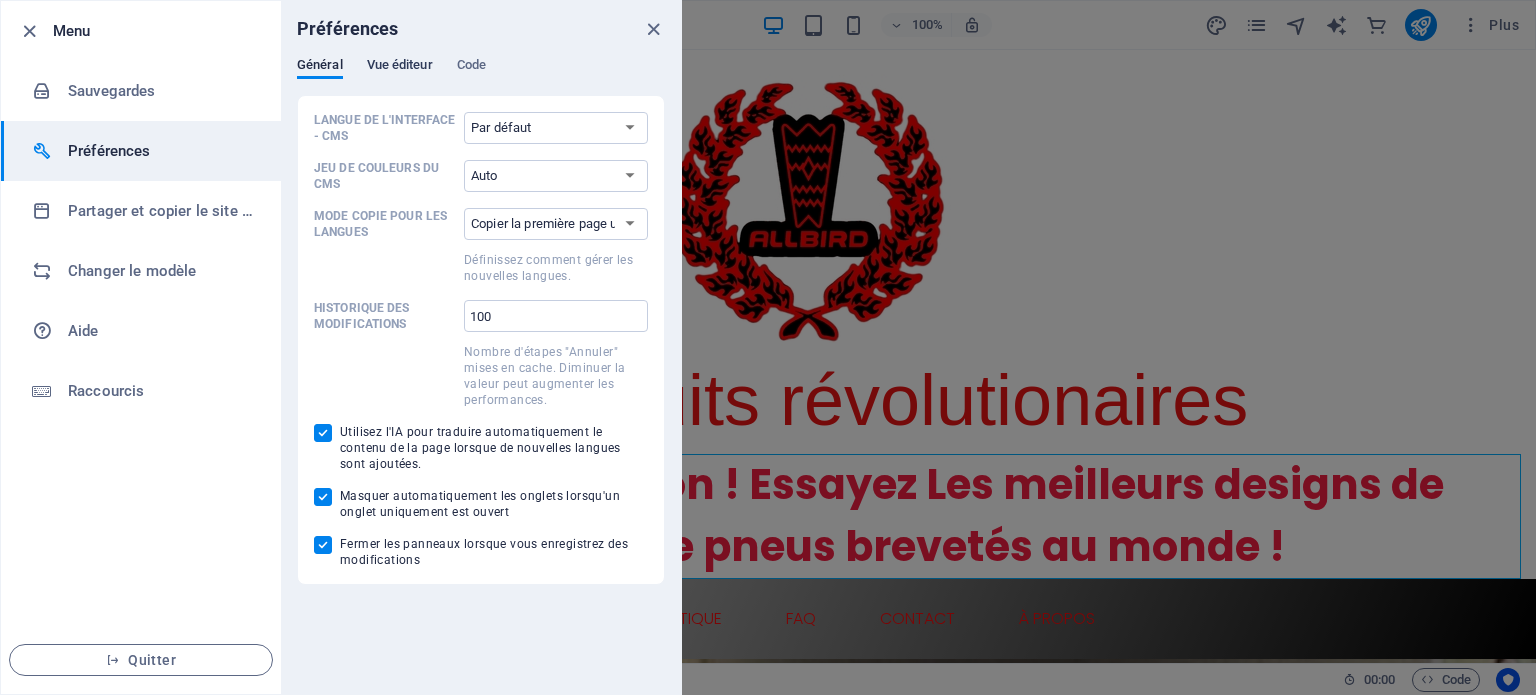 click on "Vue éditeur" at bounding box center [400, 67] 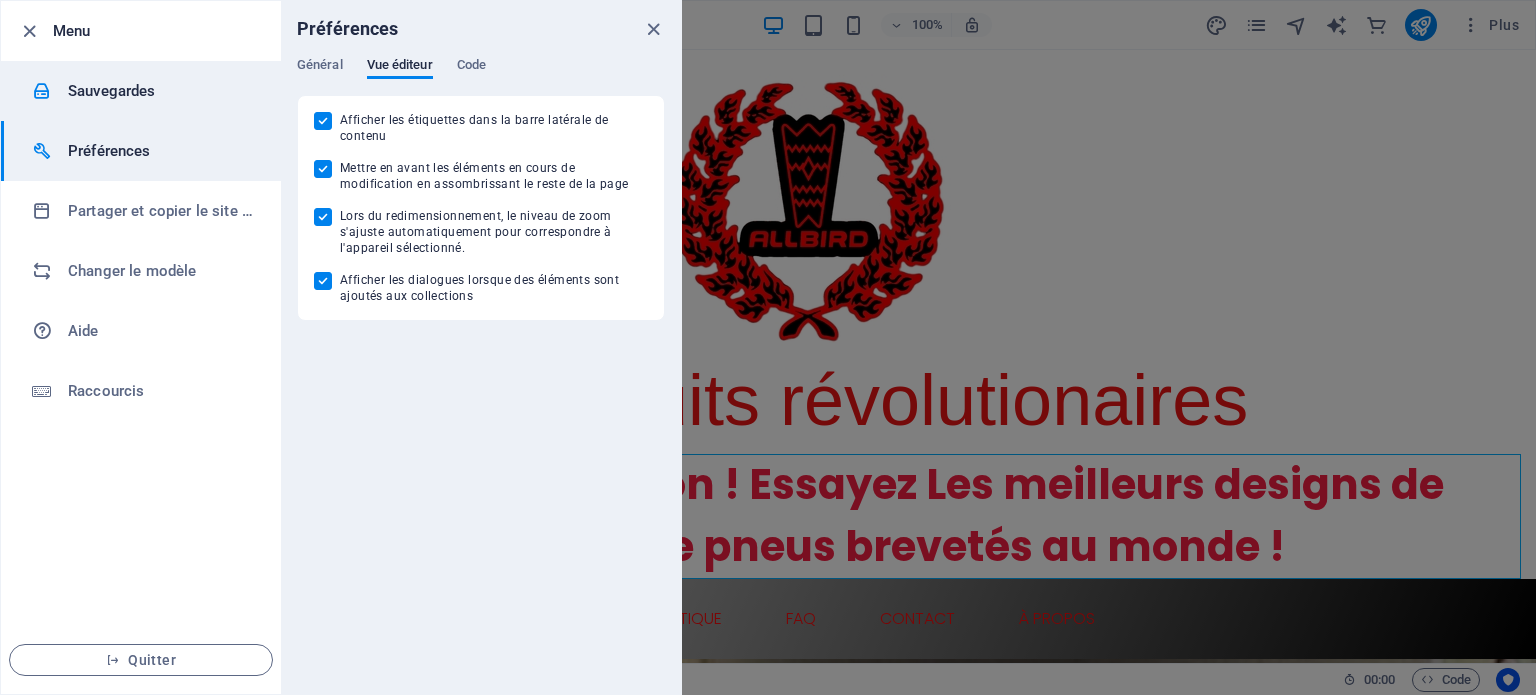 click on "Sauvegardes" at bounding box center [160, 91] 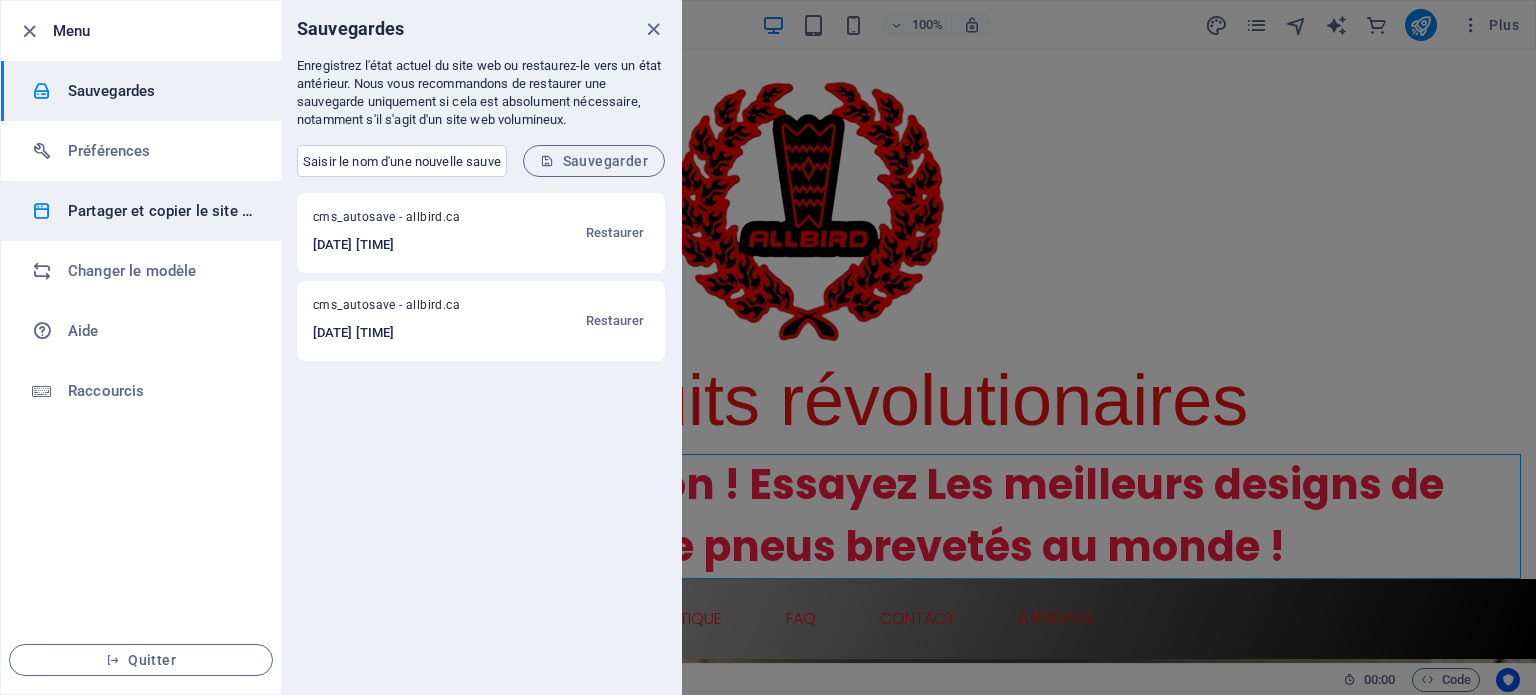 click on "Partager et copier le site web" at bounding box center [160, 211] 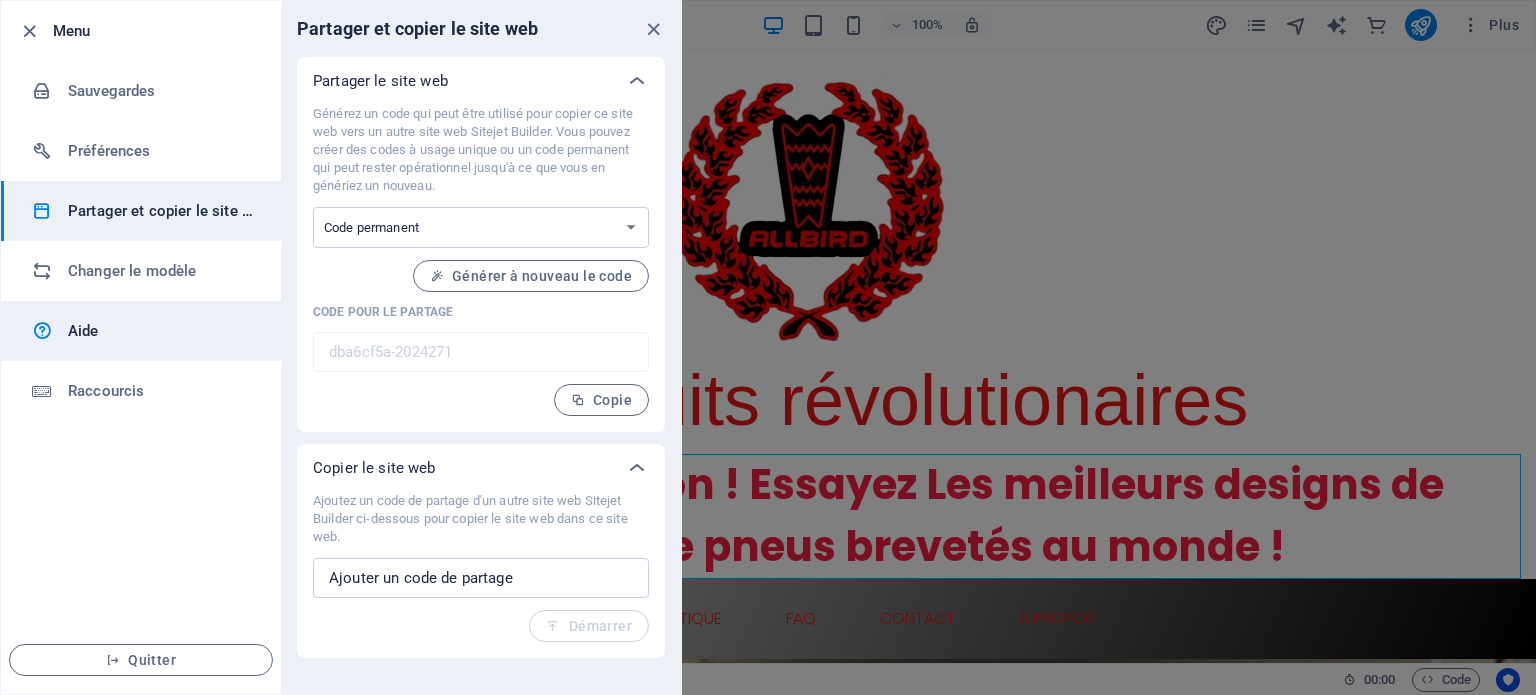click on "Aide" at bounding box center (160, 331) 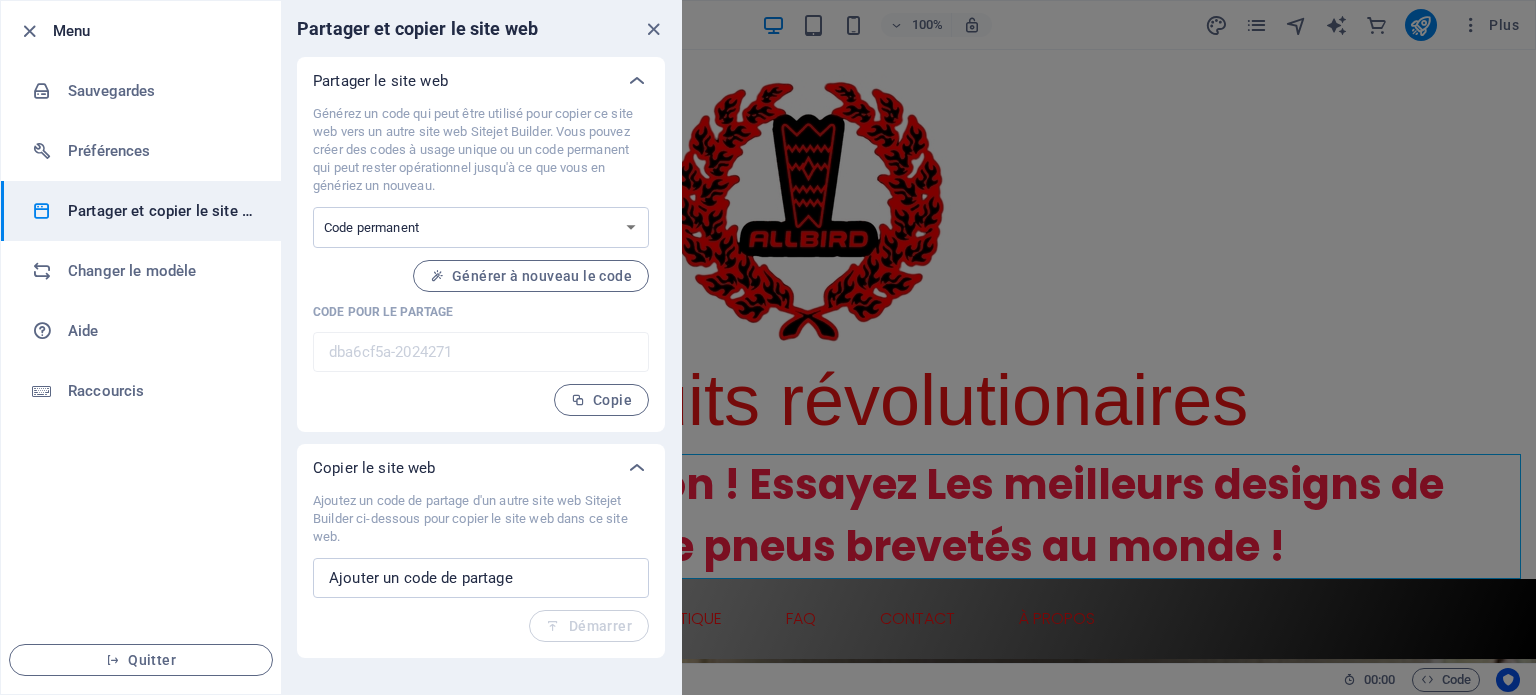 click at bounding box center (653, 29) 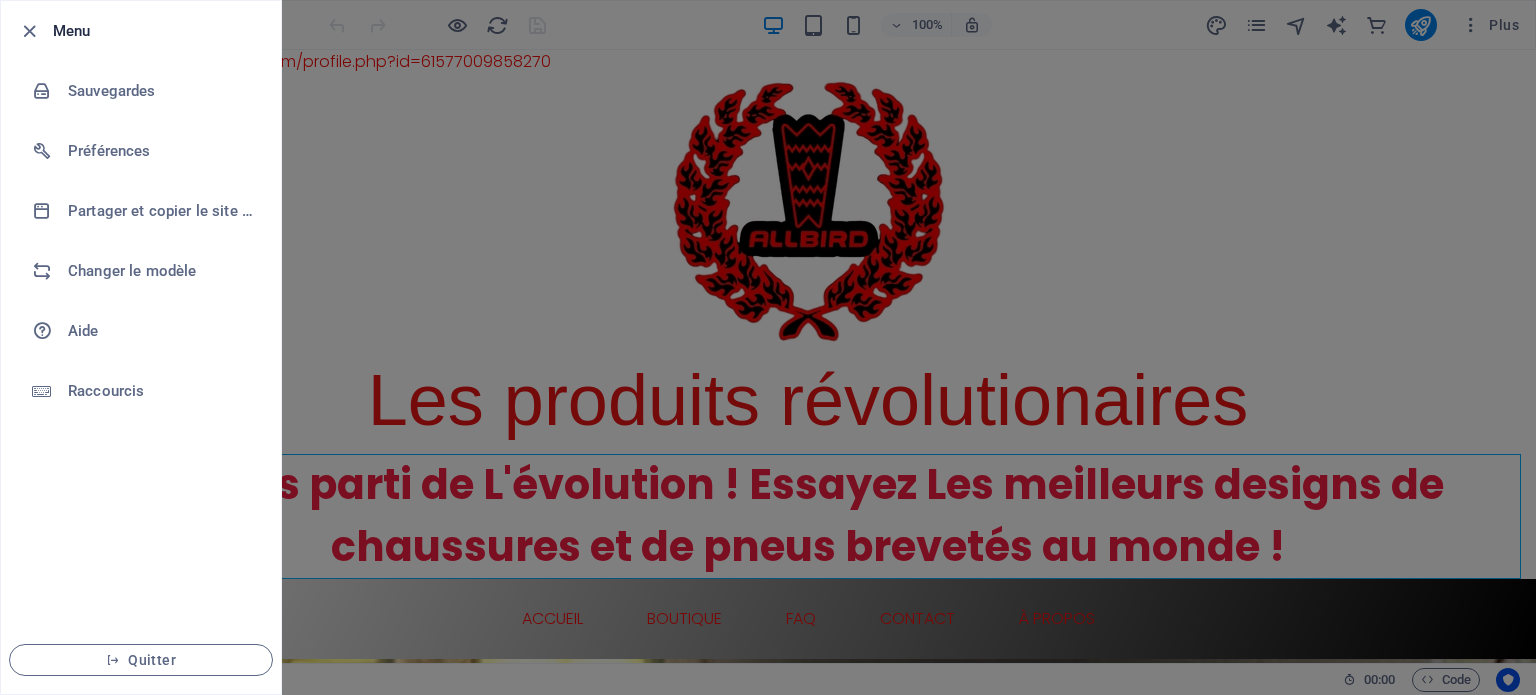 click on "Menu" at bounding box center (159, 31) 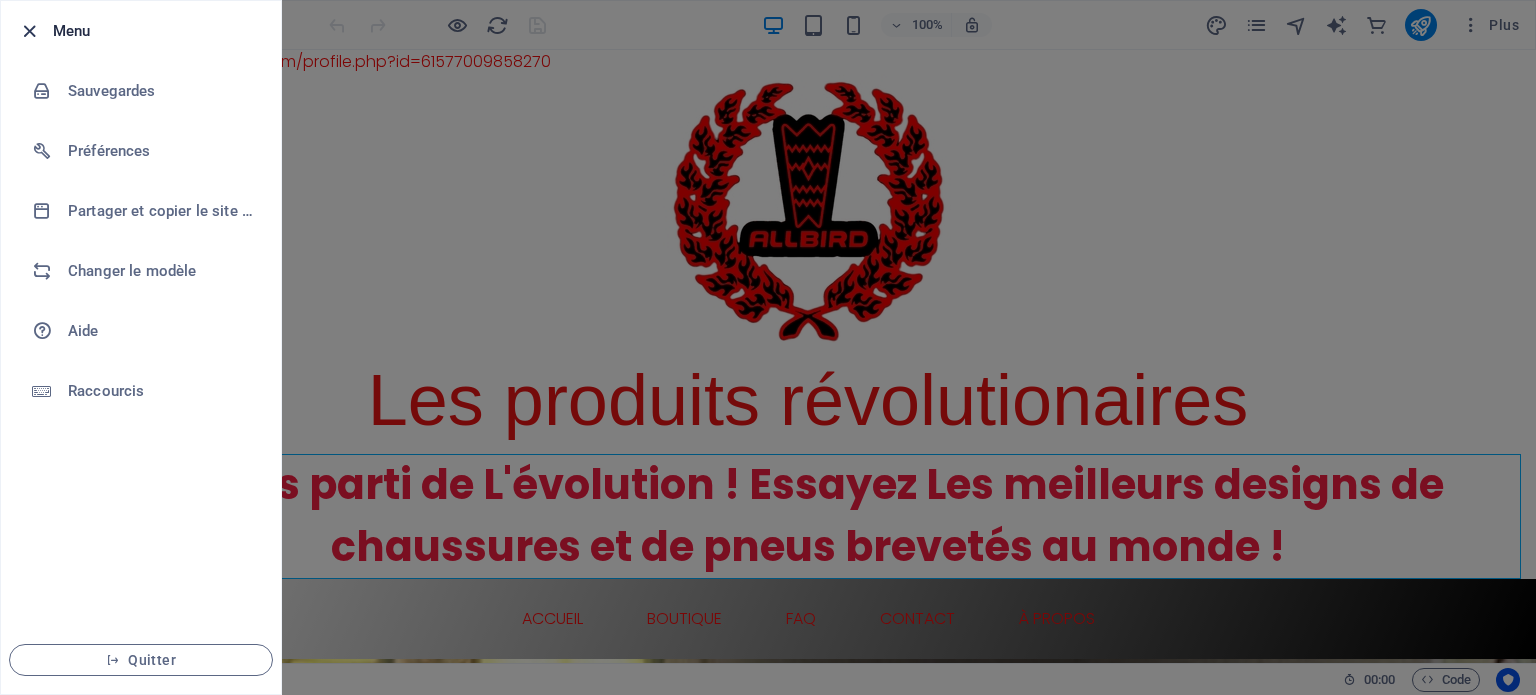 click at bounding box center (29, 31) 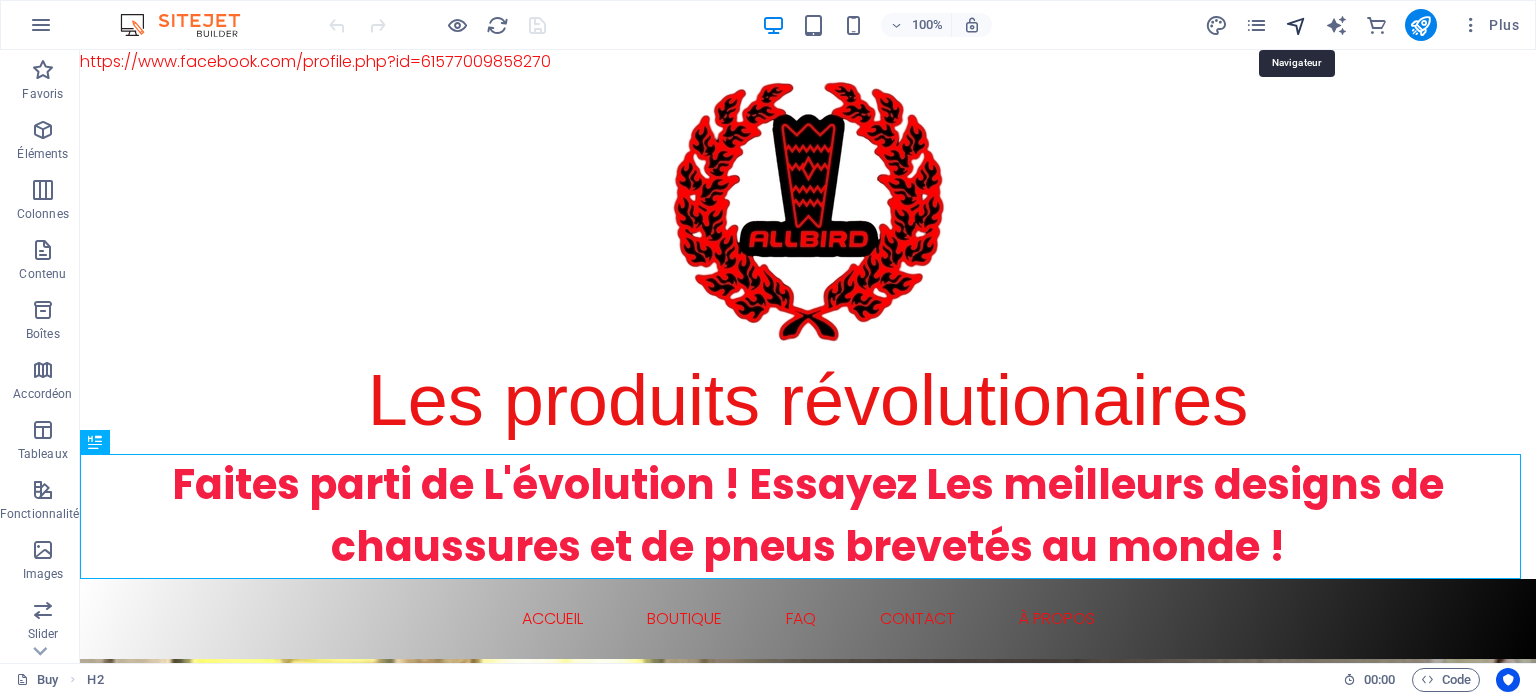 click at bounding box center (1296, 25) 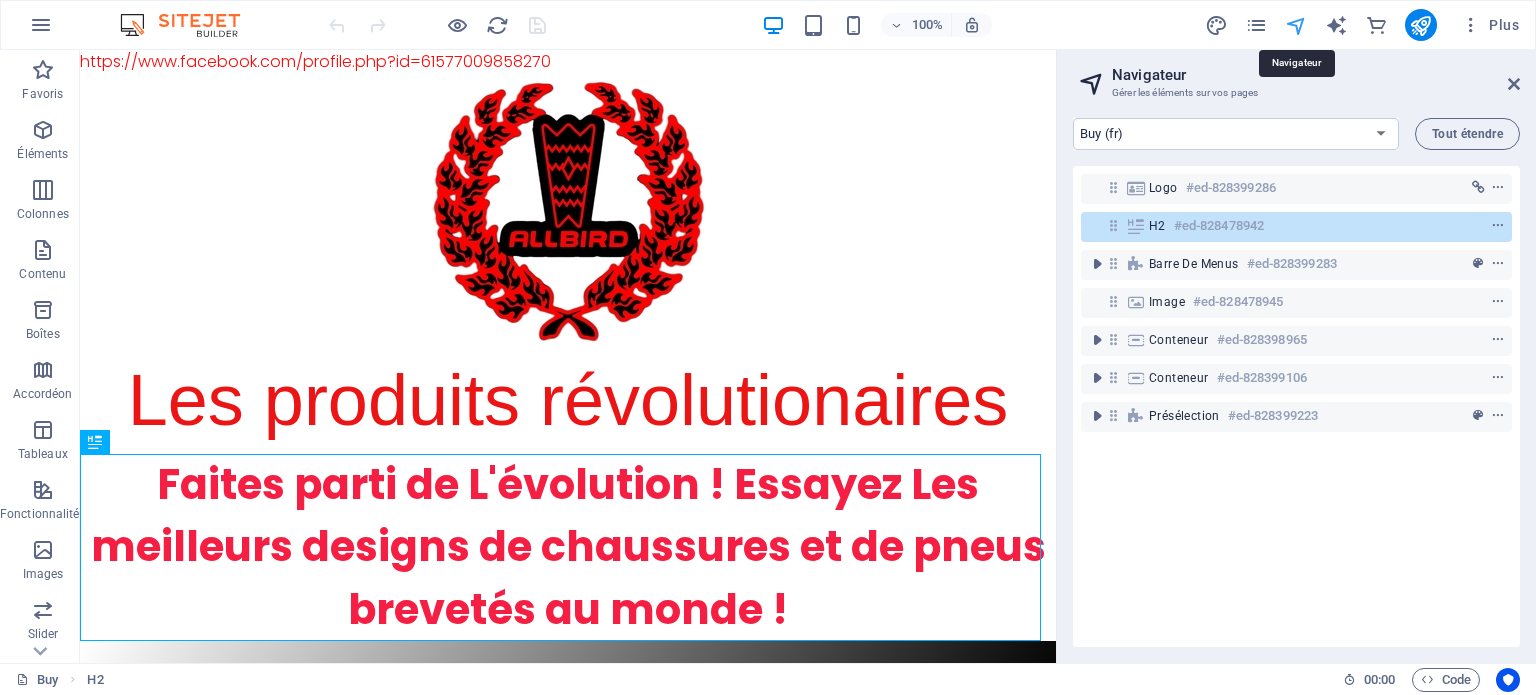 click at bounding box center (1296, 25) 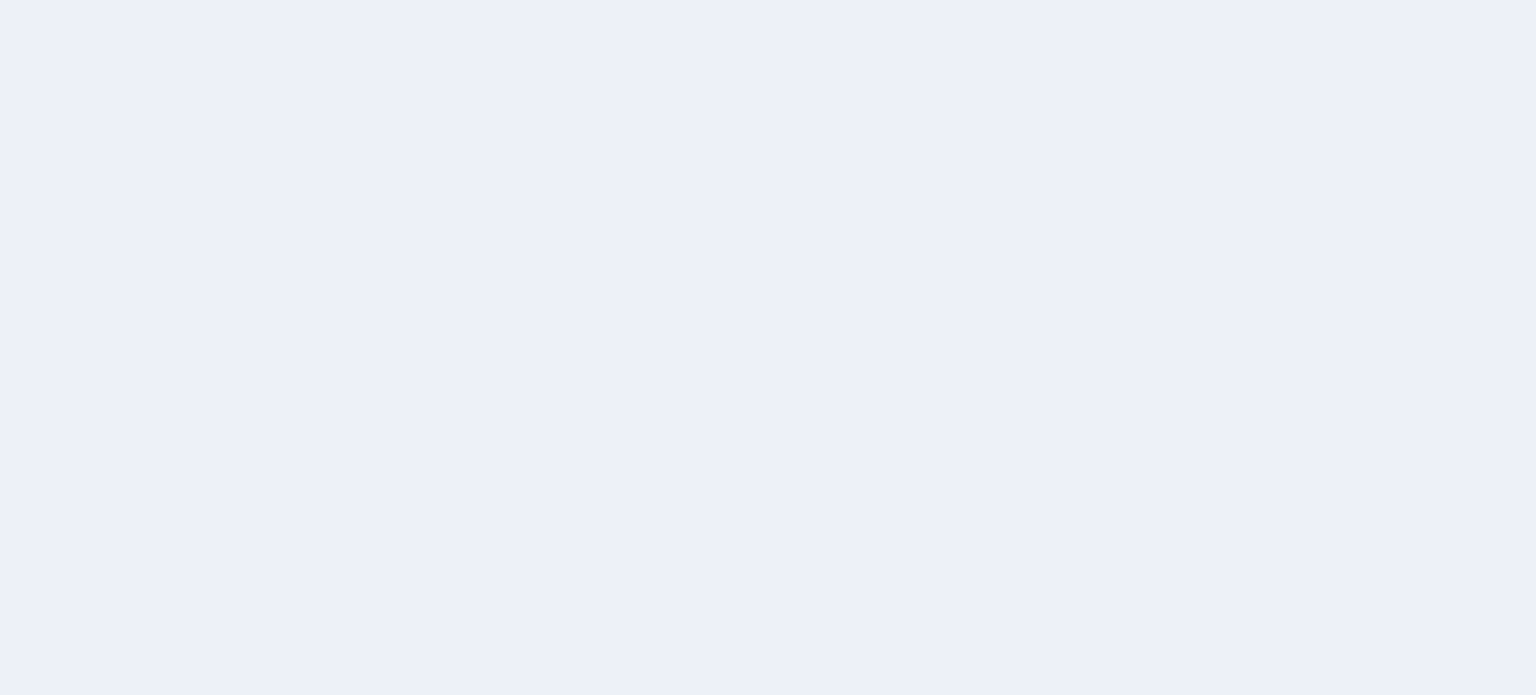 scroll, scrollTop: 0, scrollLeft: 0, axis: both 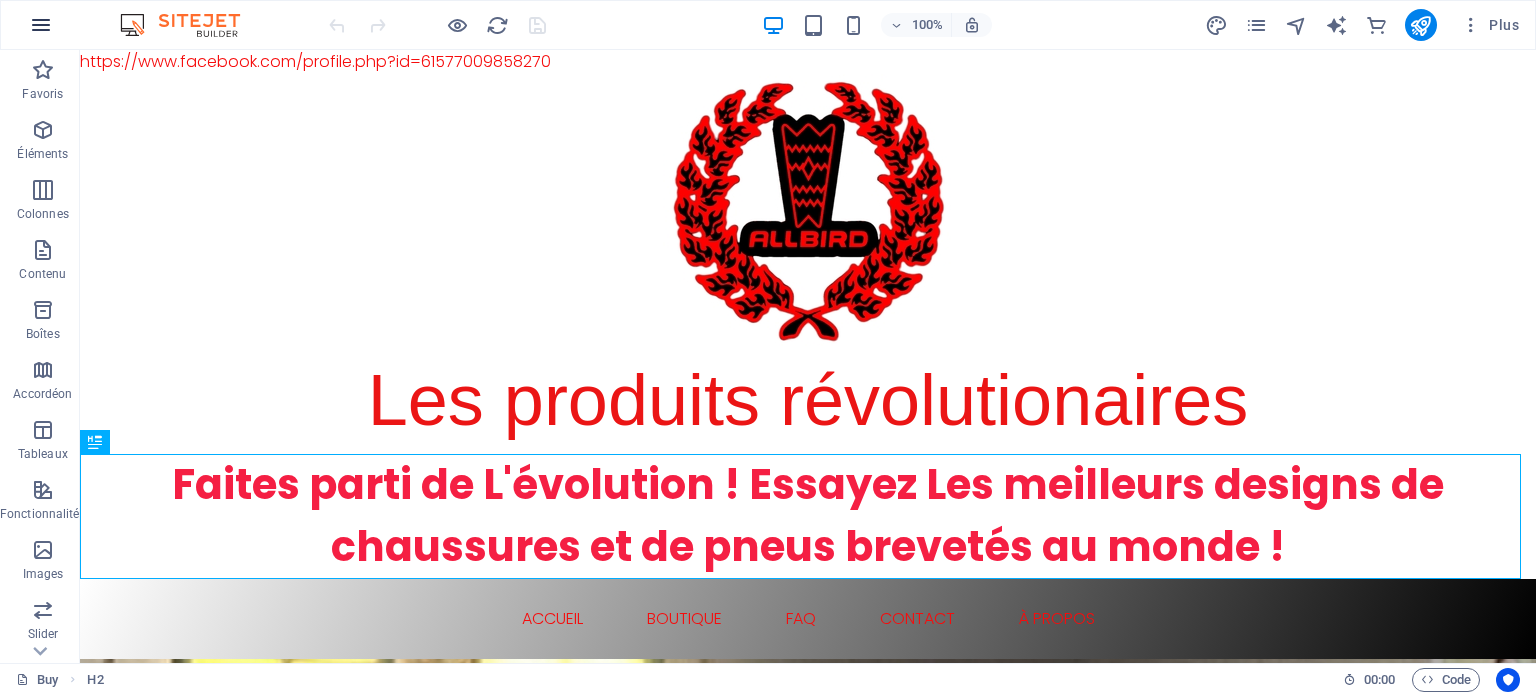 click at bounding box center [41, 25] 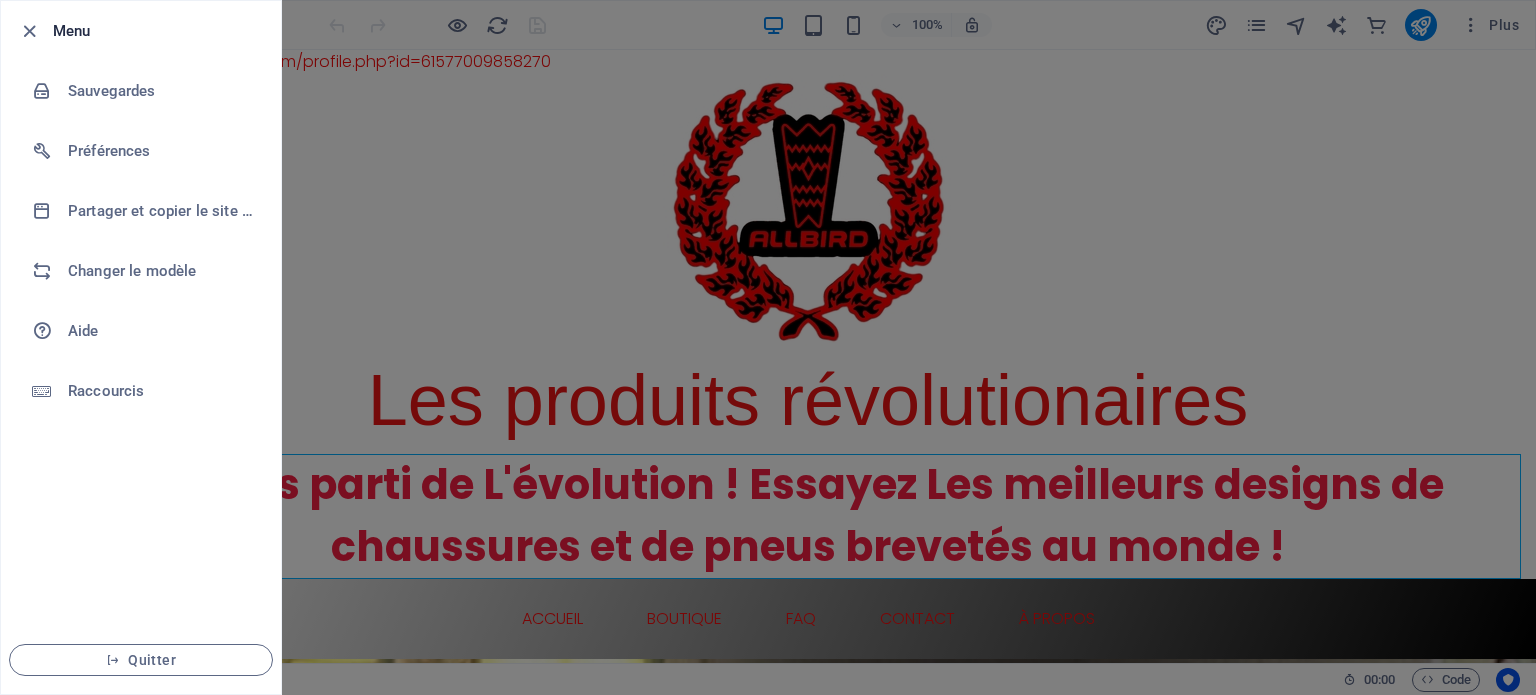 click at bounding box center [768, 347] 